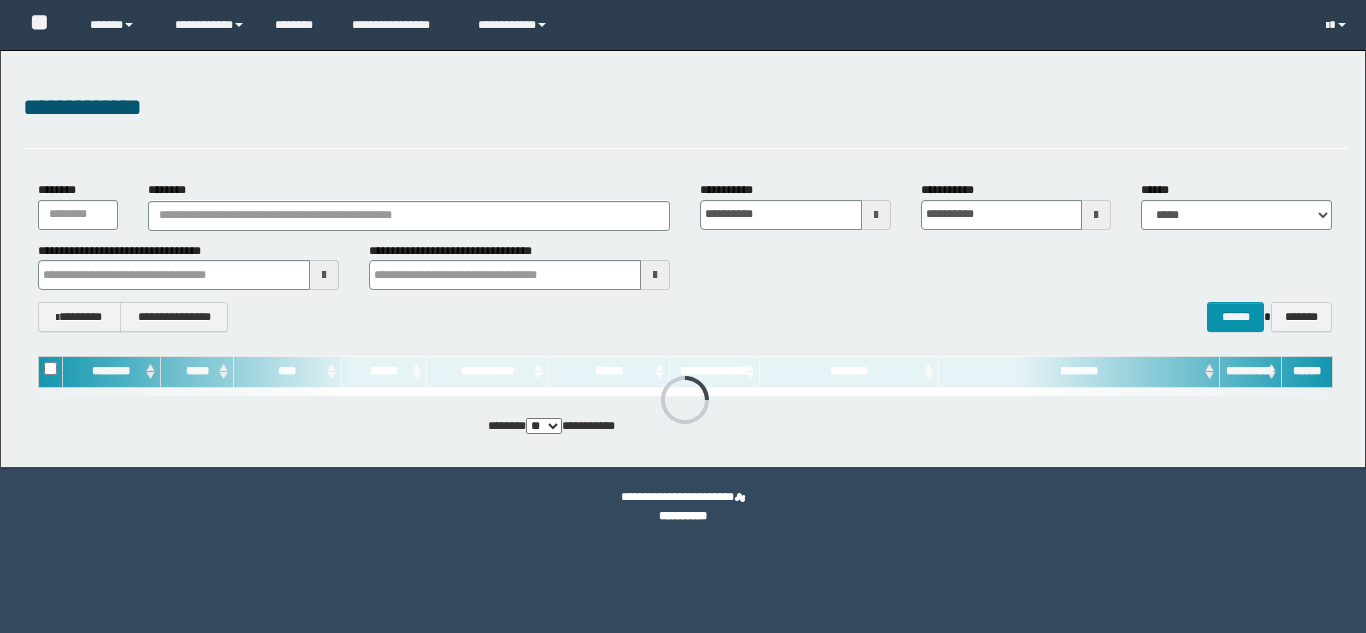 scroll, scrollTop: 0, scrollLeft: 0, axis: both 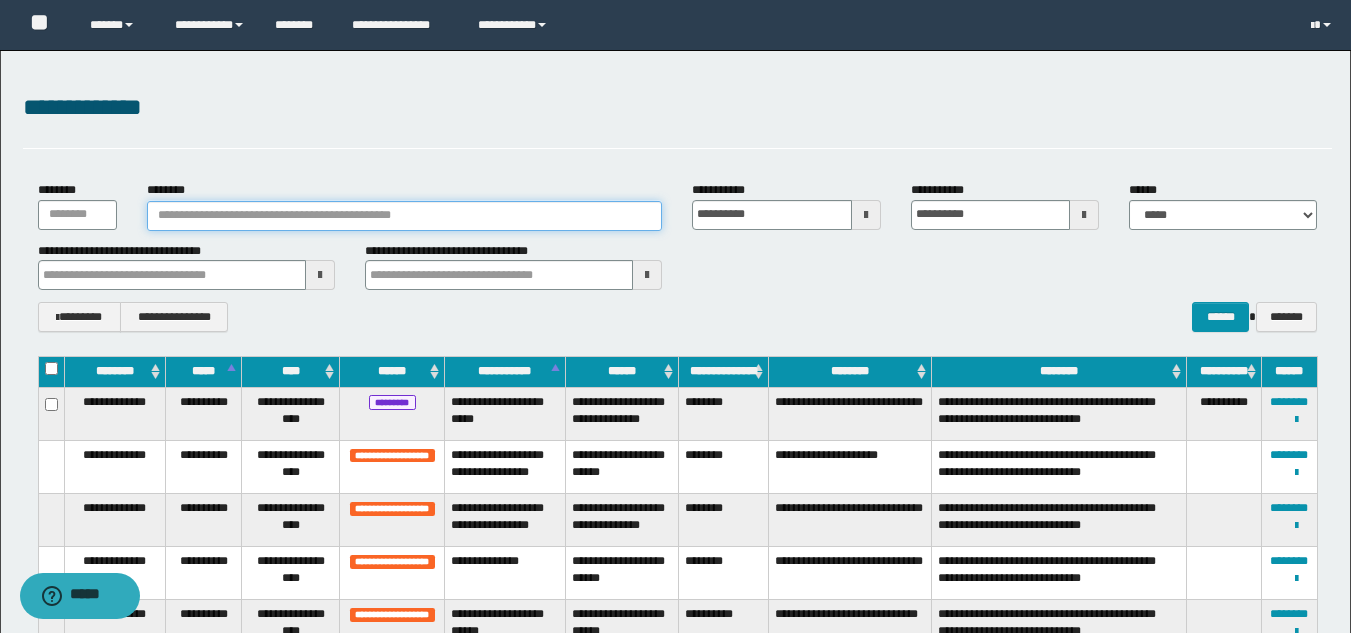 click on "********" at bounding box center (405, 216) 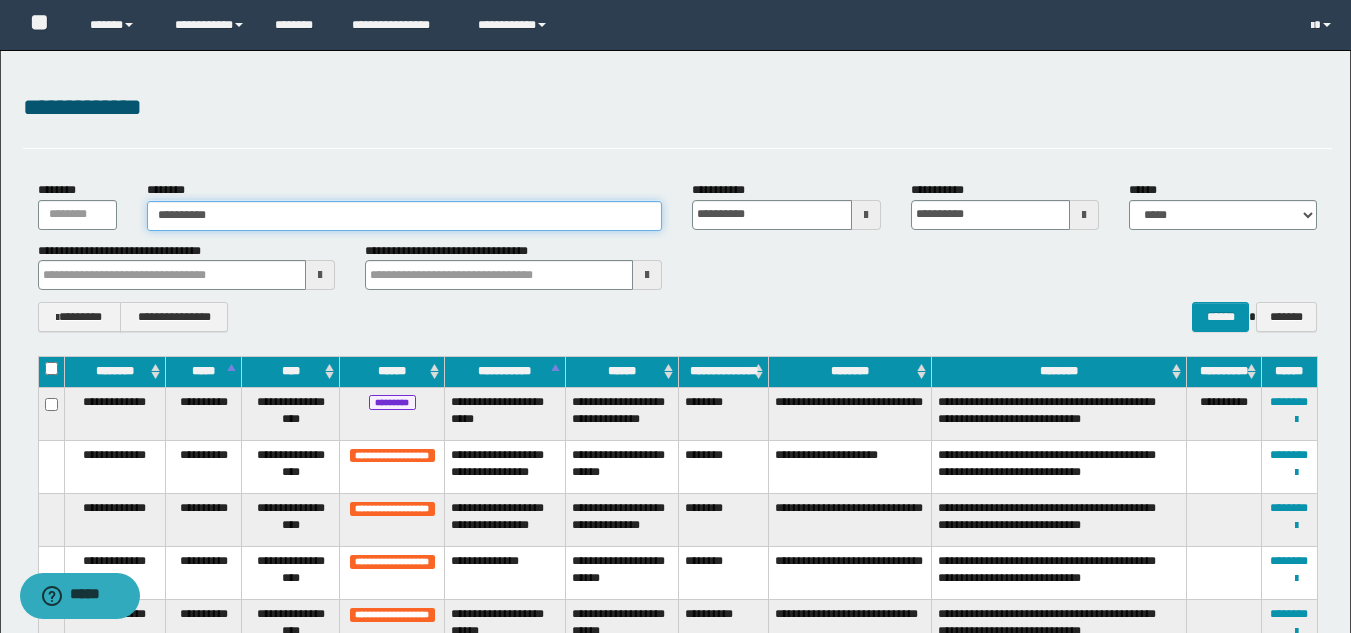 type on "**********" 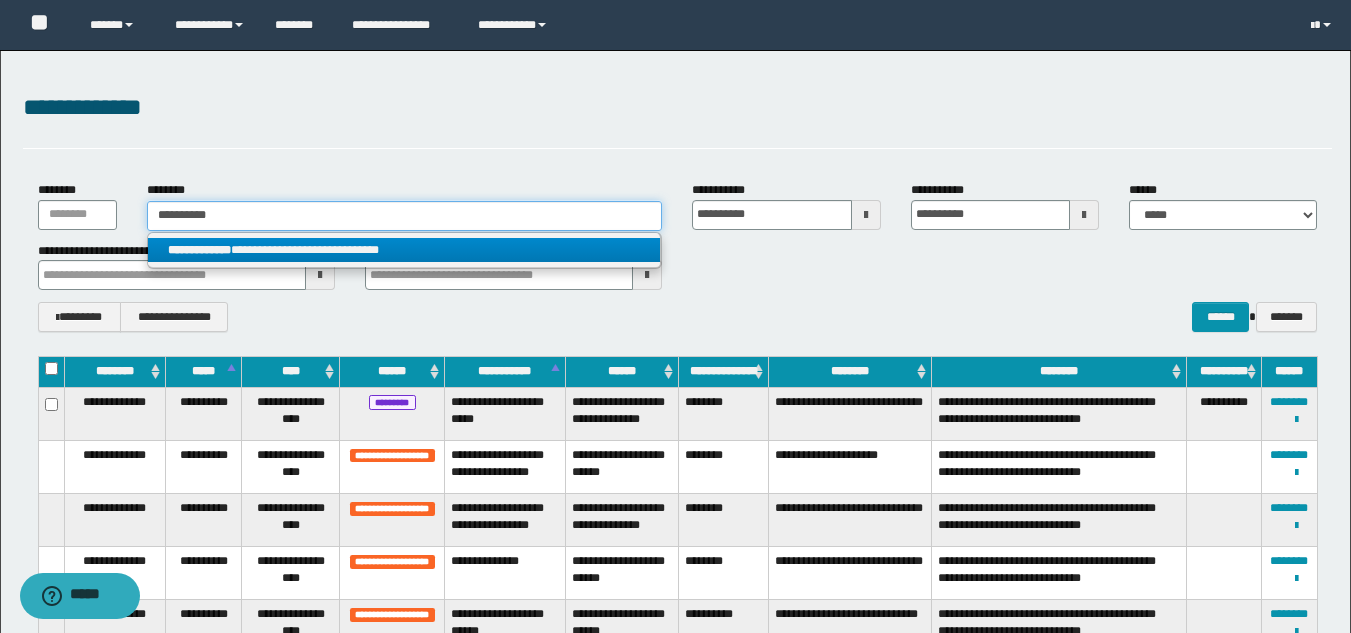type on "**********" 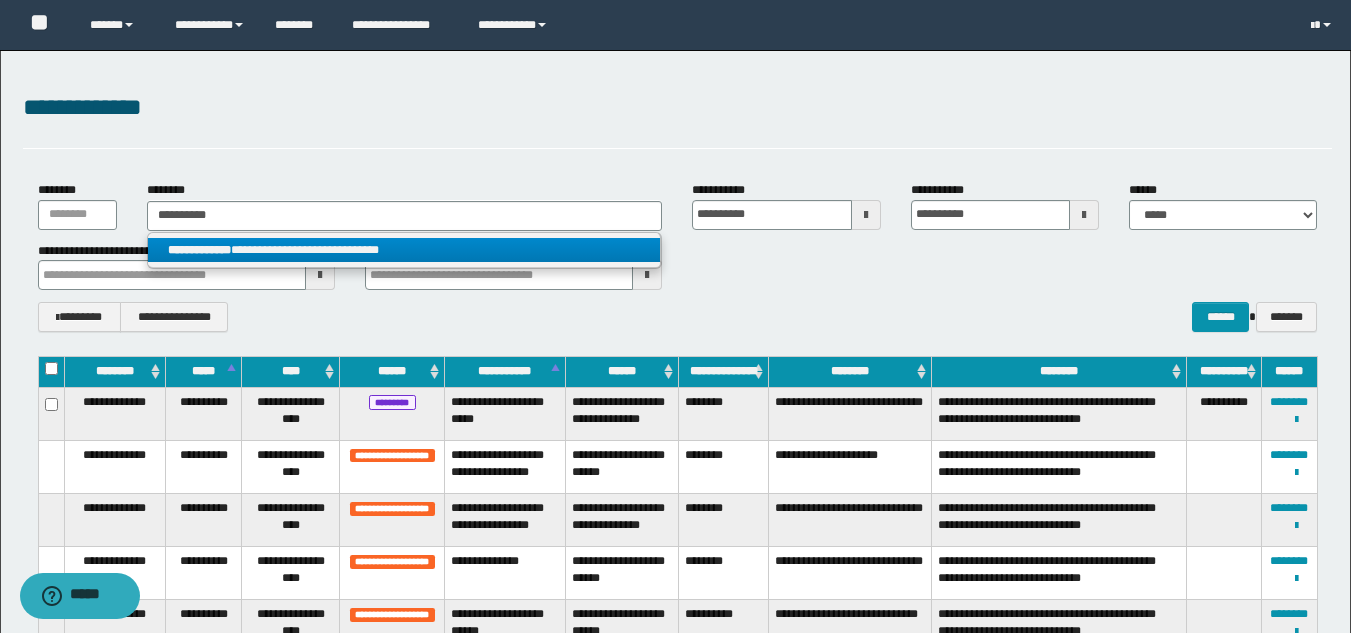 click on "**********" at bounding box center [404, 250] 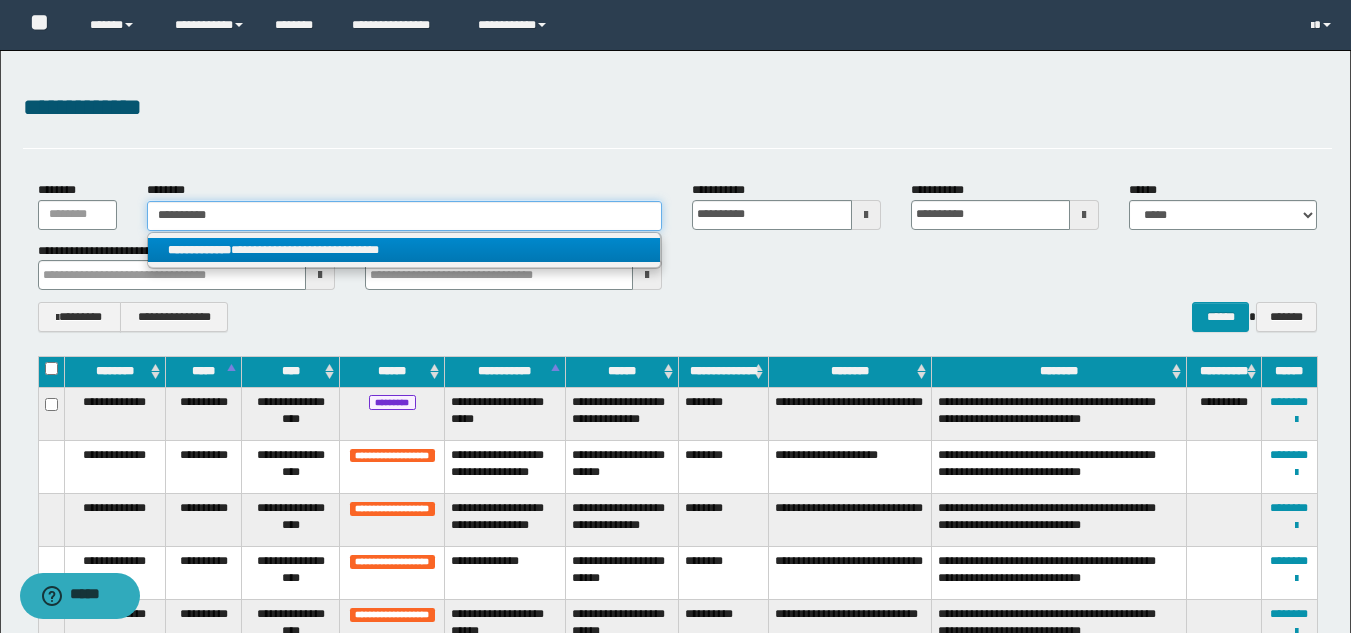 type 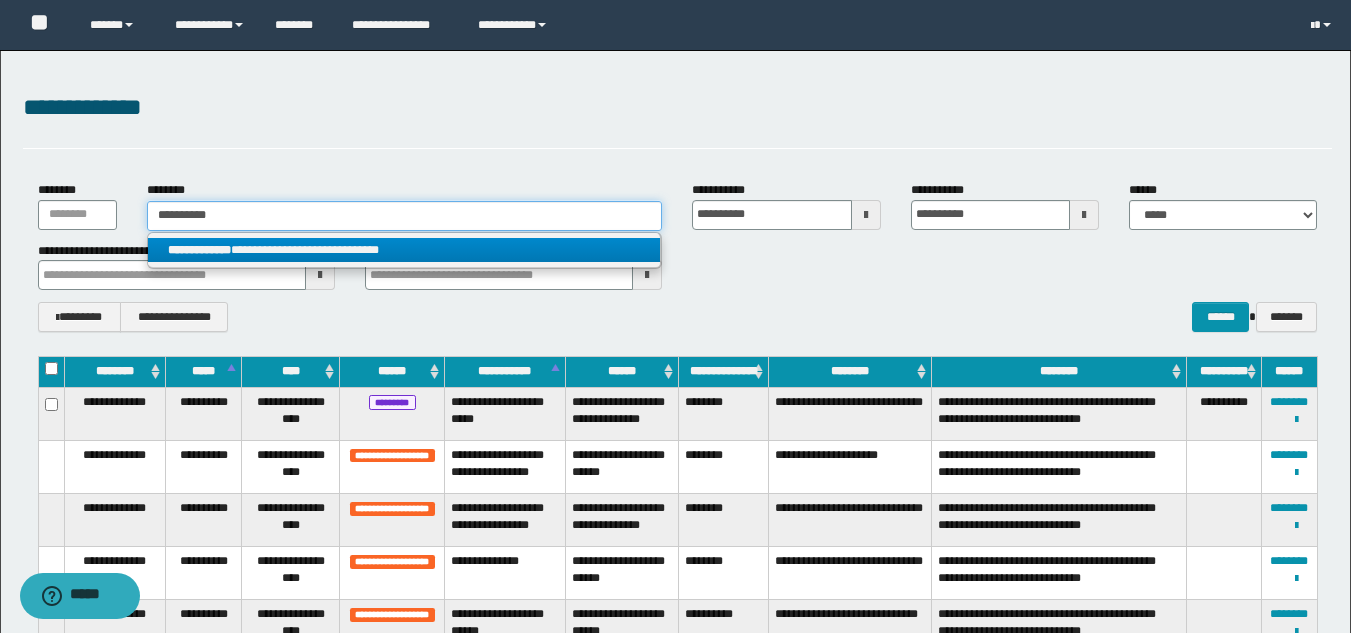 type on "**********" 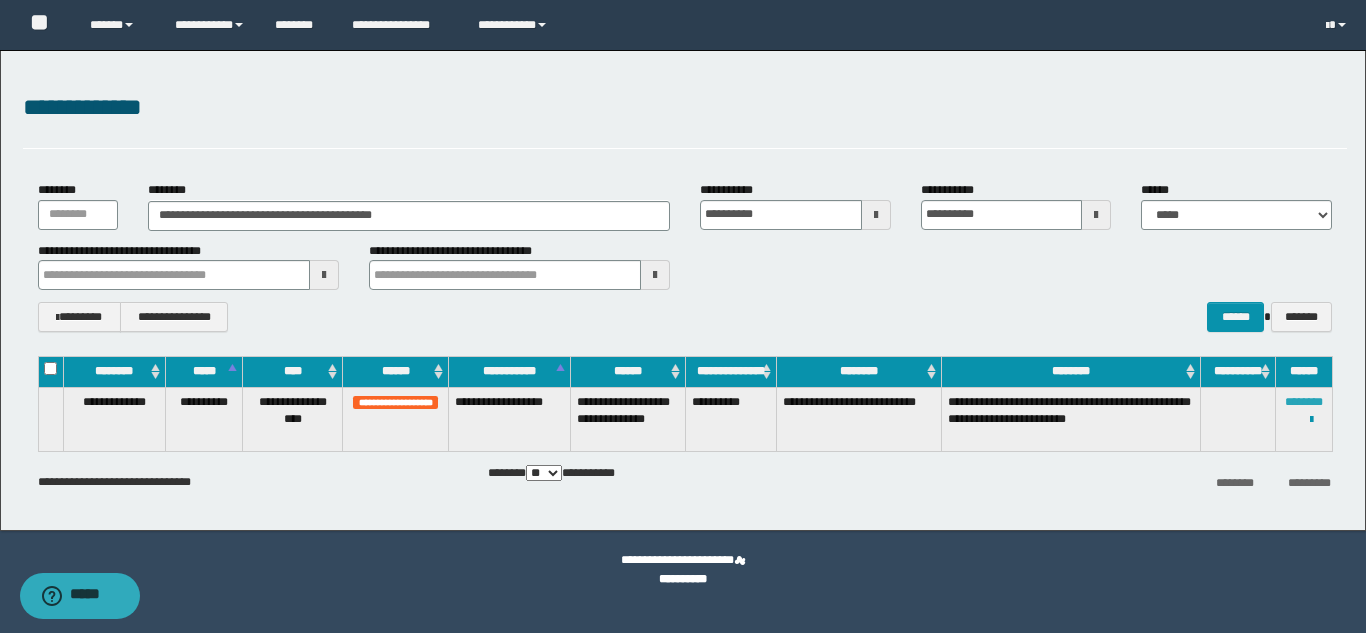 click on "********" at bounding box center [1304, 402] 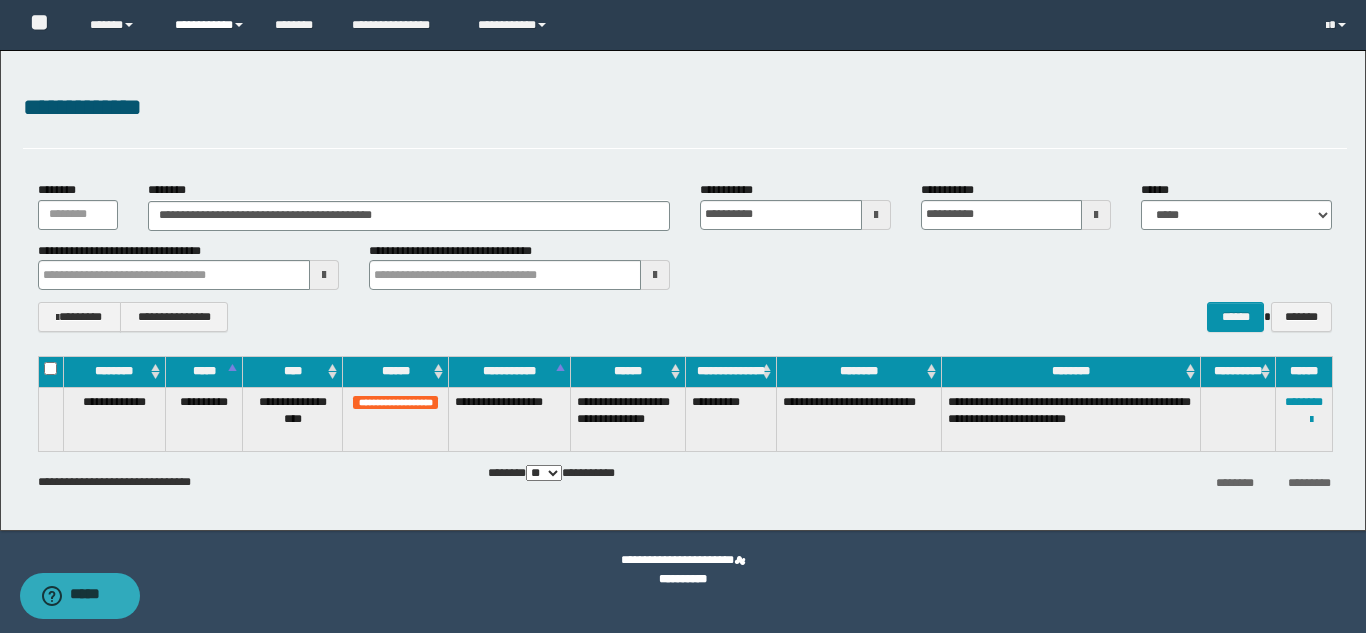 click on "**********" at bounding box center [210, 25] 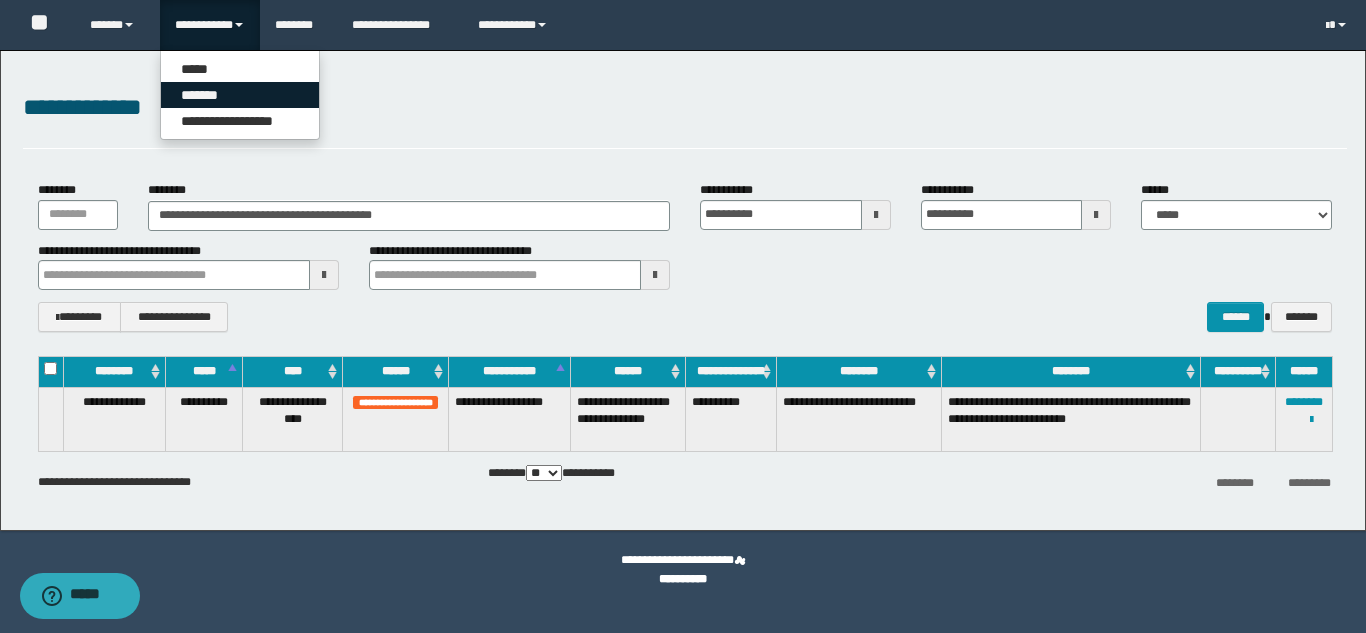 click on "*******" at bounding box center (240, 95) 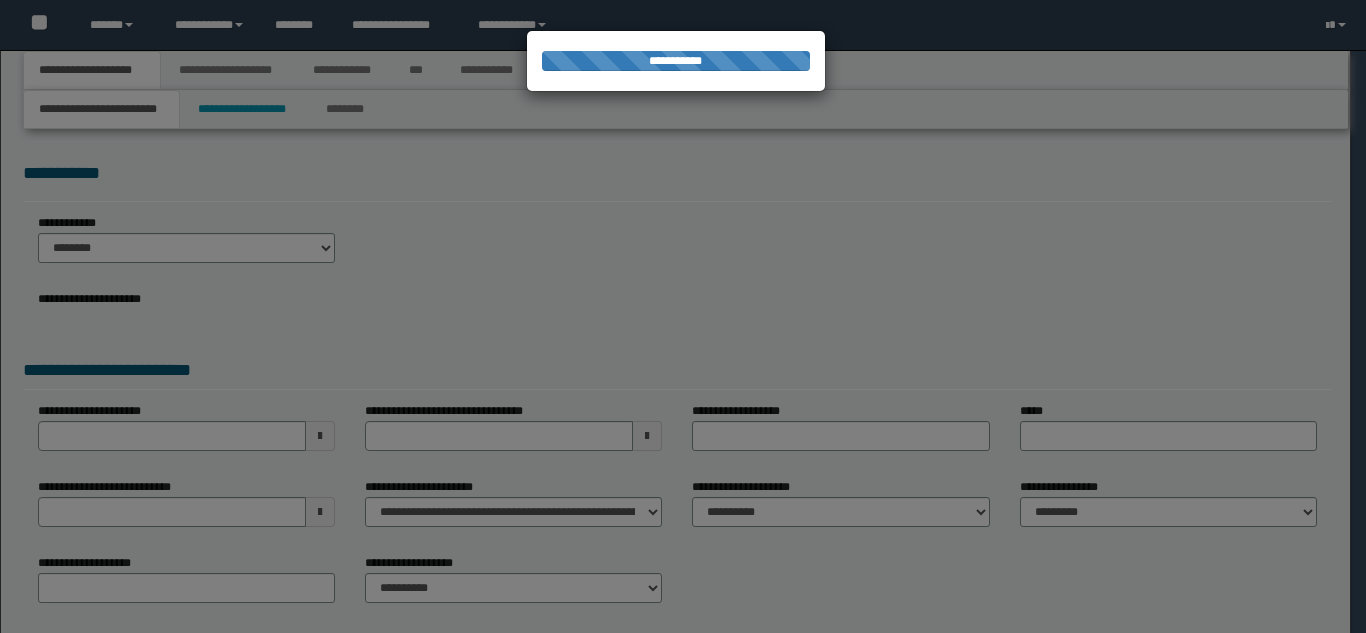 scroll, scrollTop: 0, scrollLeft: 0, axis: both 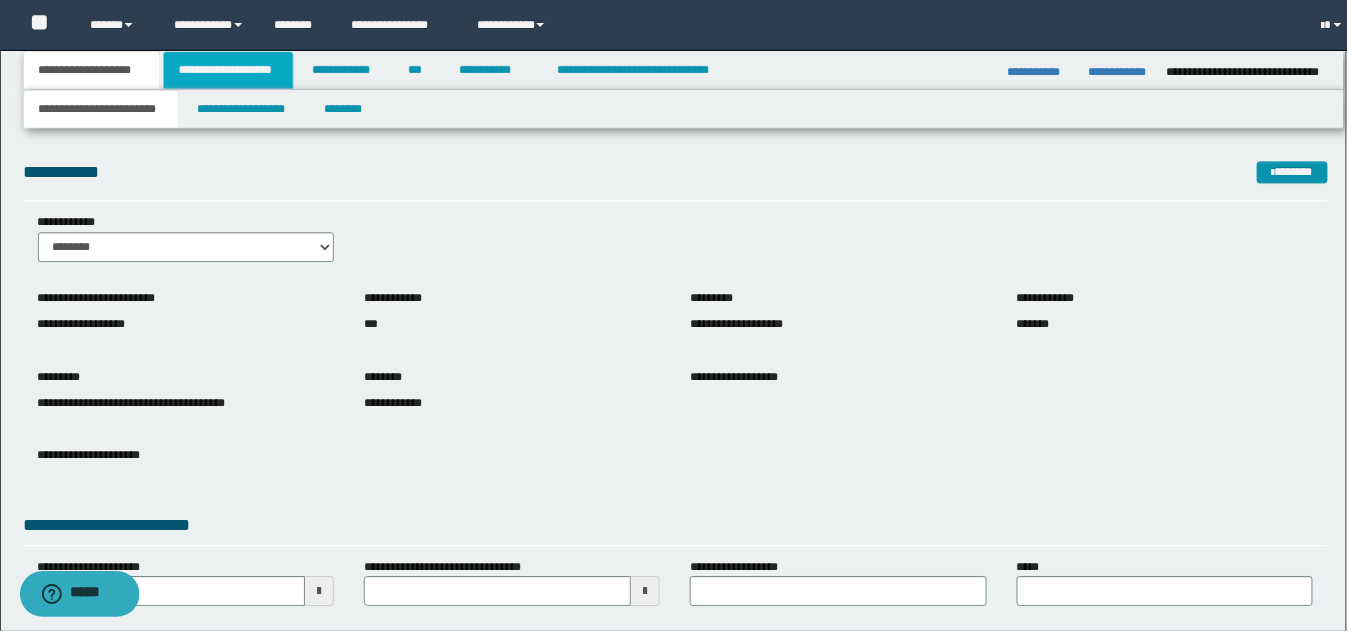 click on "**********" at bounding box center (229, 70) 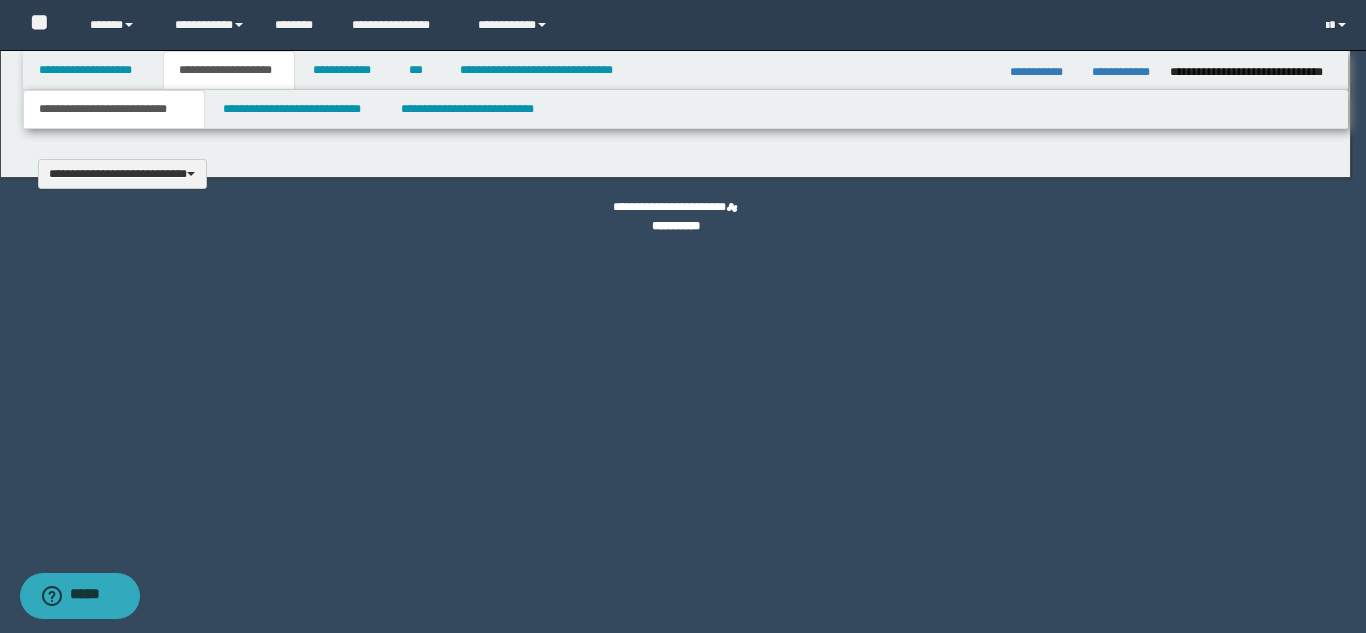 type 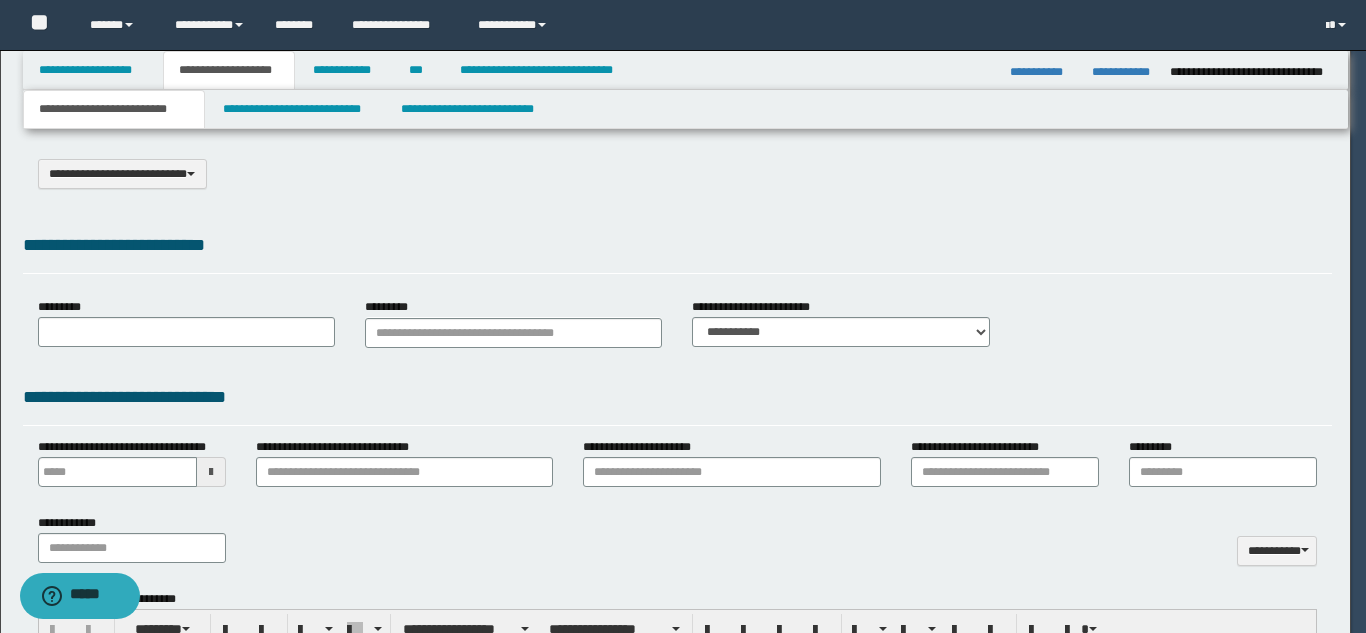 select on "*" 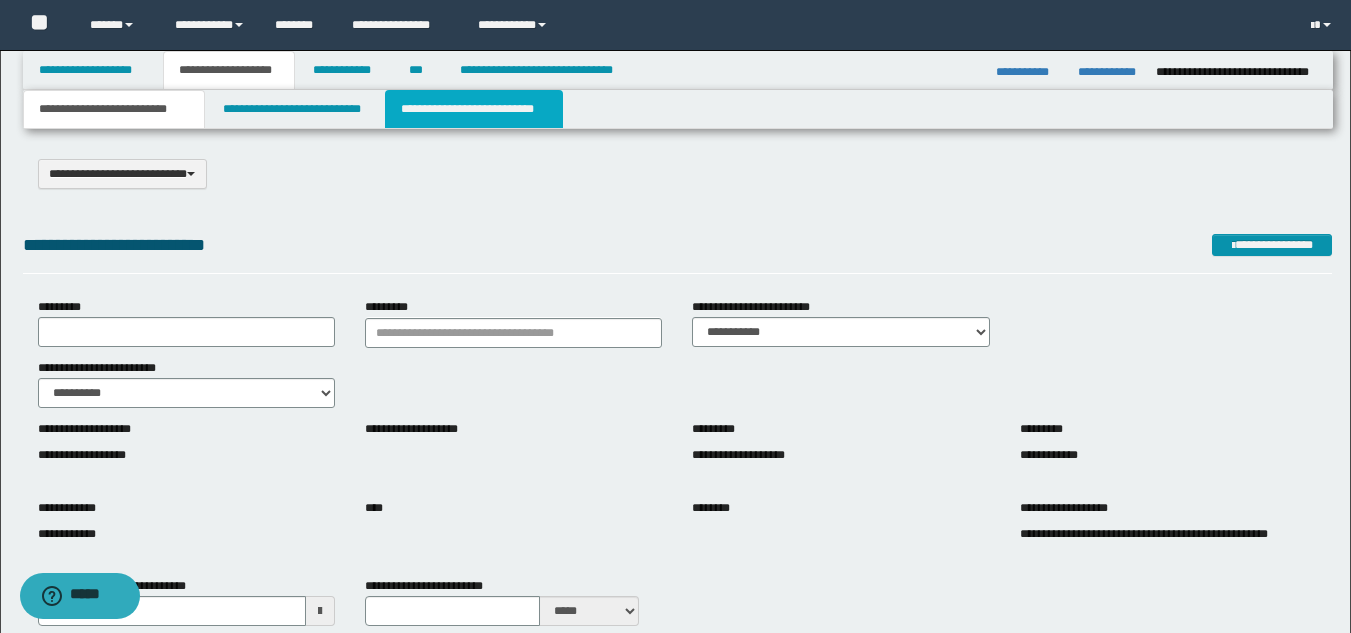 click on "**********" at bounding box center (474, 109) 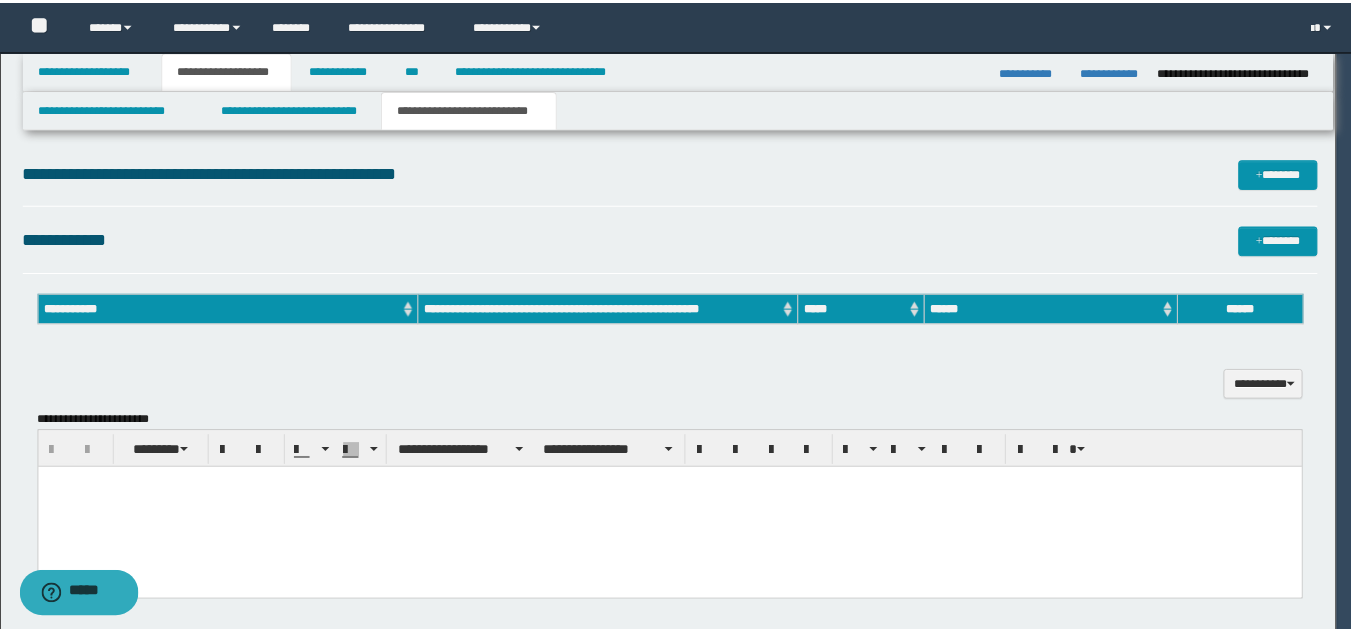 scroll, scrollTop: 0, scrollLeft: 0, axis: both 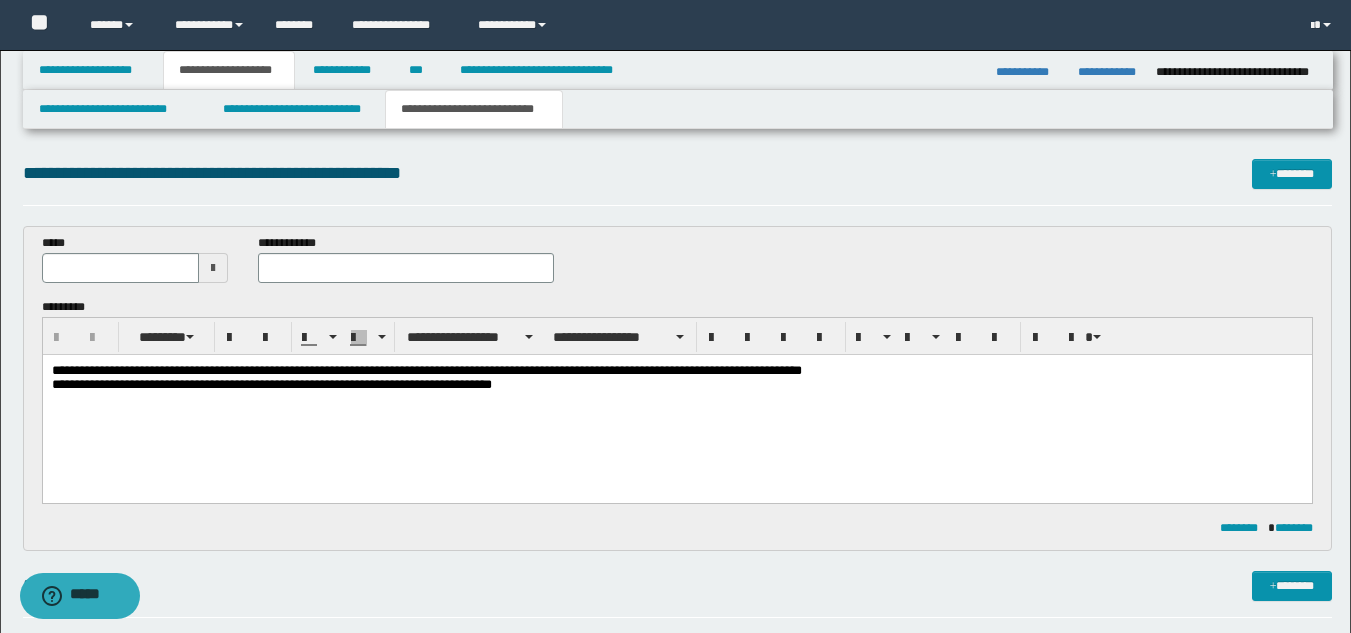 click on "**********" at bounding box center (676, 402) 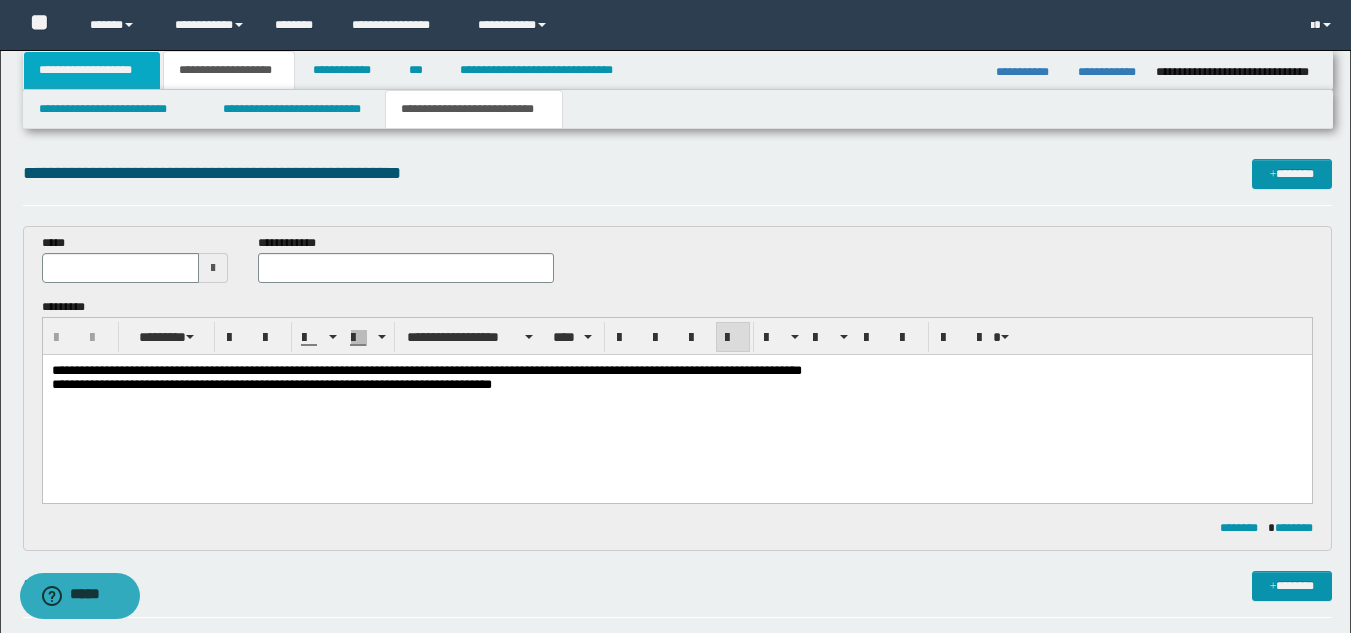 click on "**********" at bounding box center (92, 70) 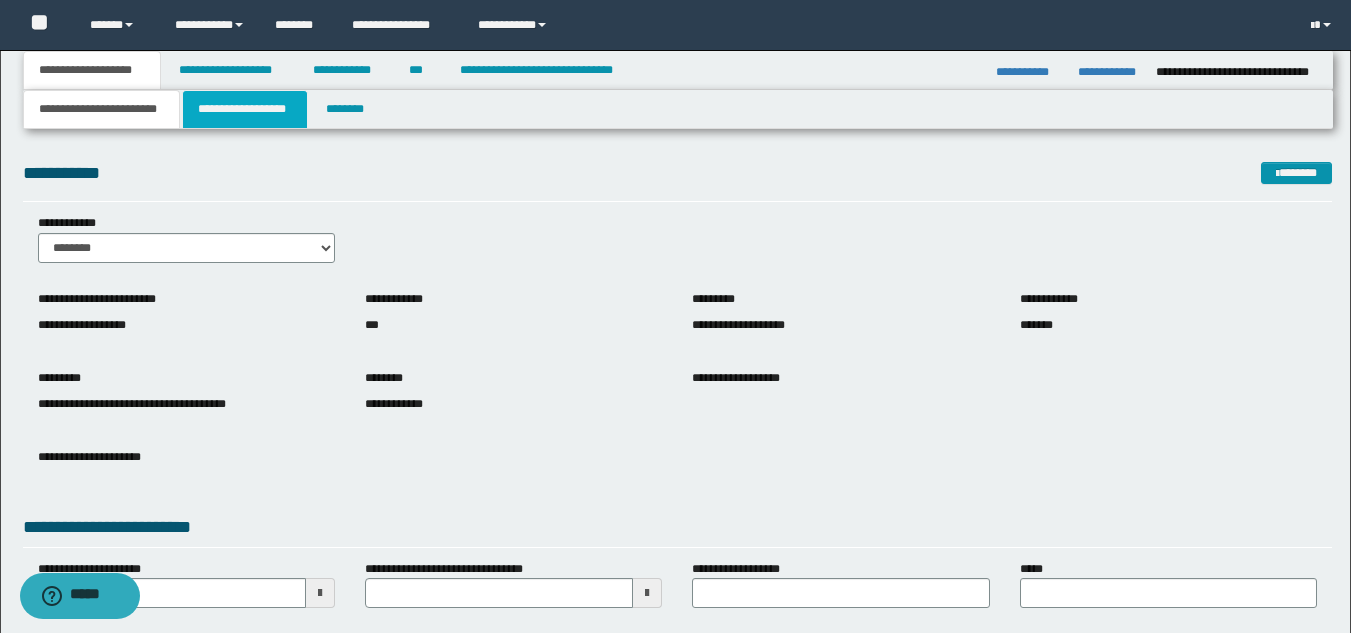 drag, startPoint x: 270, startPoint y: 124, endPoint x: 263, endPoint y: 136, distance: 13.892444 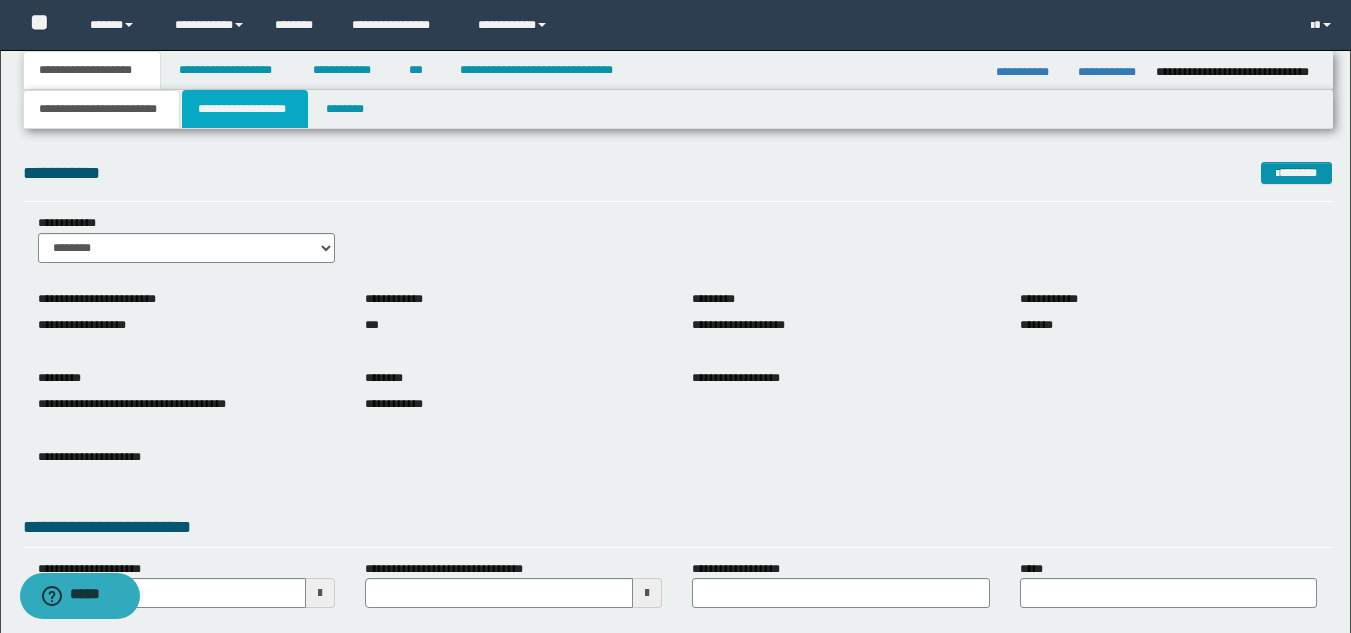 click on "**********" at bounding box center [245, 109] 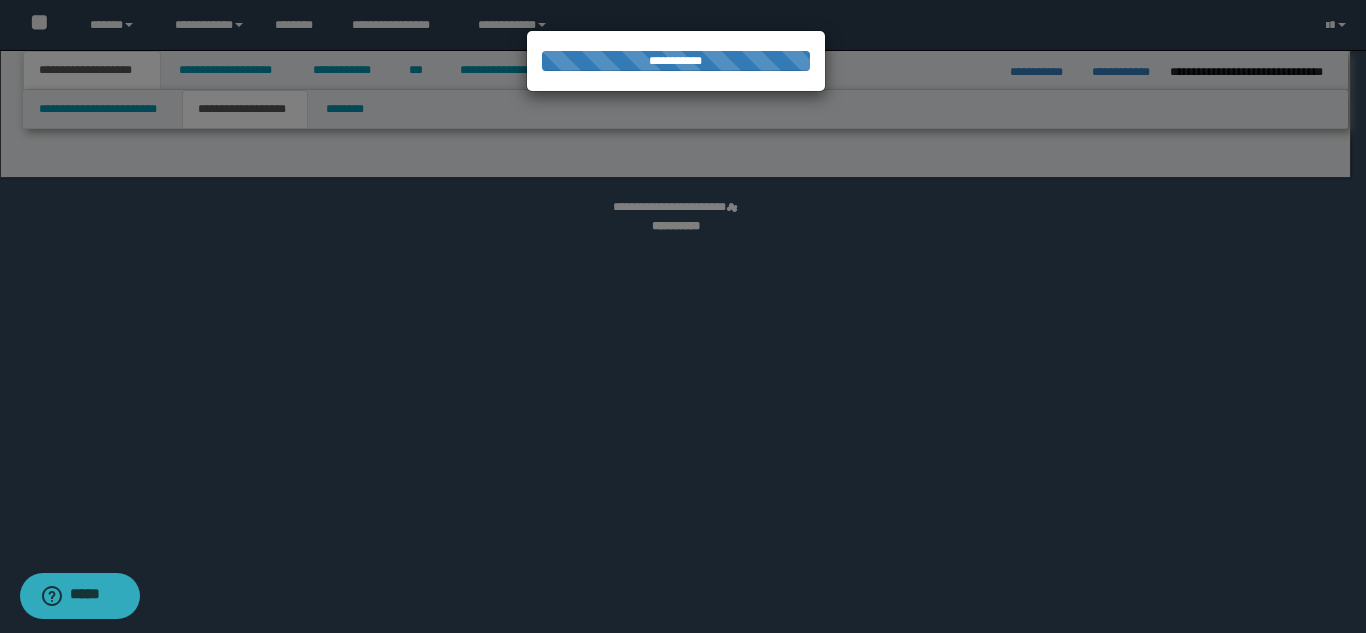 select on "*" 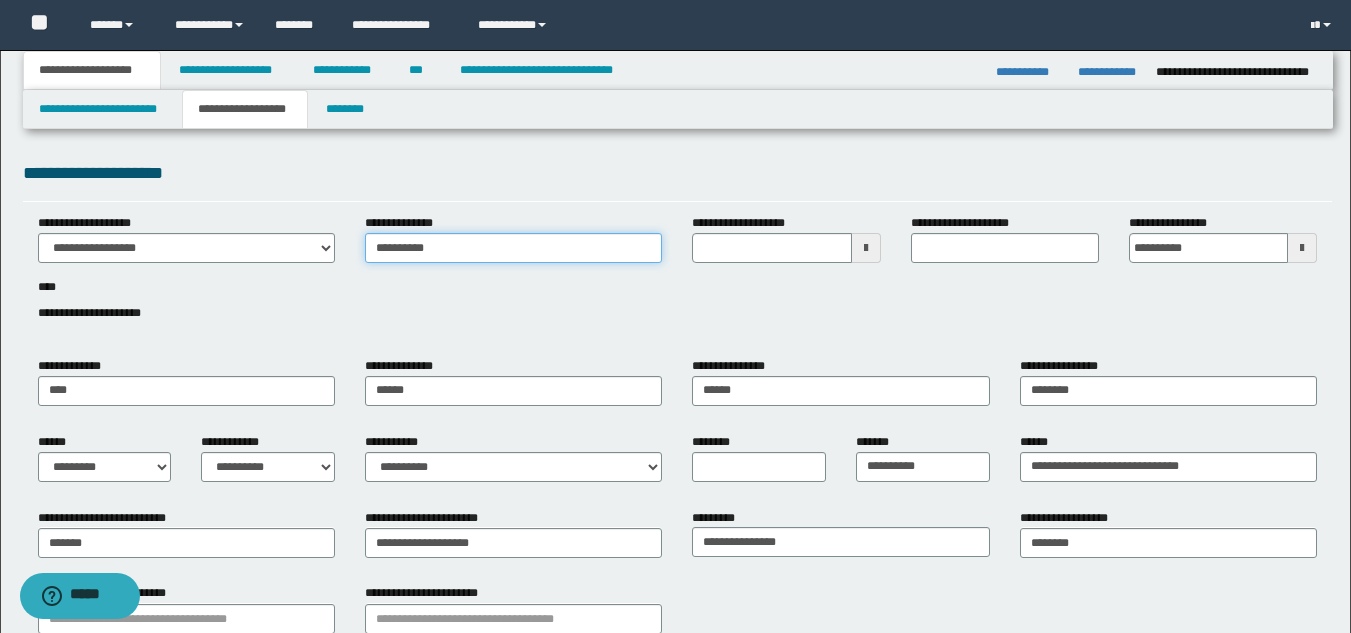 drag, startPoint x: 449, startPoint y: 256, endPoint x: 346, endPoint y: 258, distance: 103.01942 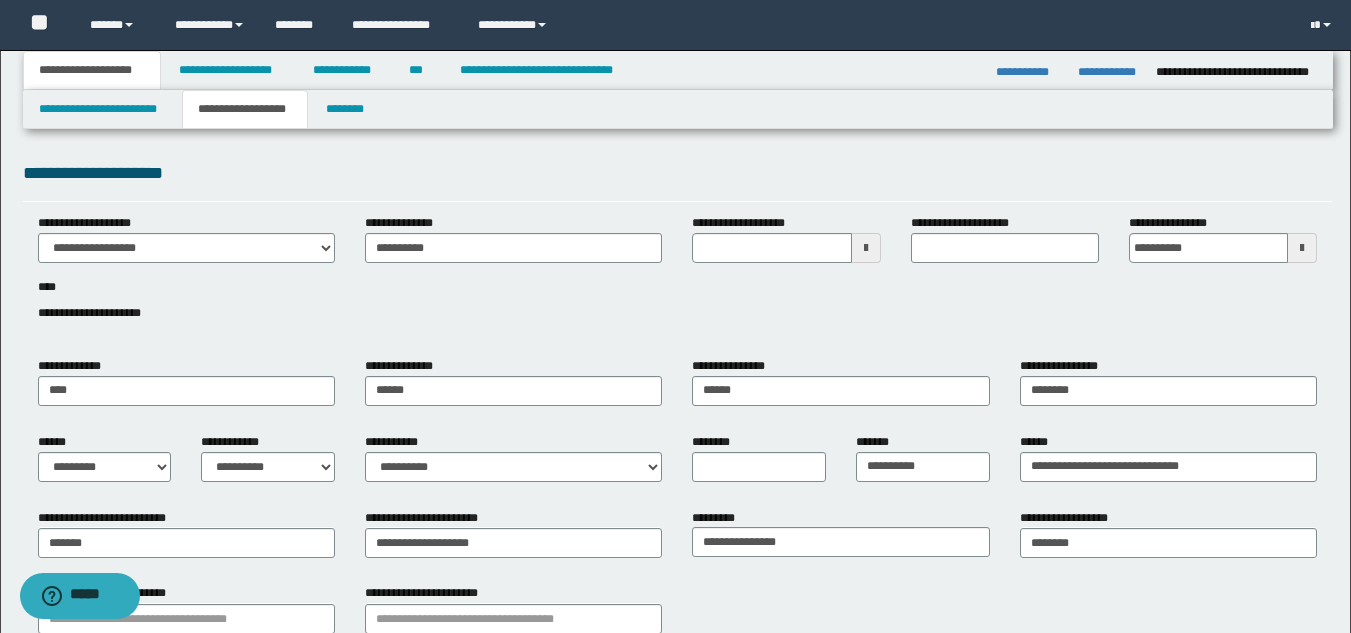 click on "**********" at bounding box center (677, 279) 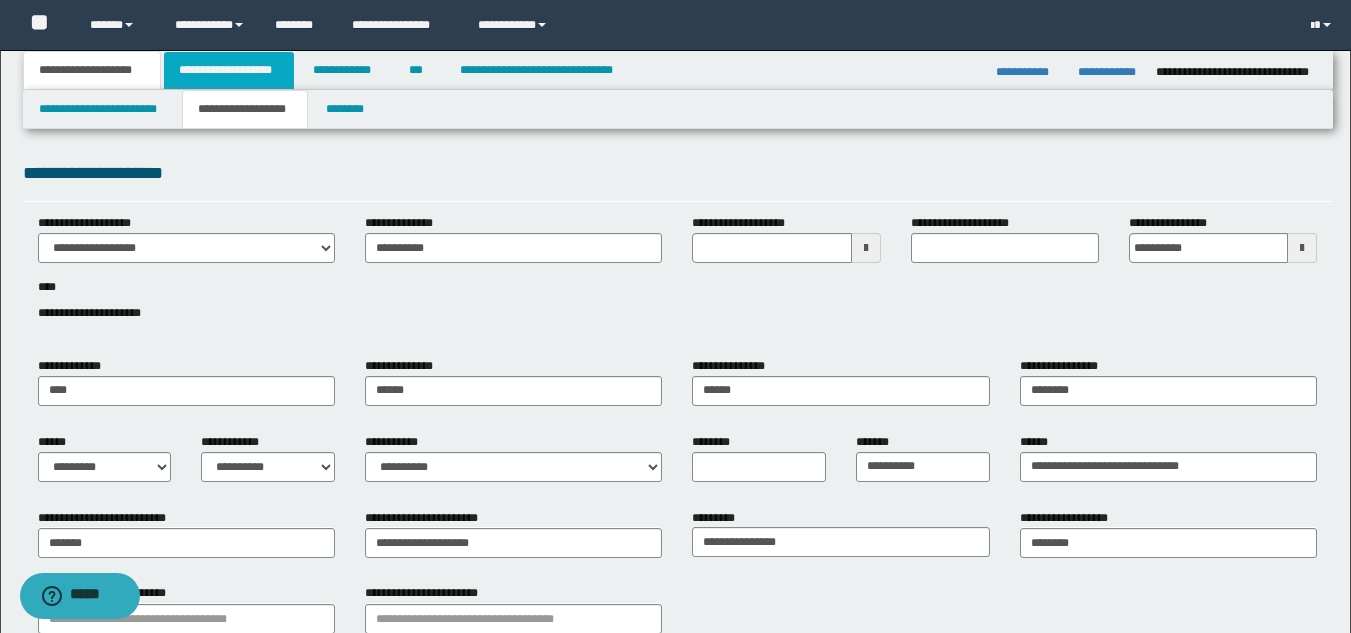click on "**********" at bounding box center (229, 70) 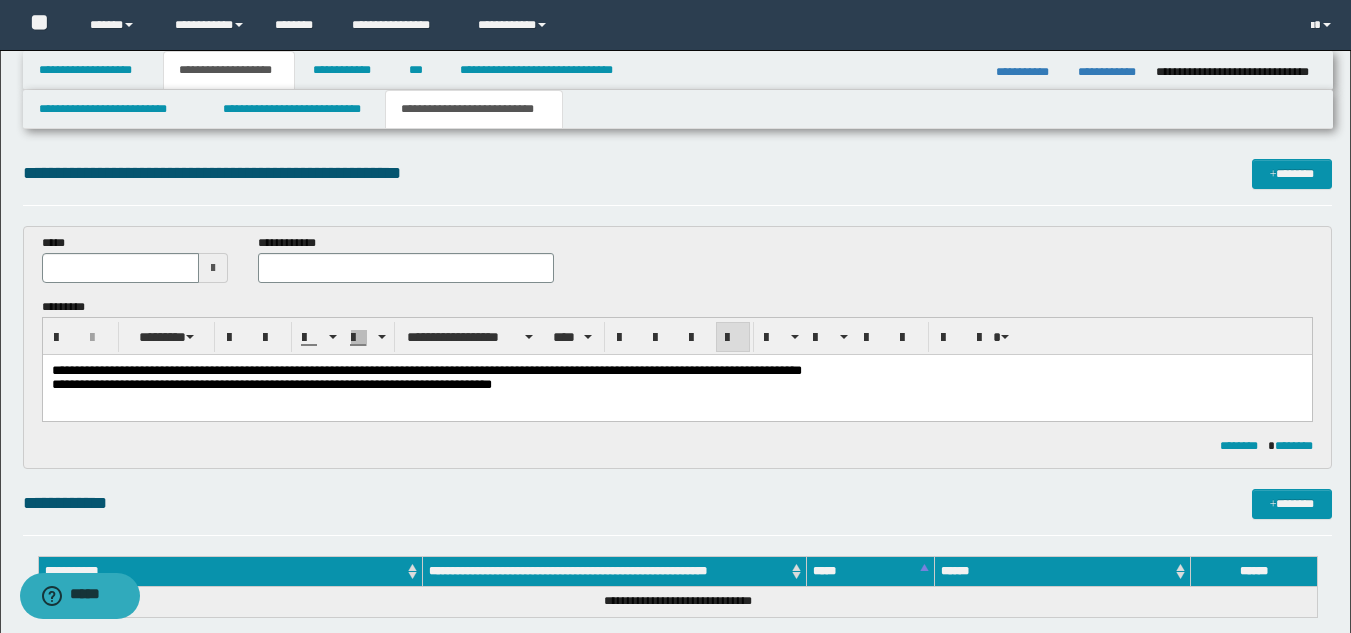 click on "**********" at bounding box center (676, 385) 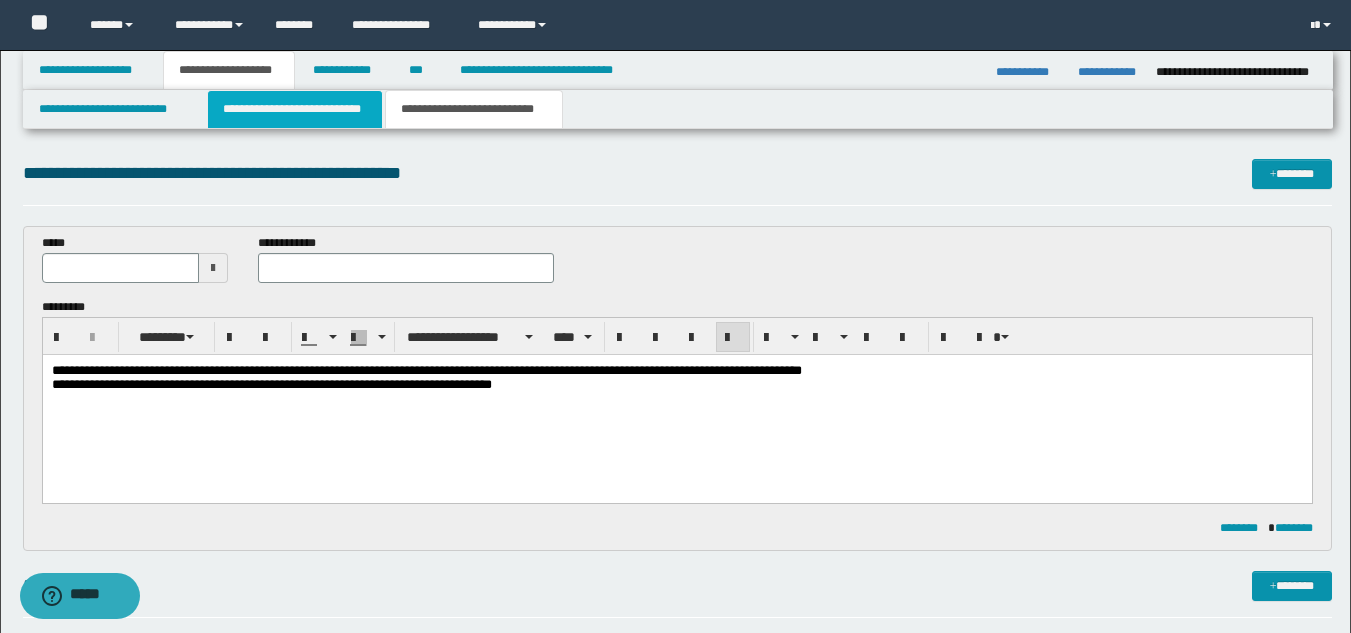 click on "**********" at bounding box center [295, 109] 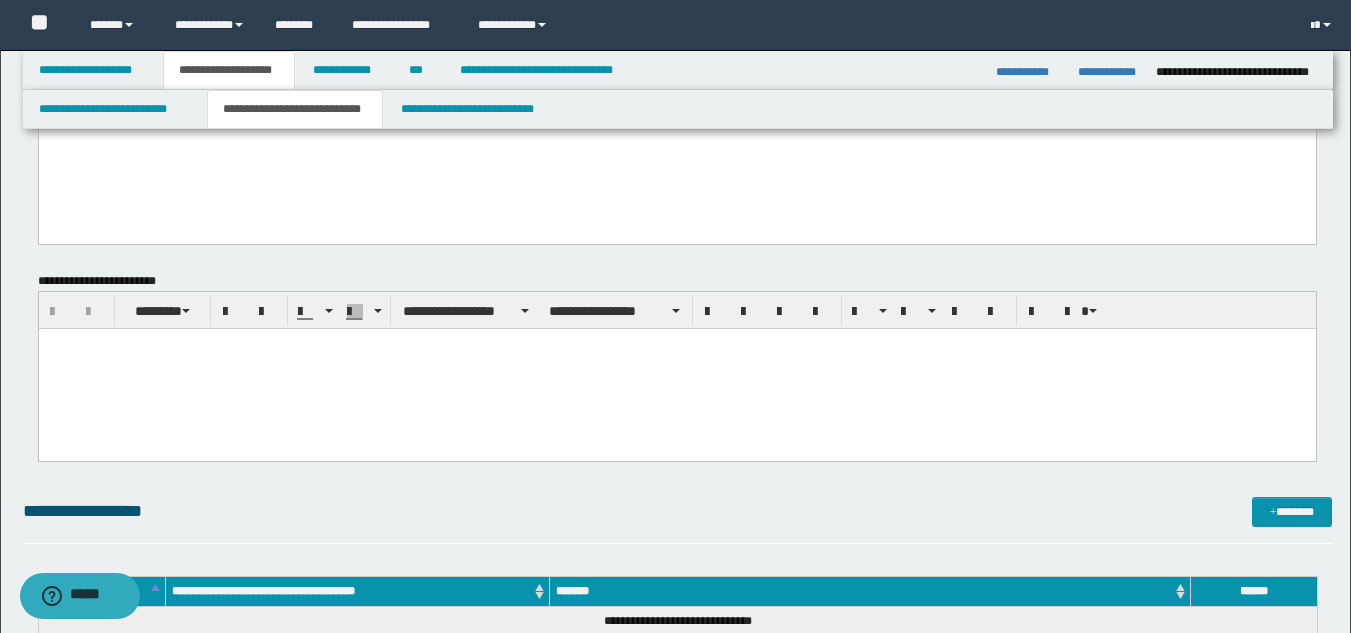 scroll, scrollTop: 0, scrollLeft: 0, axis: both 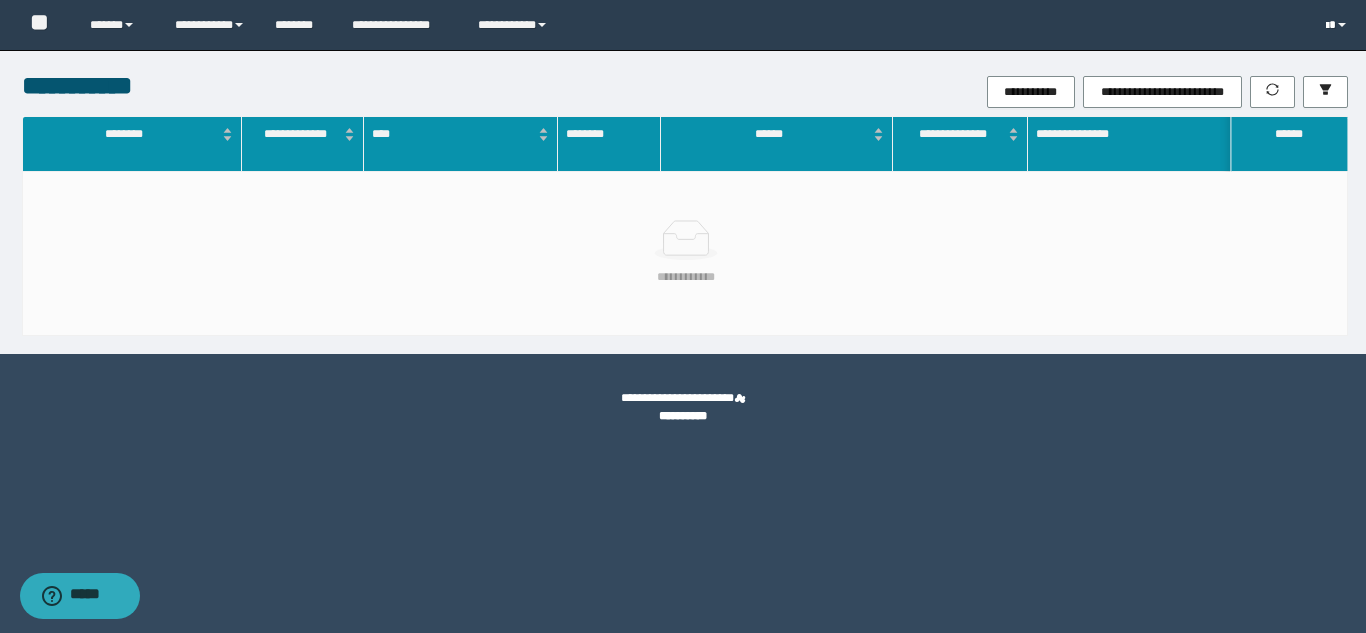 click at bounding box center (1342, 25) 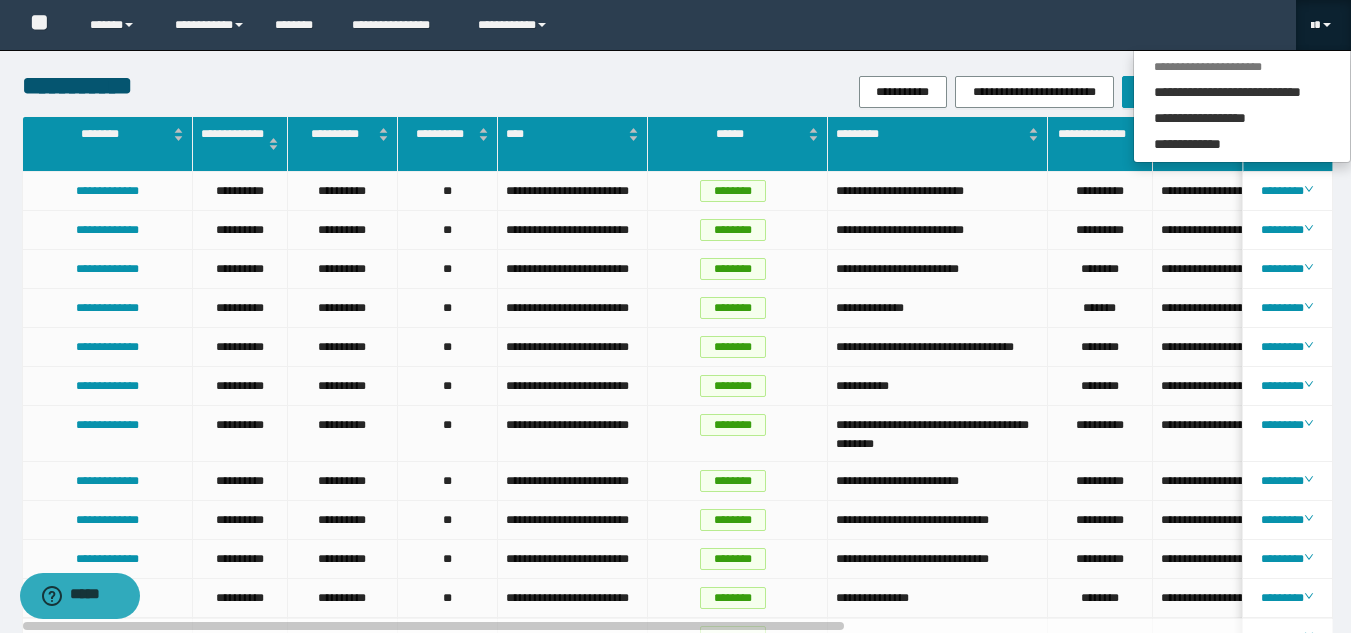 click on "**********" at bounding box center [675, 25] 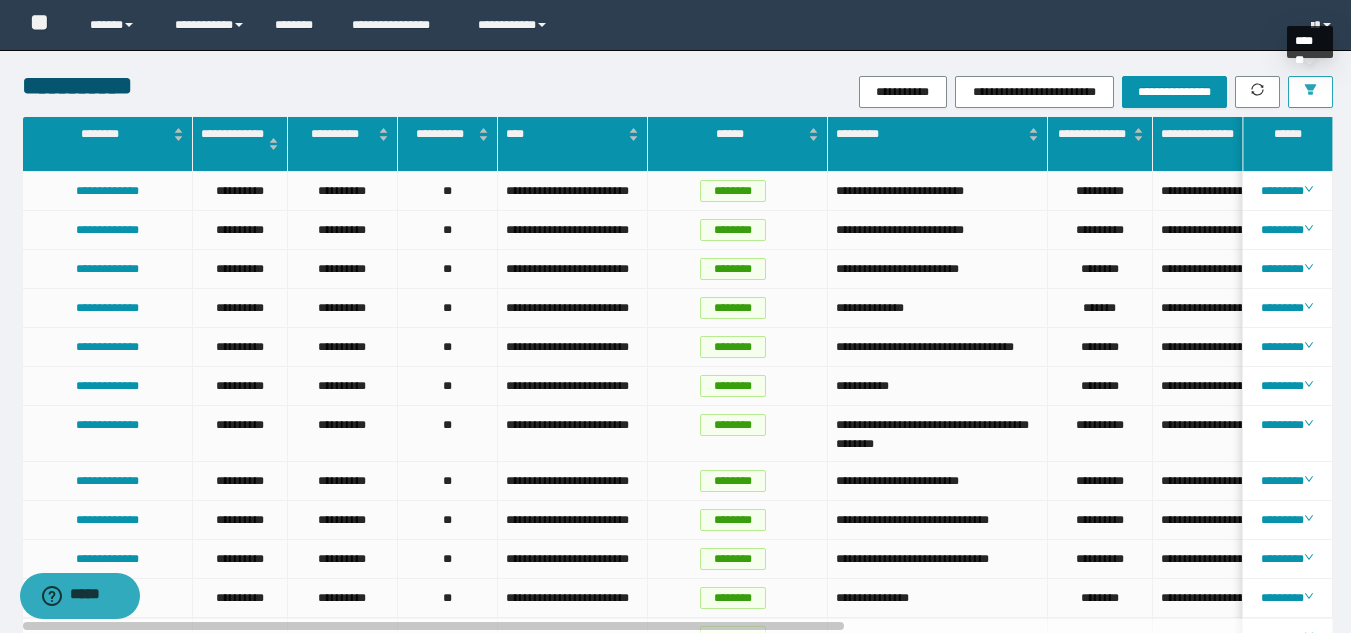 click 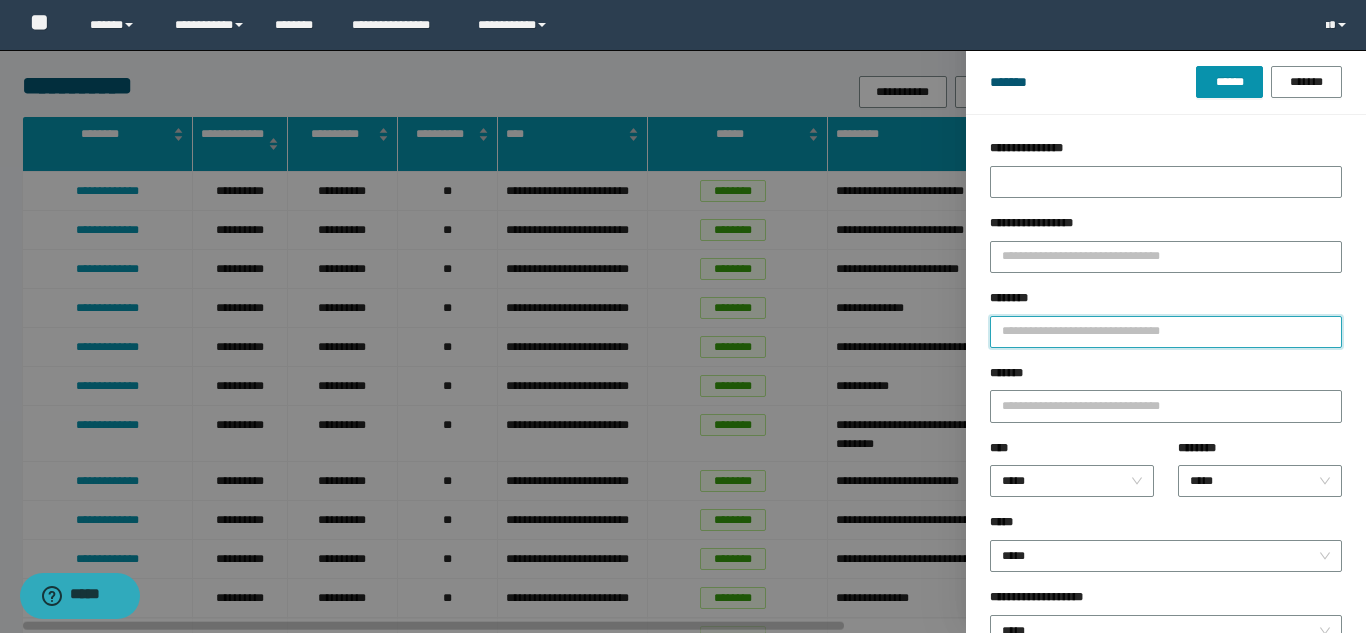 click on "********" at bounding box center (1166, 332) 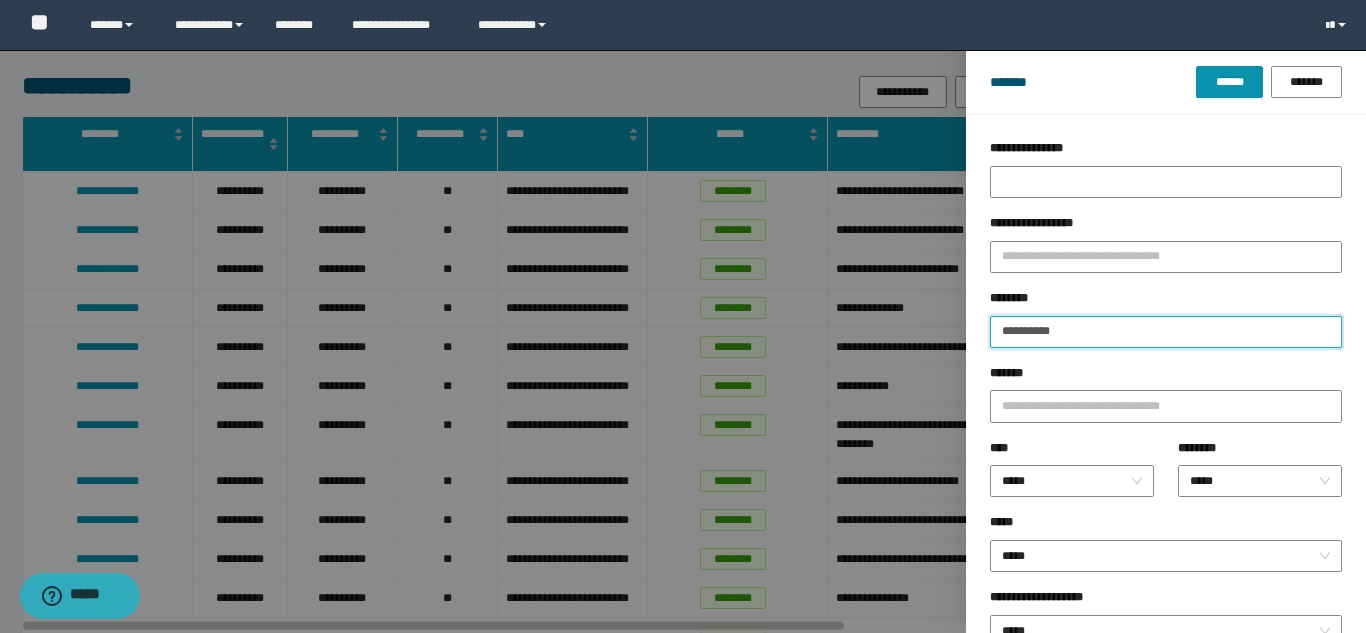 type on "**********" 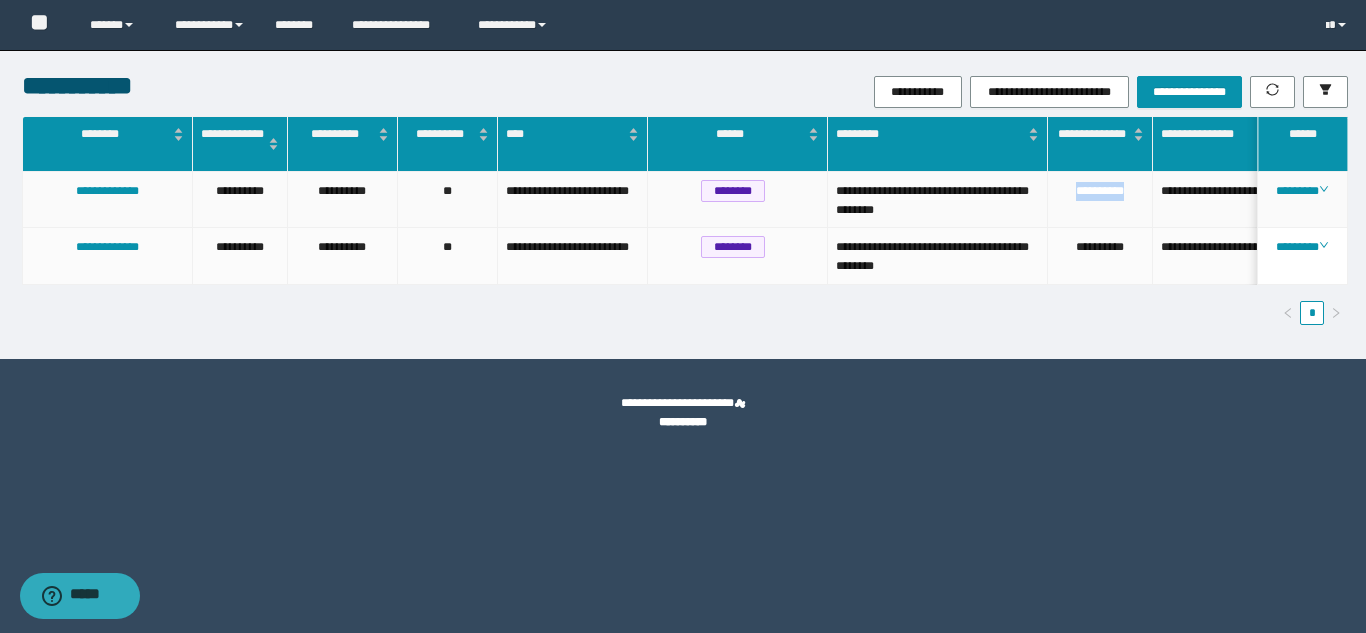 drag, startPoint x: 1129, startPoint y: 194, endPoint x: 1056, endPoint y: 193, distance: 73.00685 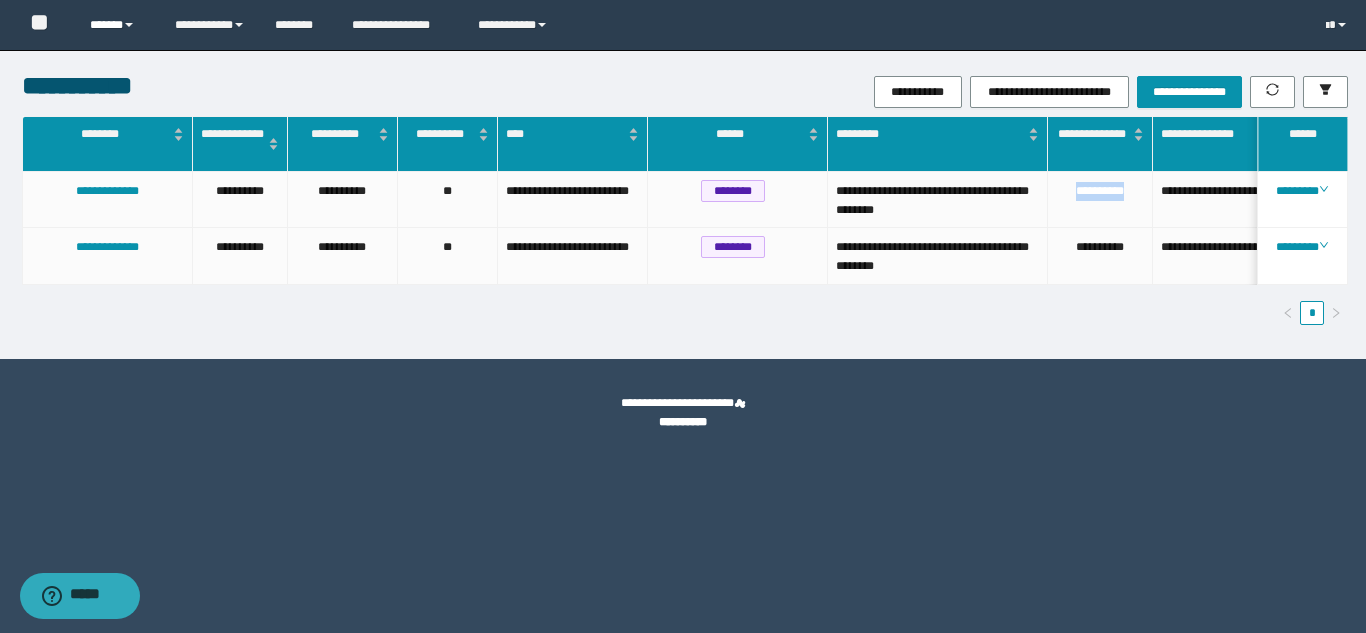 click on "******" at bounding box center [117, 25] 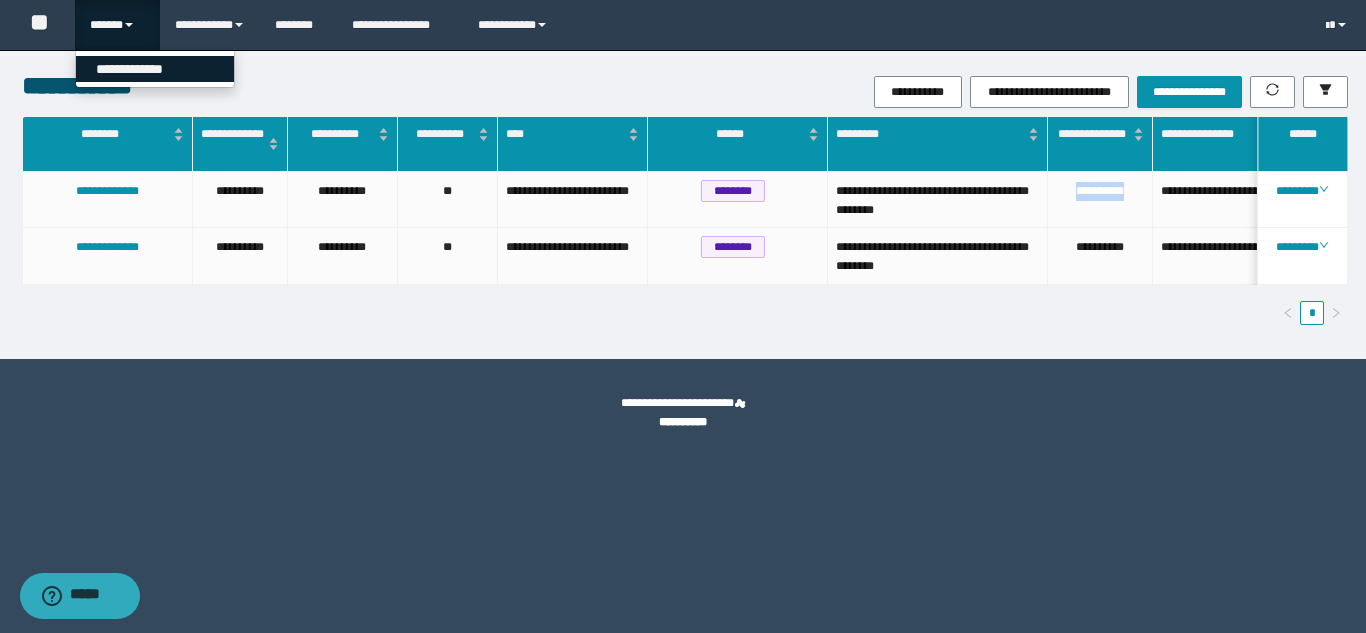 click on "**********" at bounding box center [155, 69] 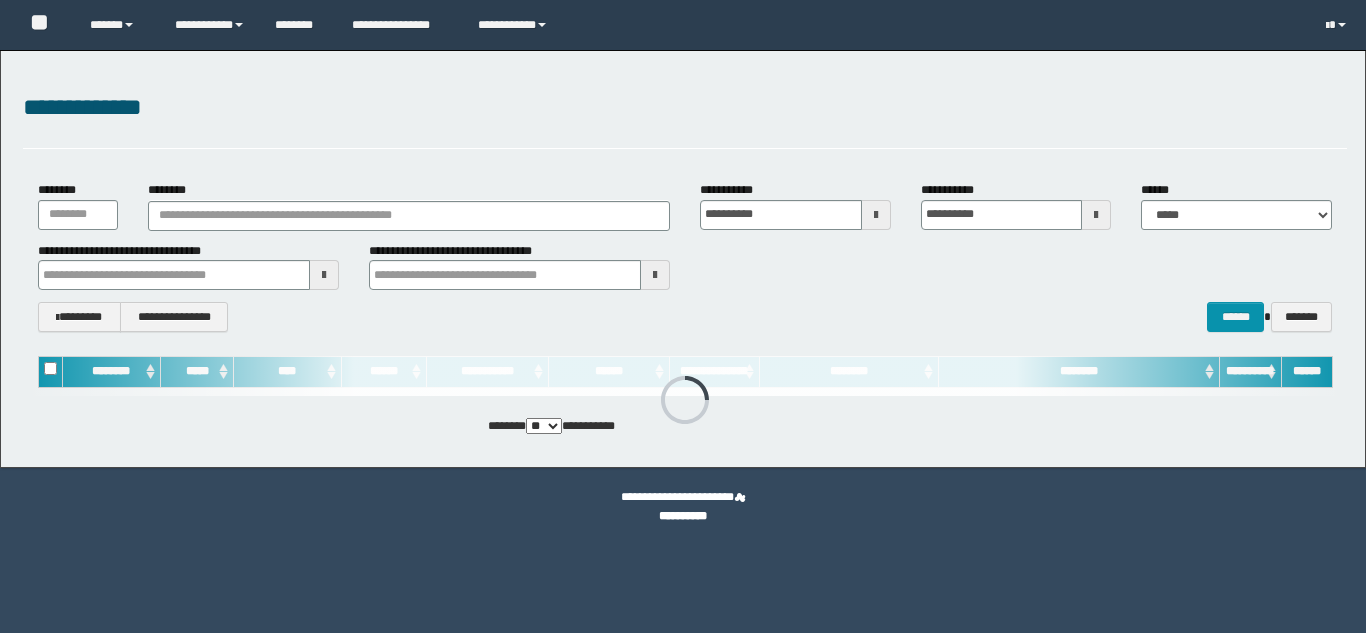 scroll, scrollTop: 0, scrollLeft: 0, axis: both 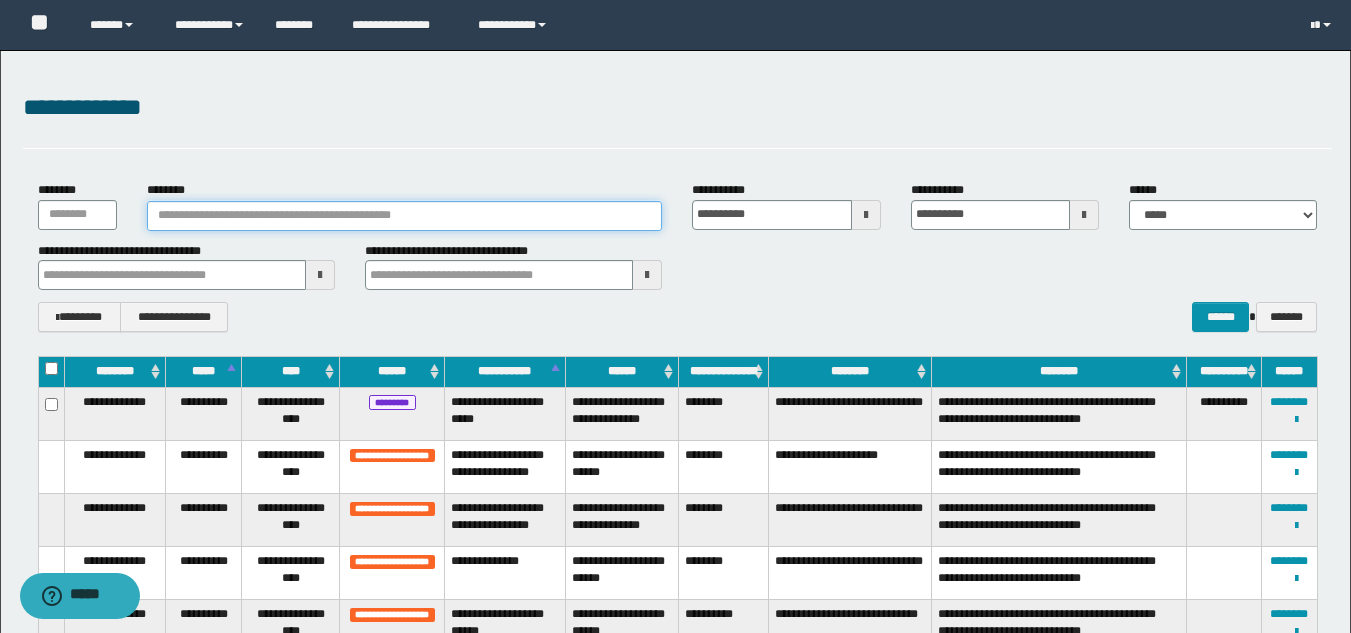 click on "********" at bounding box center (405, 216) 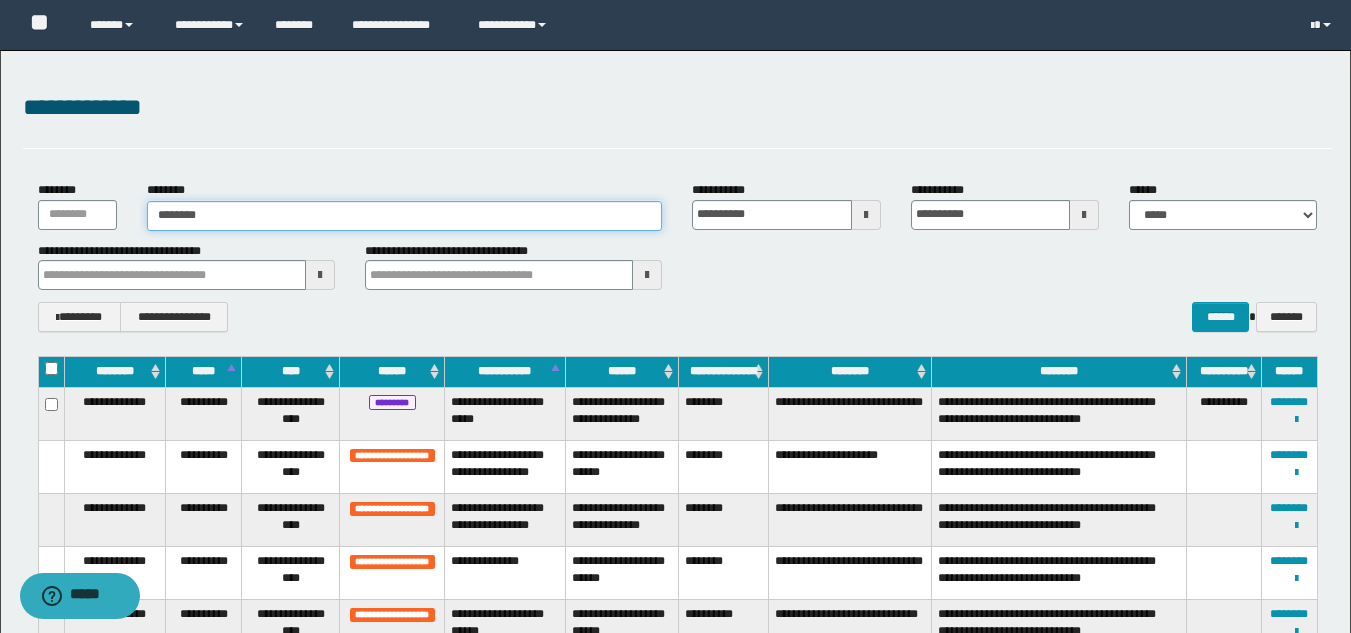 type on "********" 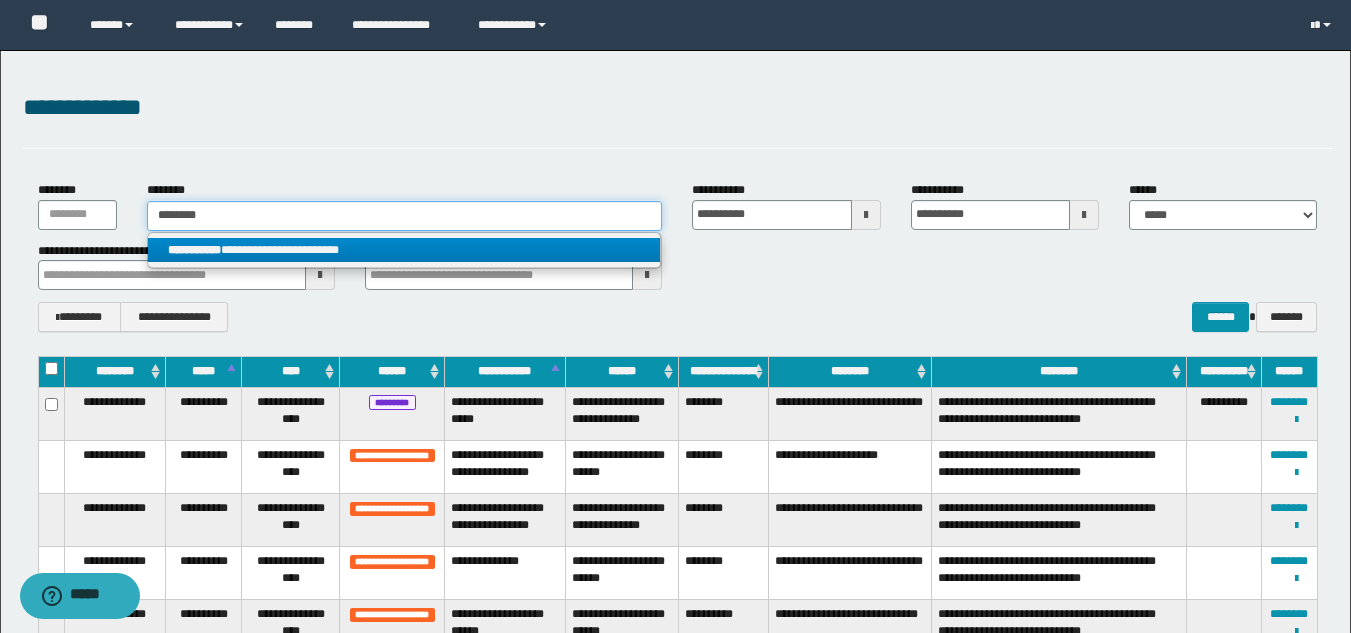 type on "********" 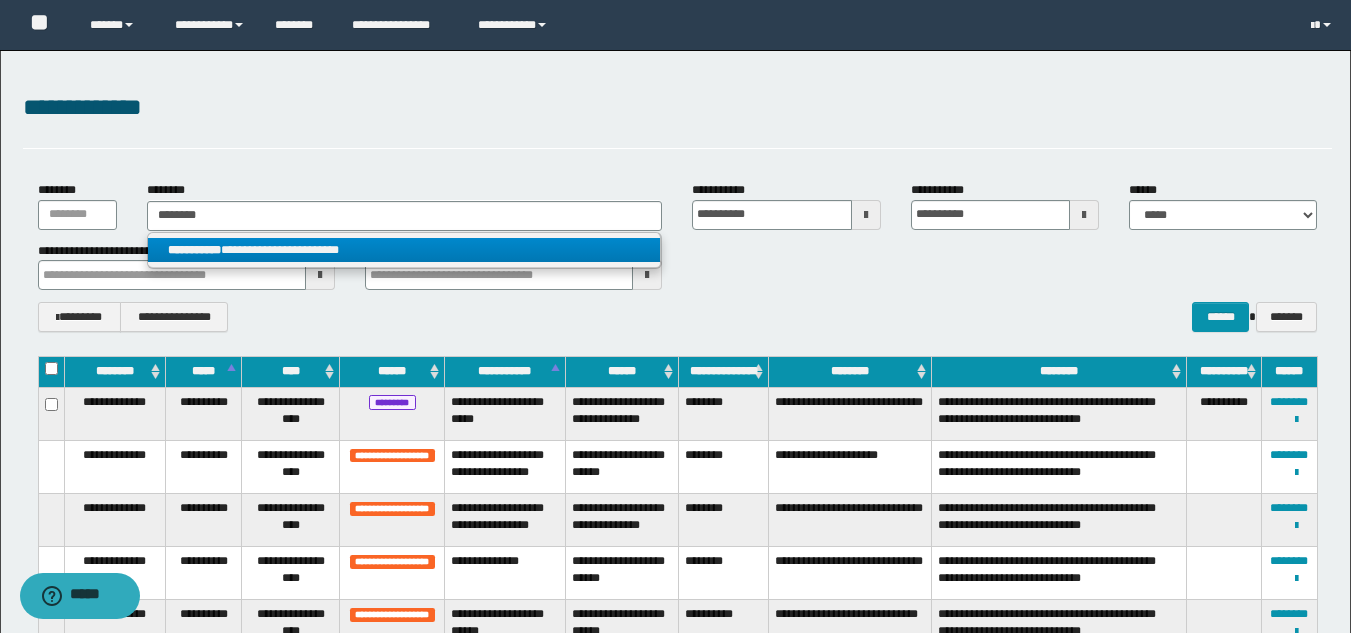 click on "**********" at bounding box center [404, 250] 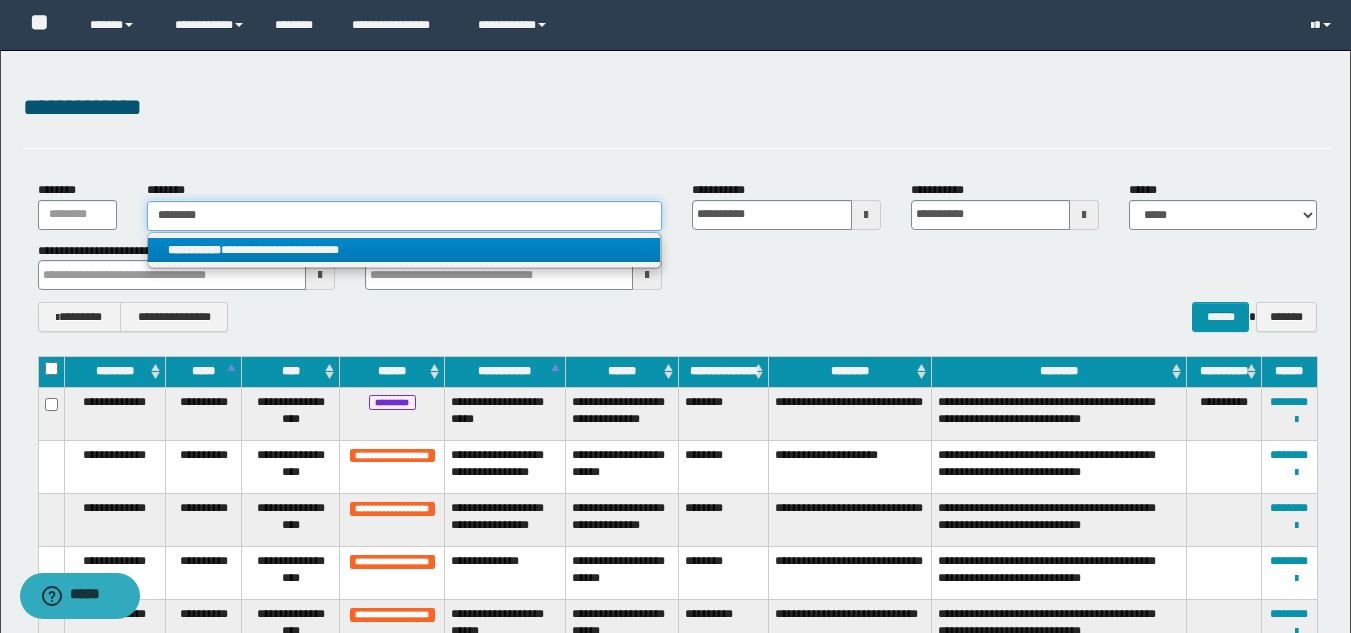 type 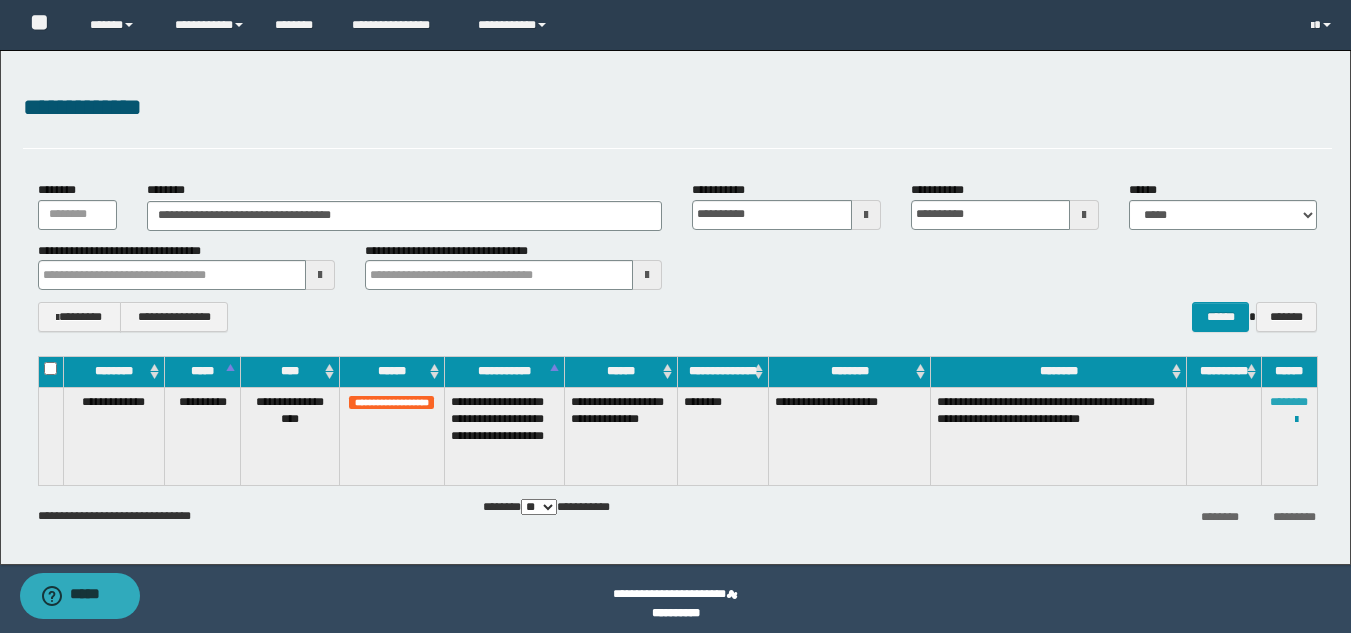 click on "********" at bounding box center [1289, 402] 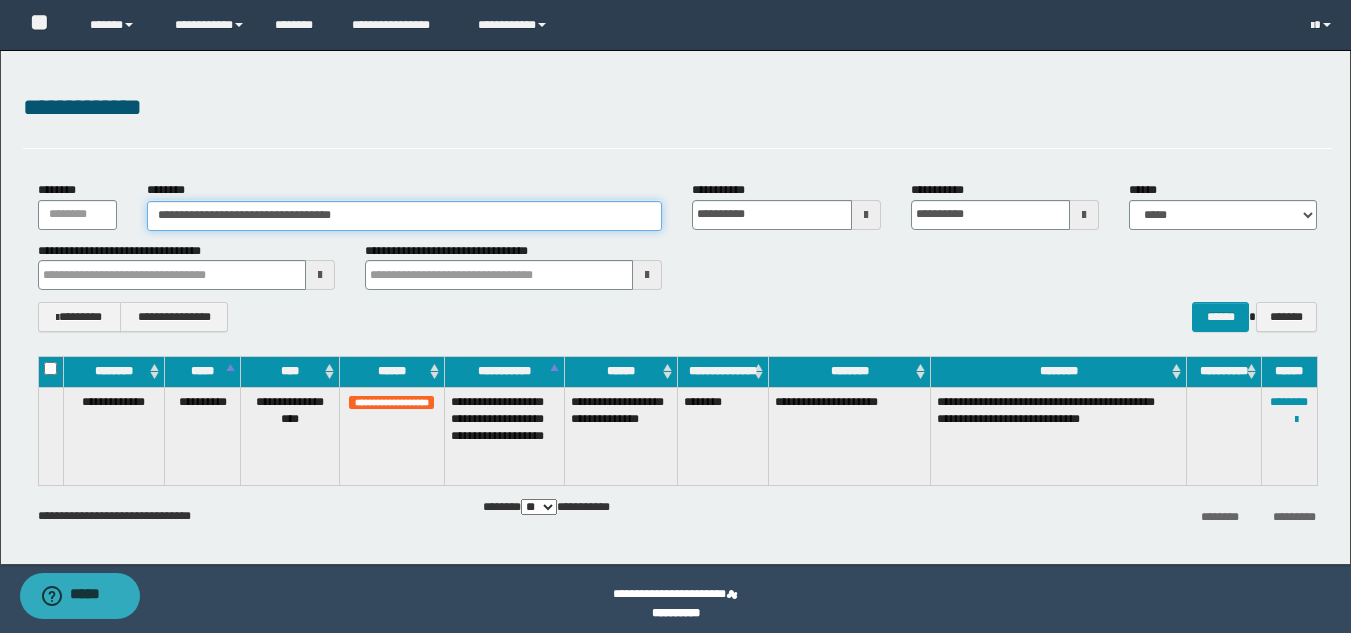 drag, startPoint x: 405, startPoint y: 202, endPoint x: 0, endPoint y: 197, distance: 405.03085 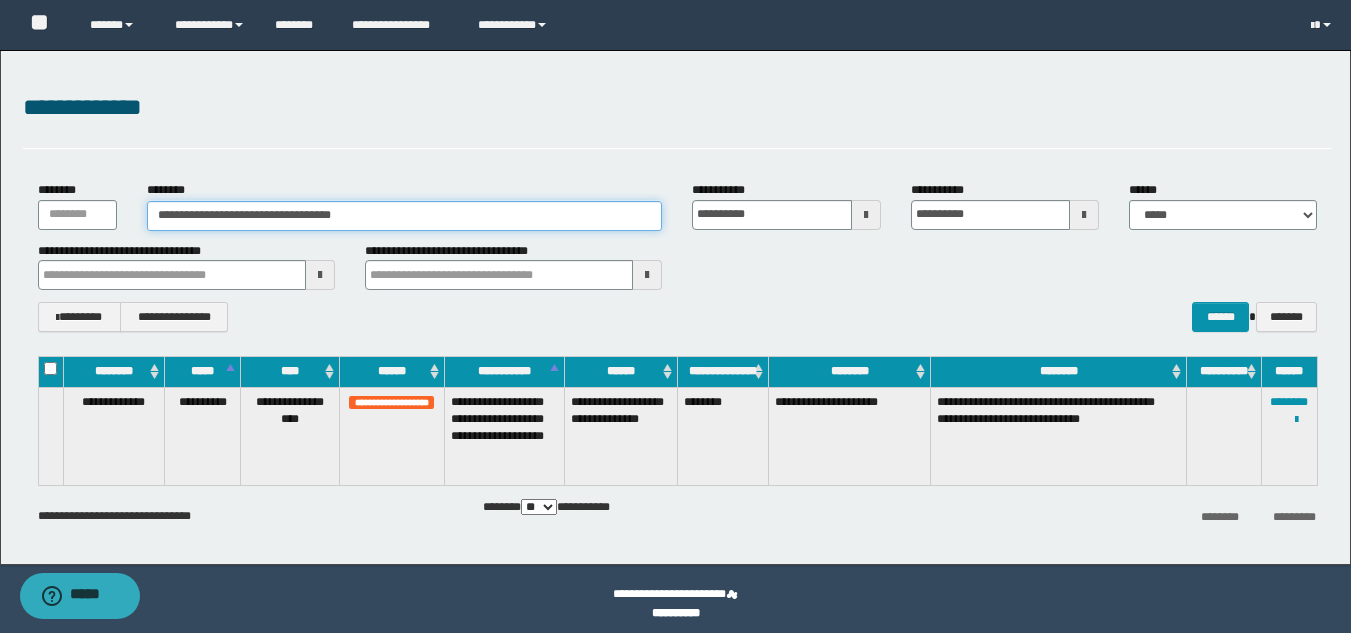 paste 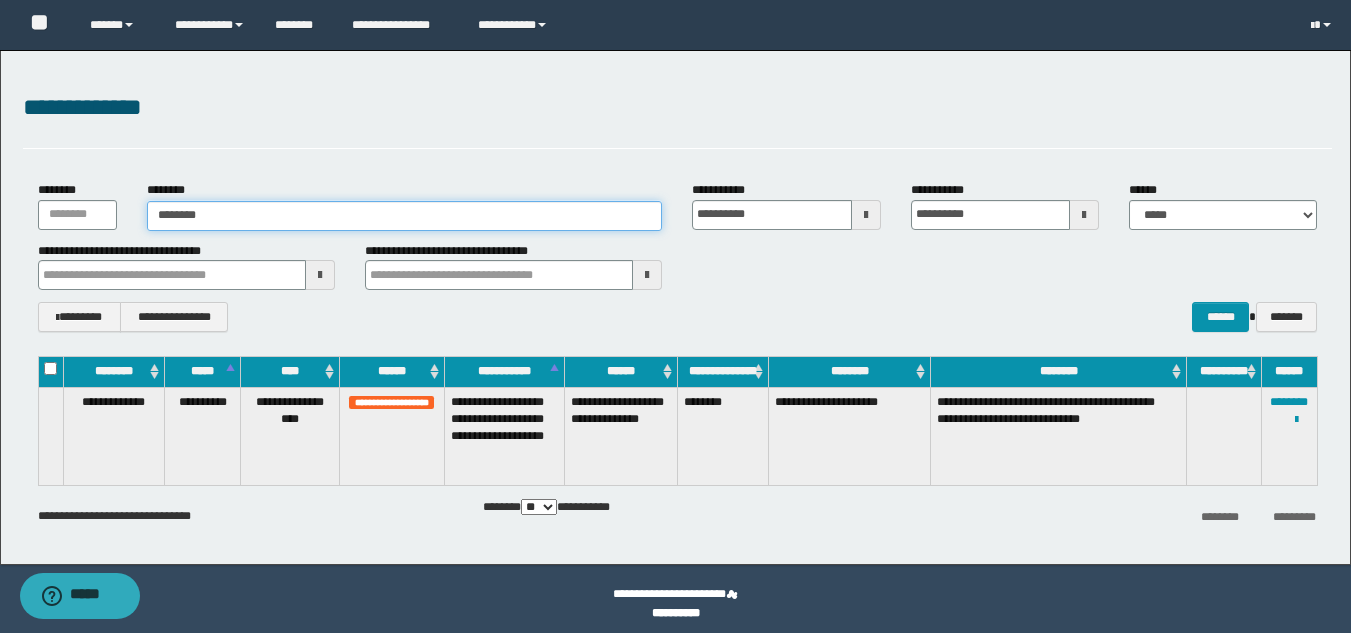 type on "********" 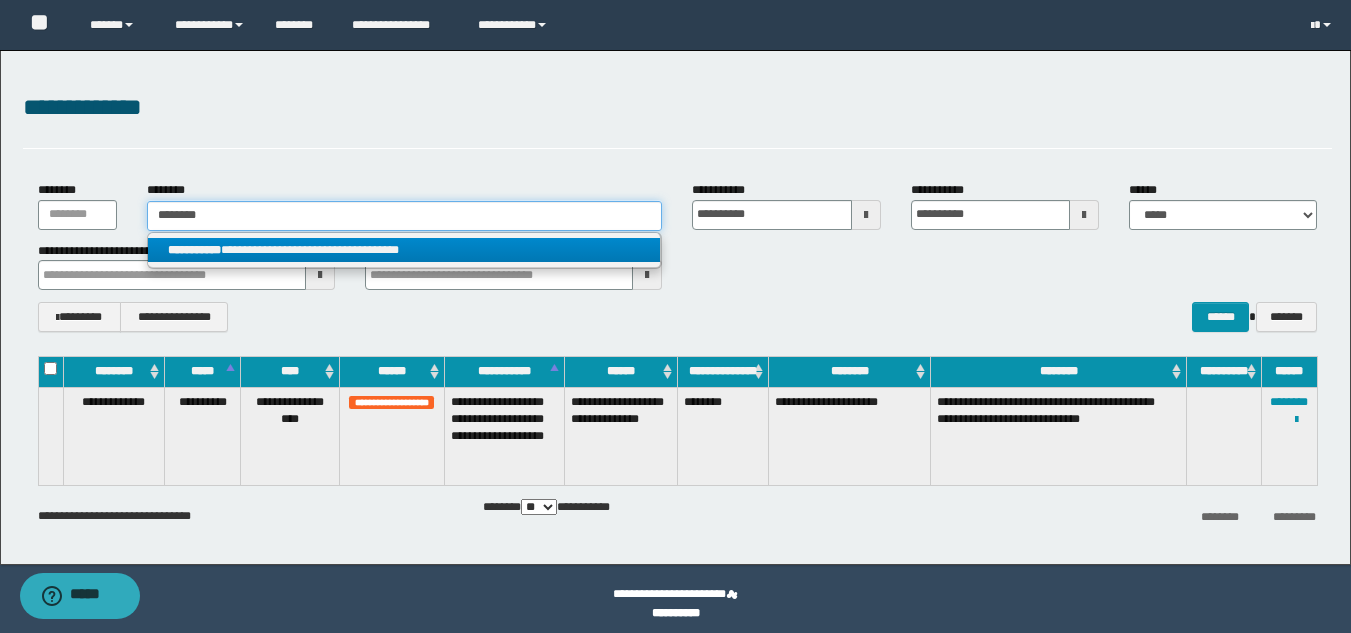 type on "********" 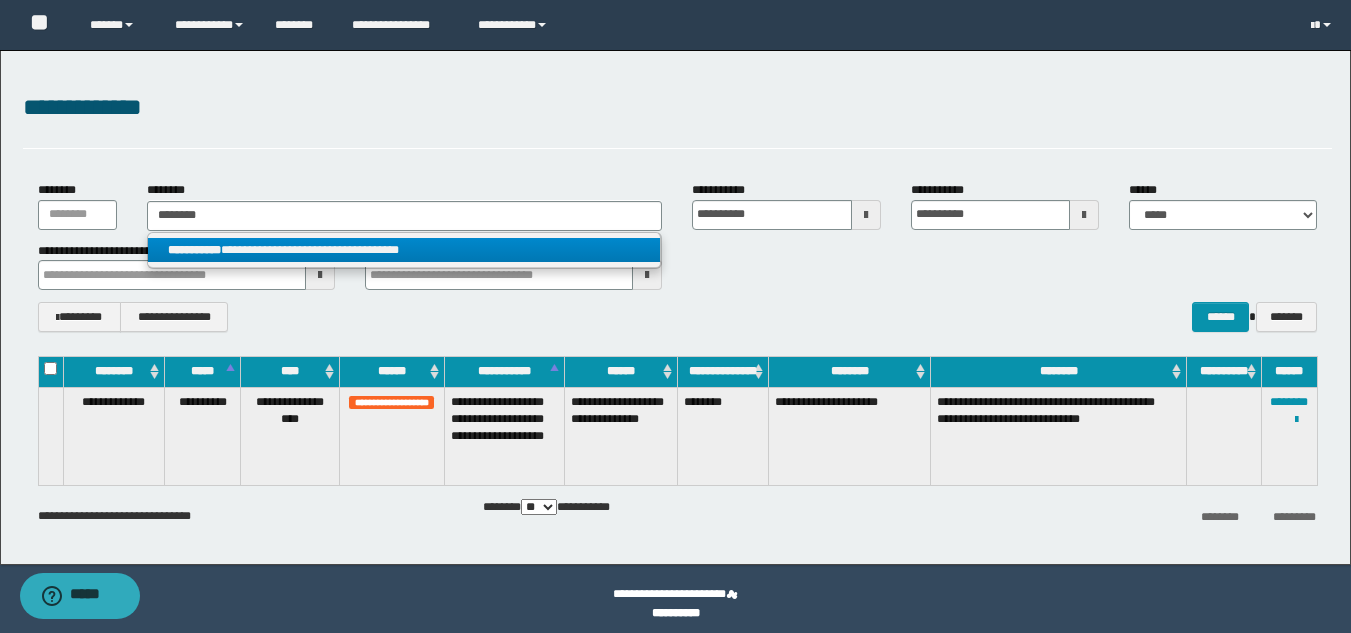 click on "**********" at bounding box center [404, 250] 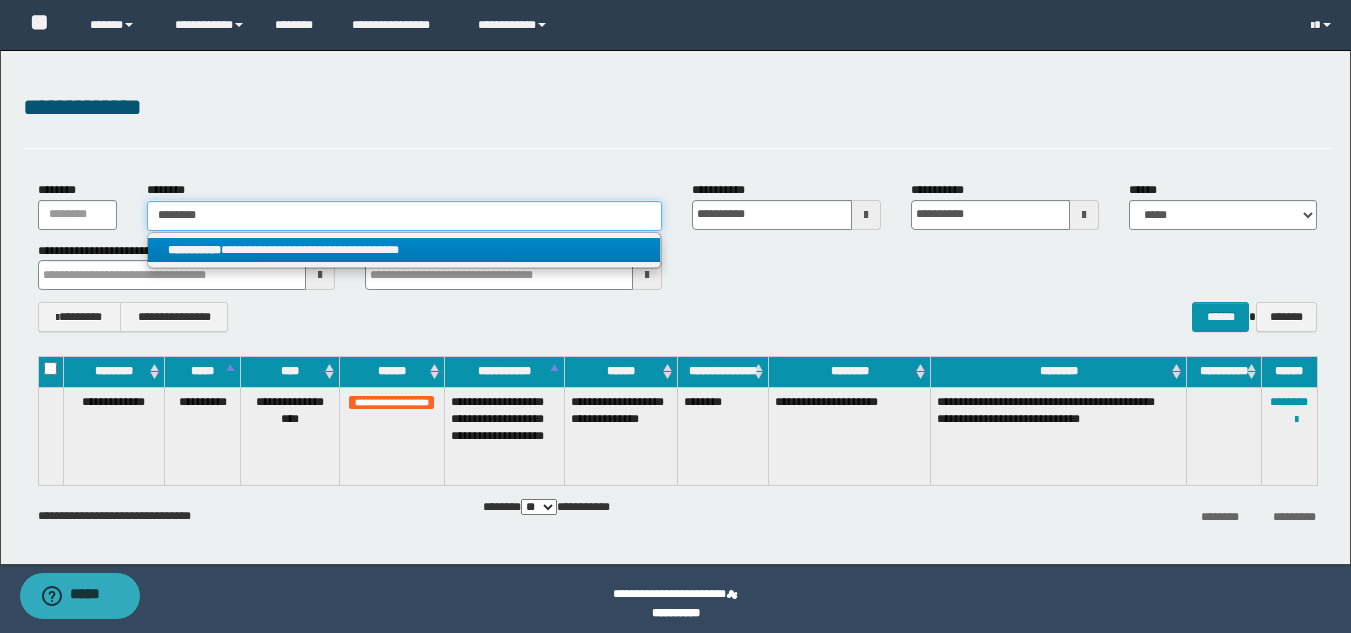 type 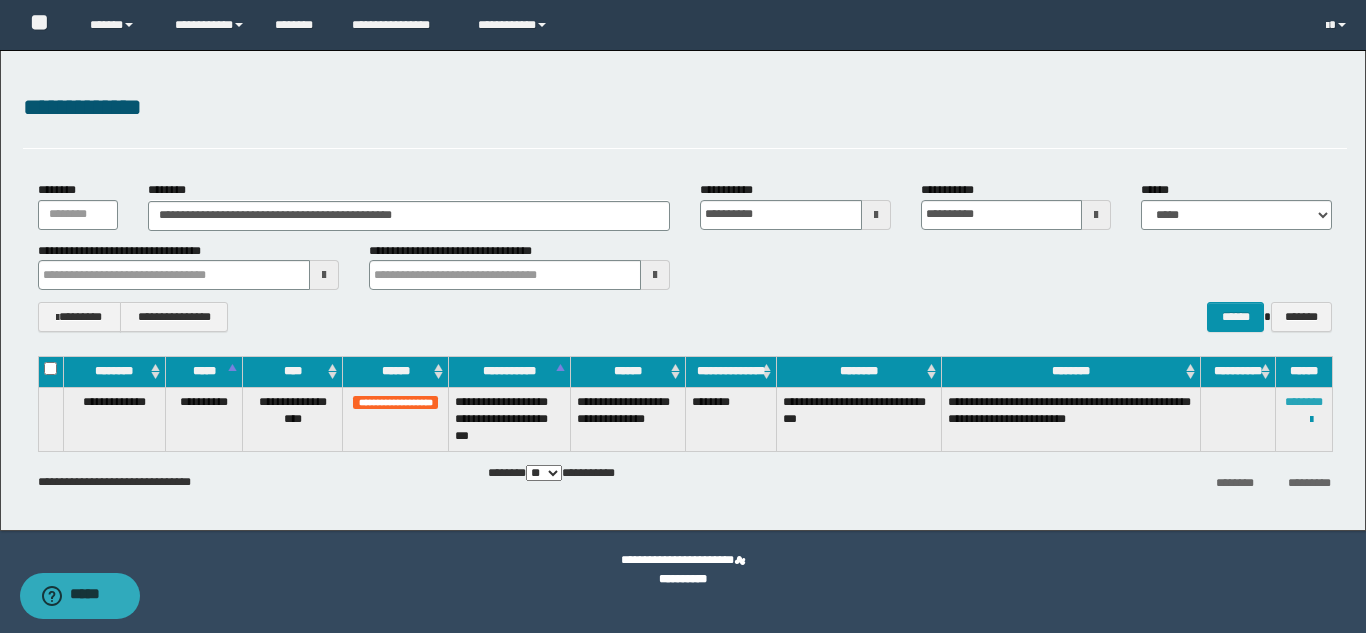 click on "********" at bounding box center [1304, 402] 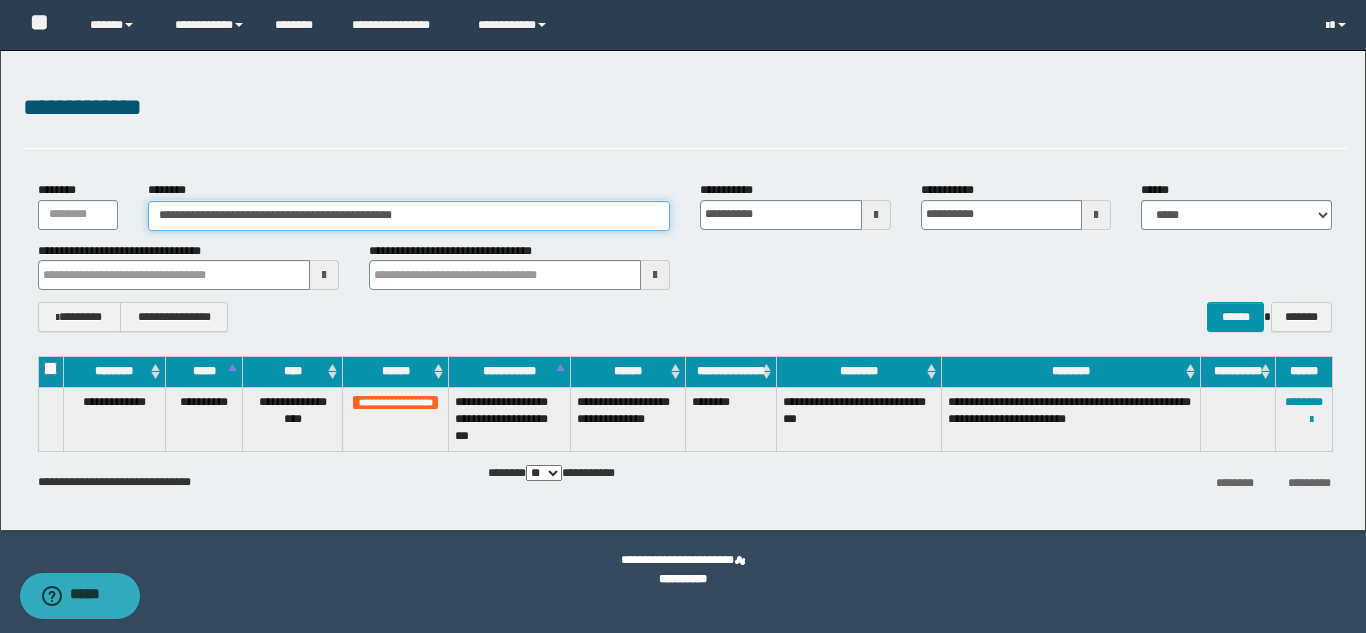 drag, startPoint x: 452, startPoint y: 219, endPoint x: 0, endPoint y: 230, distance: 452.13382 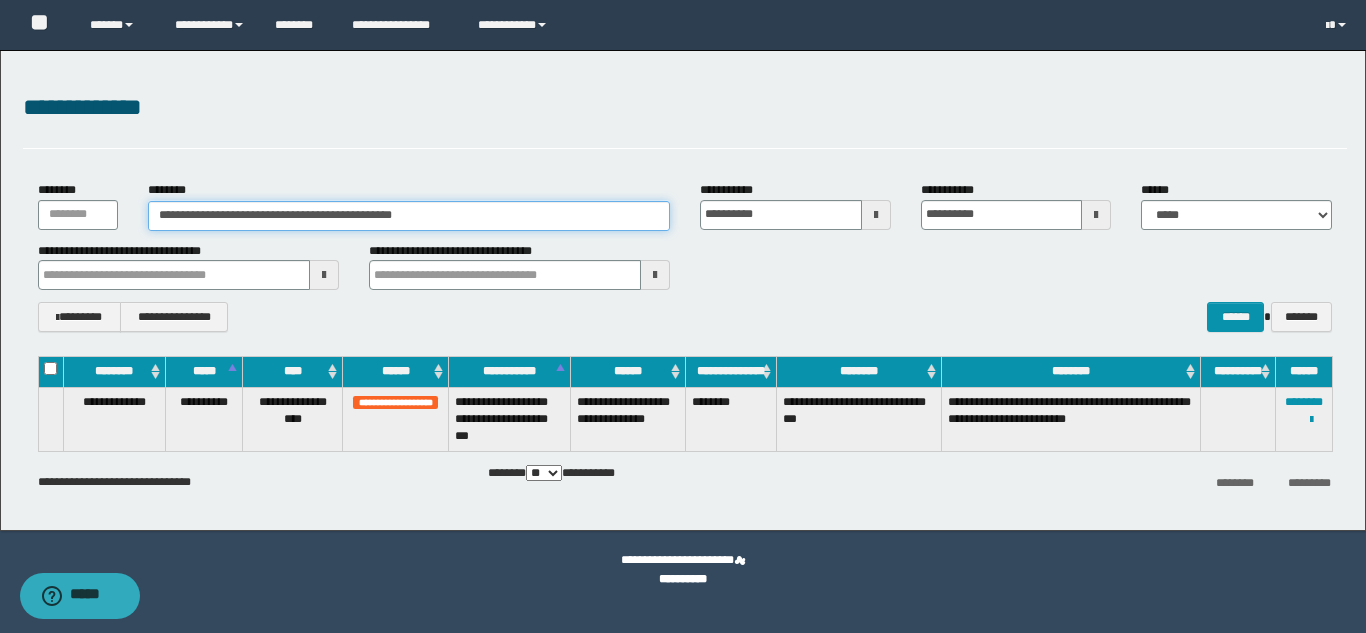 paste 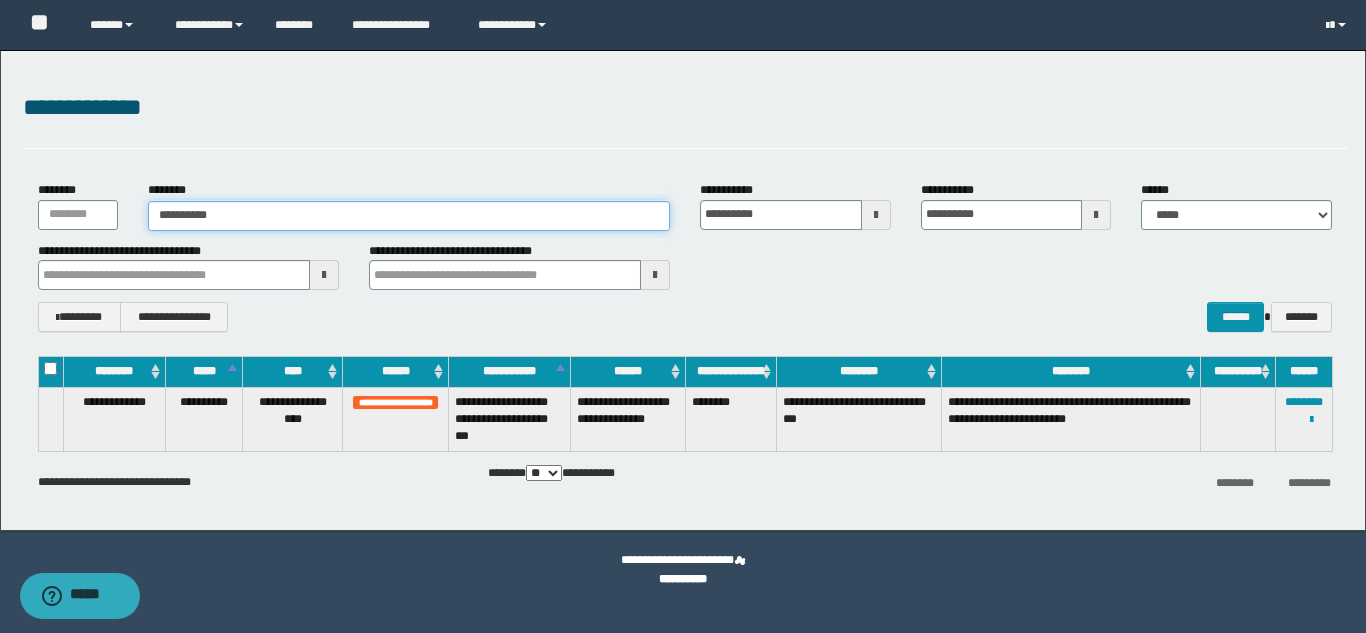 type on "**********" 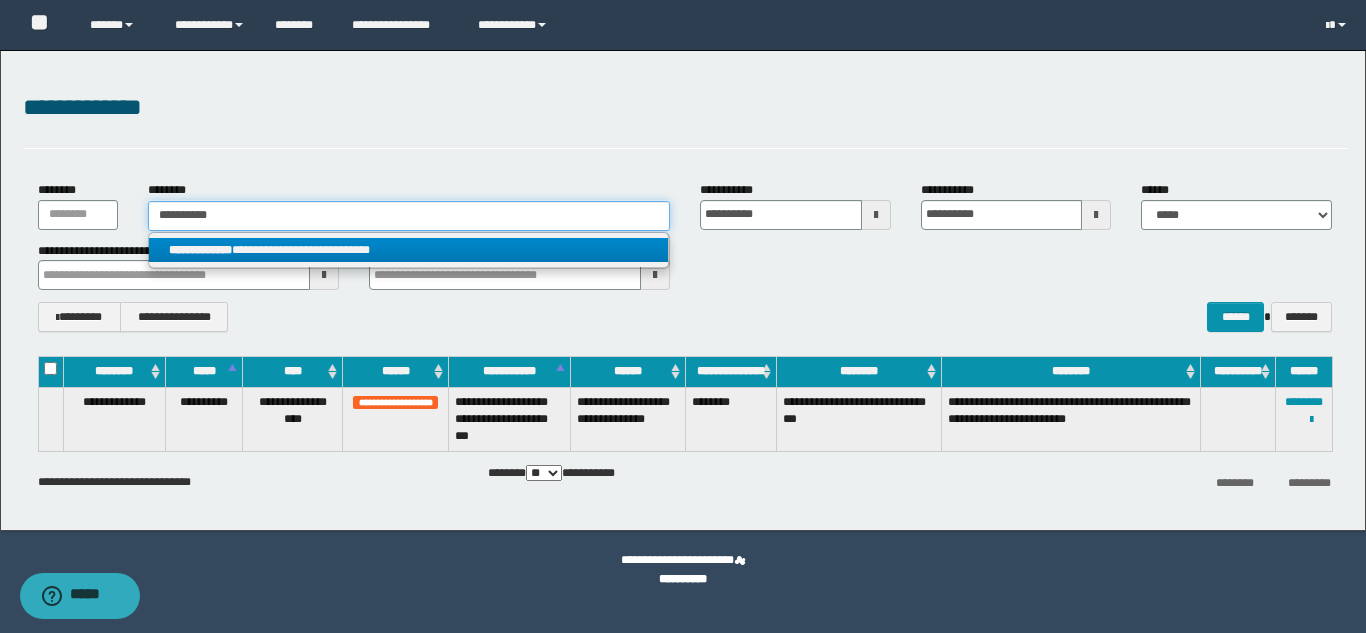 type on "**********" 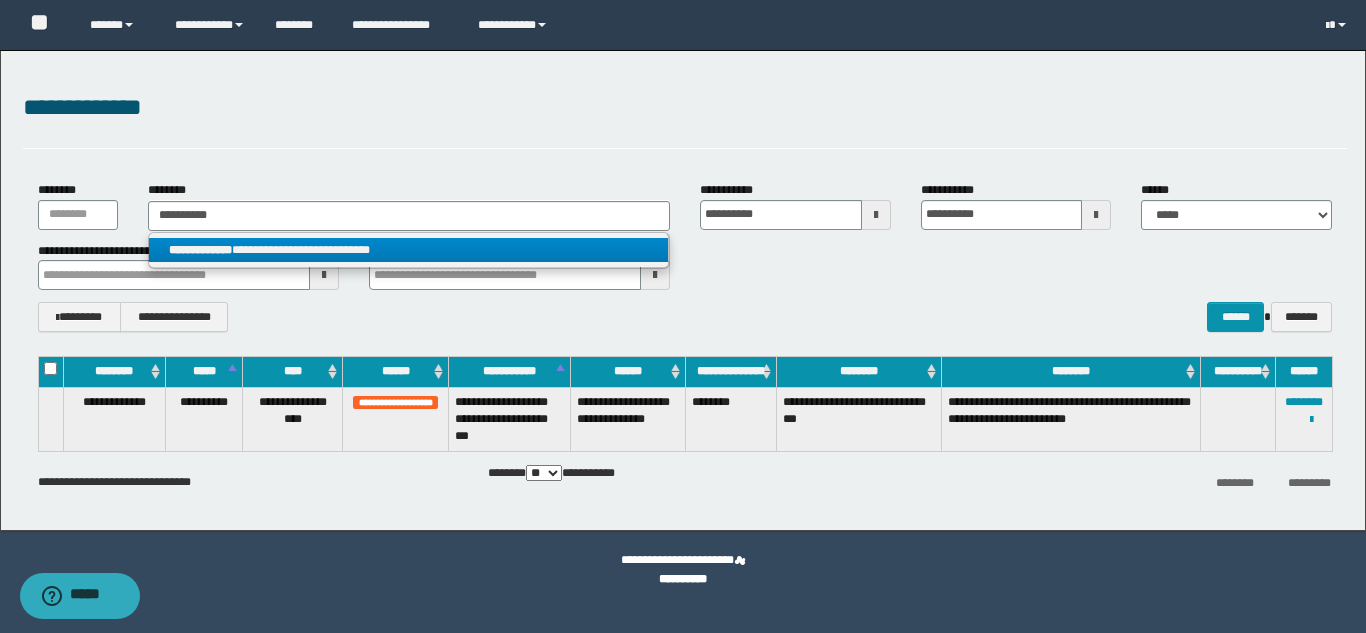 click on "**********" at bounding box center (408, 250) 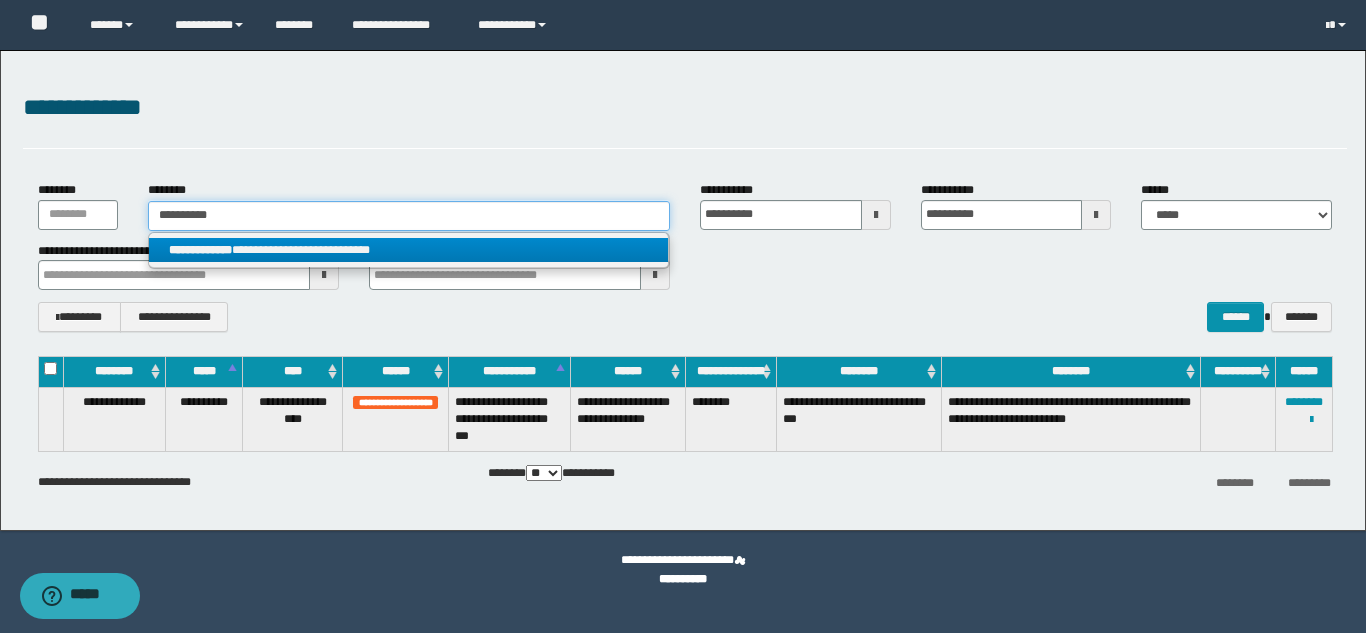 type 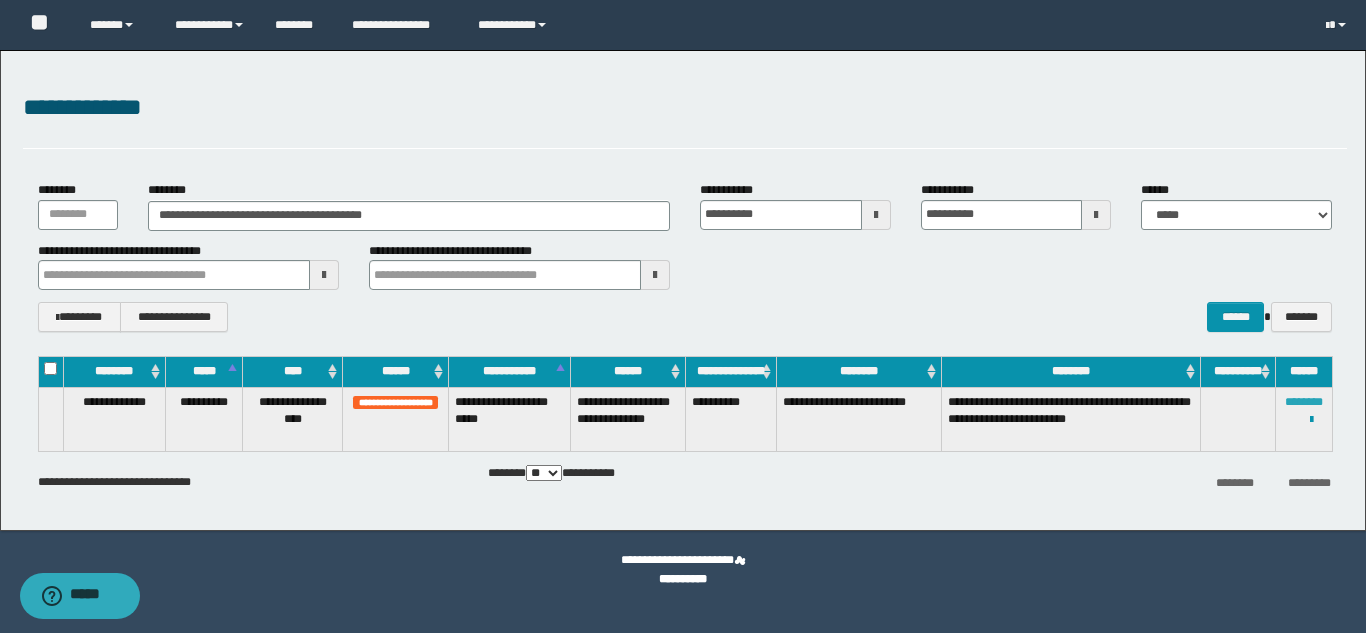 click on "********" at bounding box center (1304, 402) 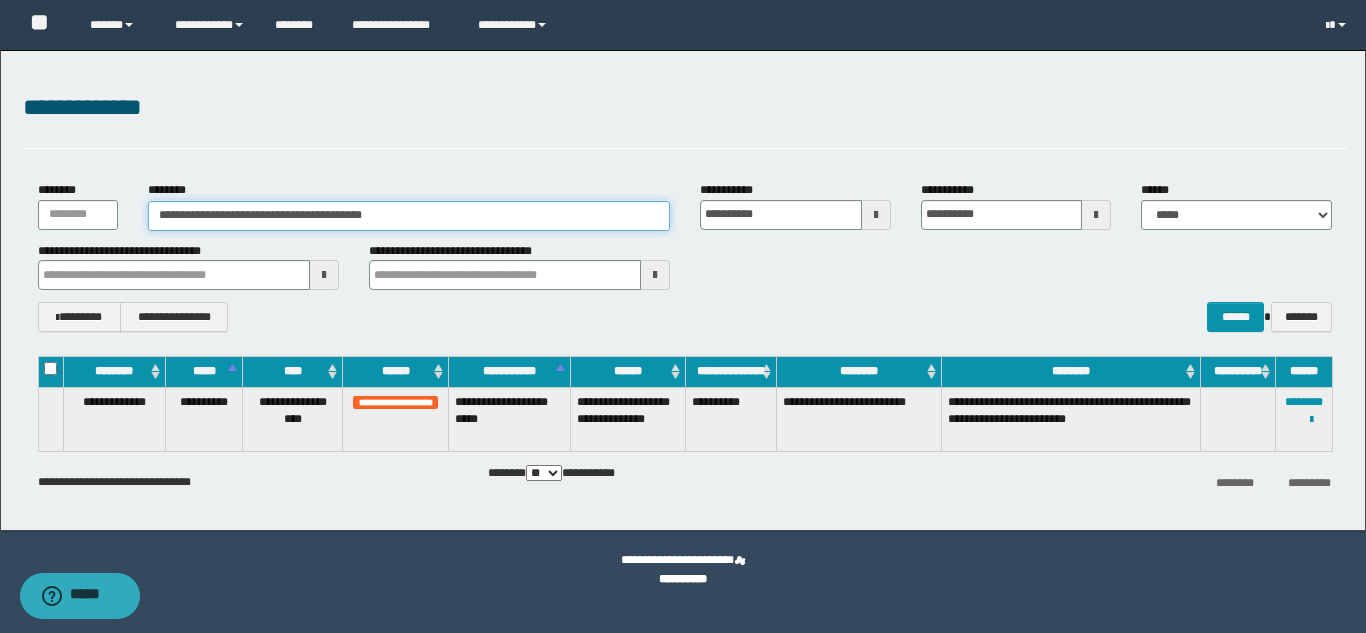 drag, startPoint x: 433, startPoint y: 208, endPoint x: 0, endPoint y: 197, distance: 433.1397 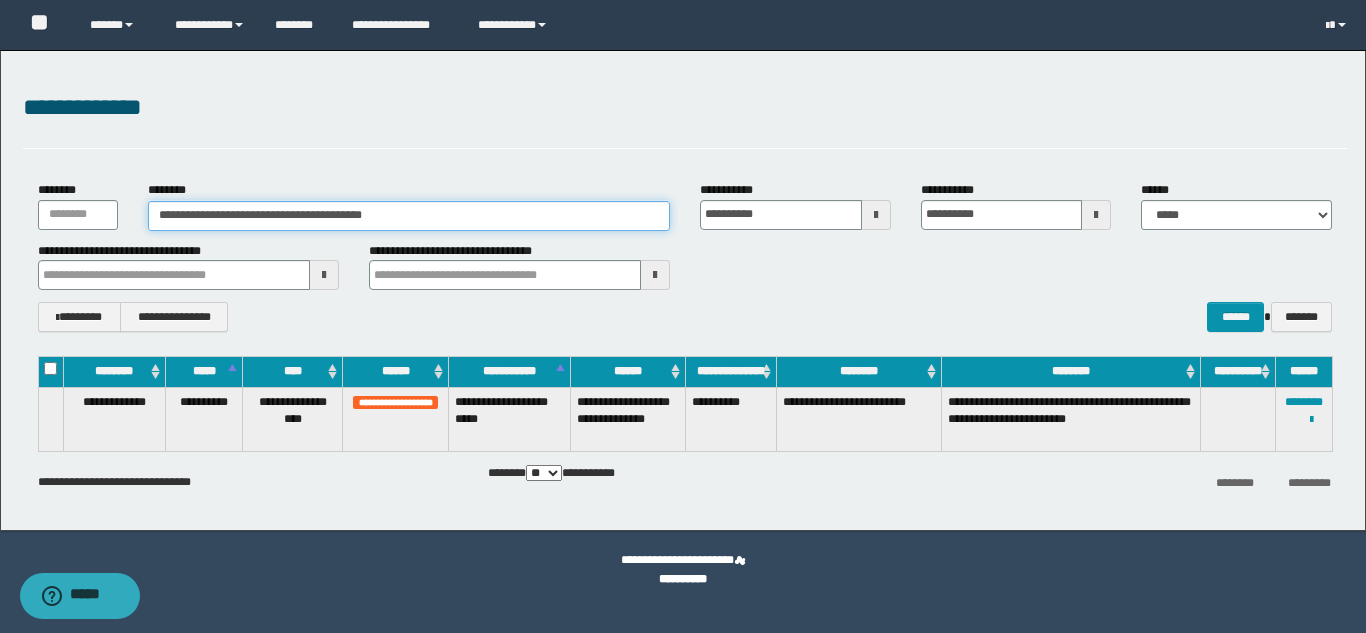 paste 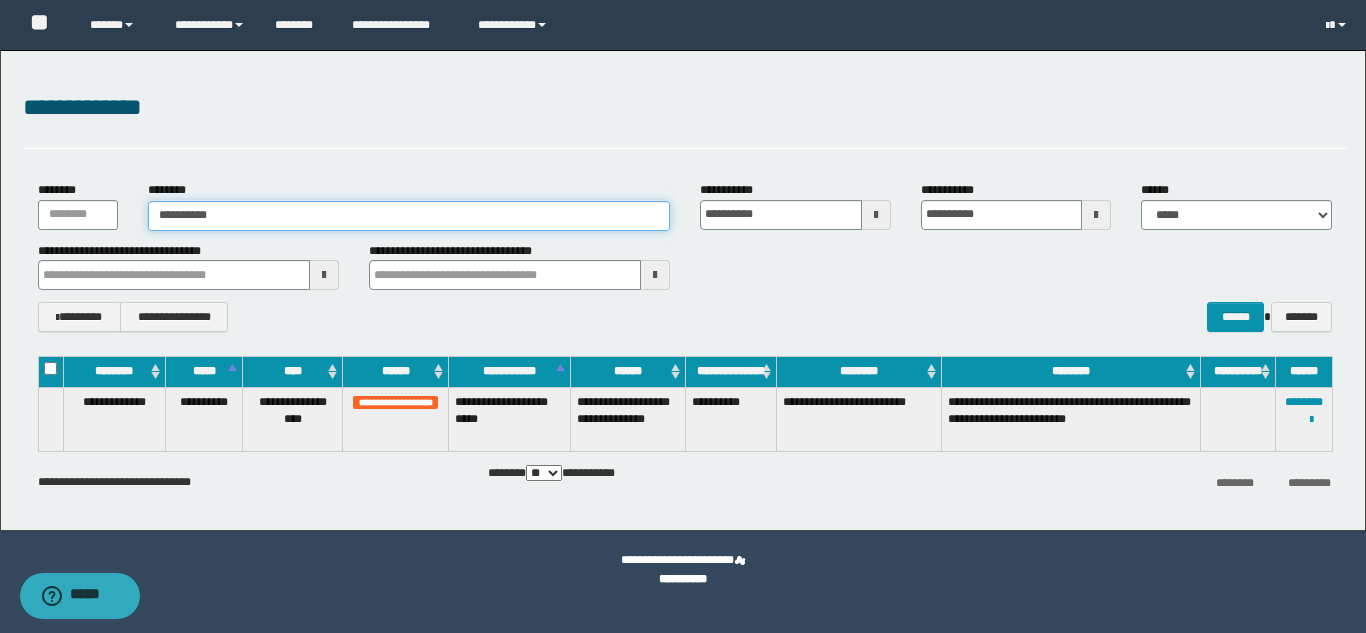 type on "**********" 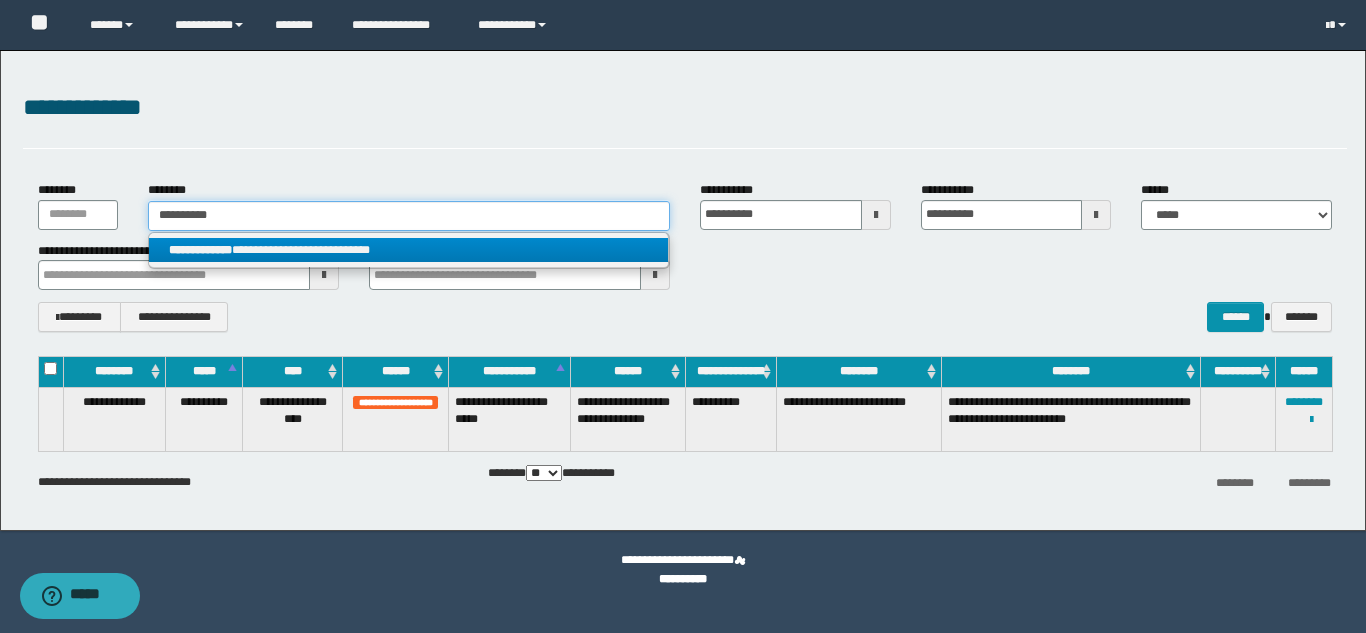 type on "**********" 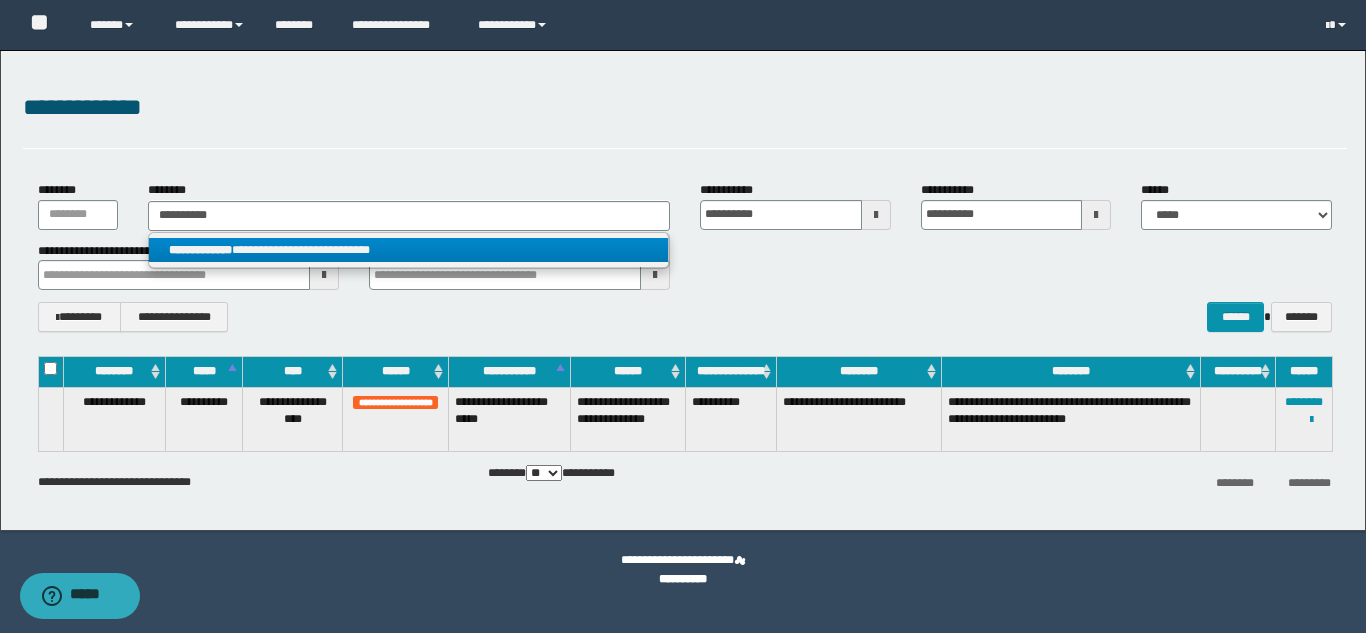 click on "**********" at bounding box center (408, 250) 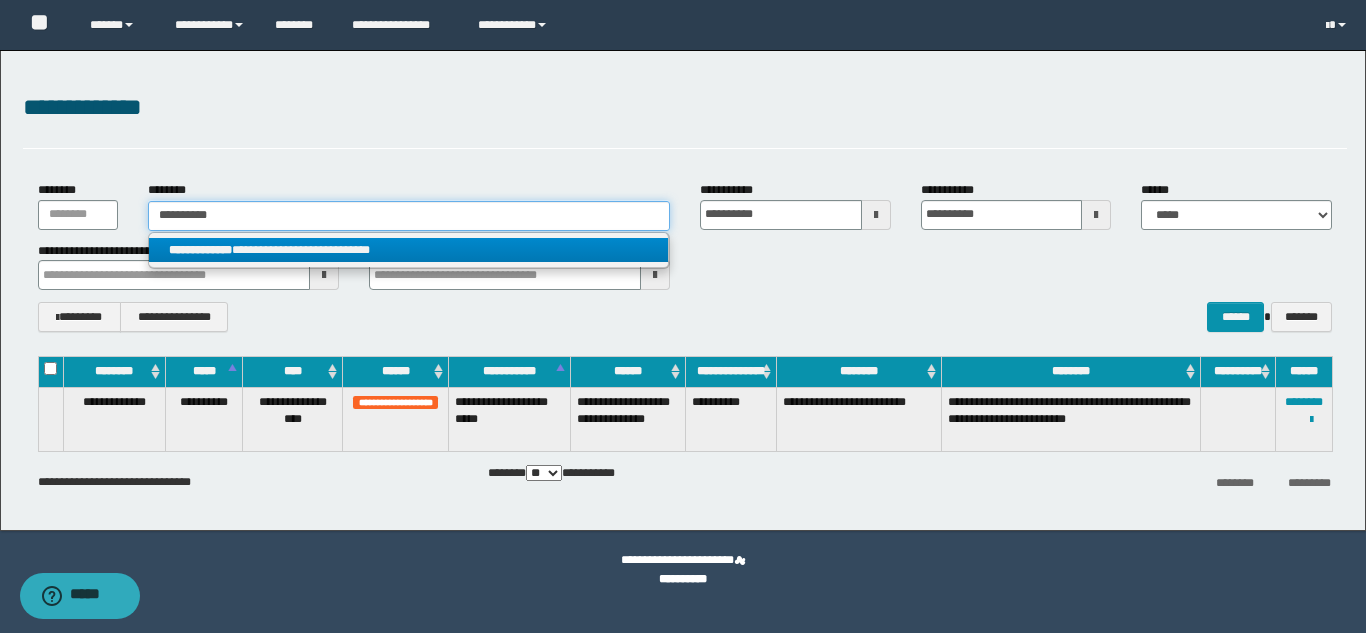 type 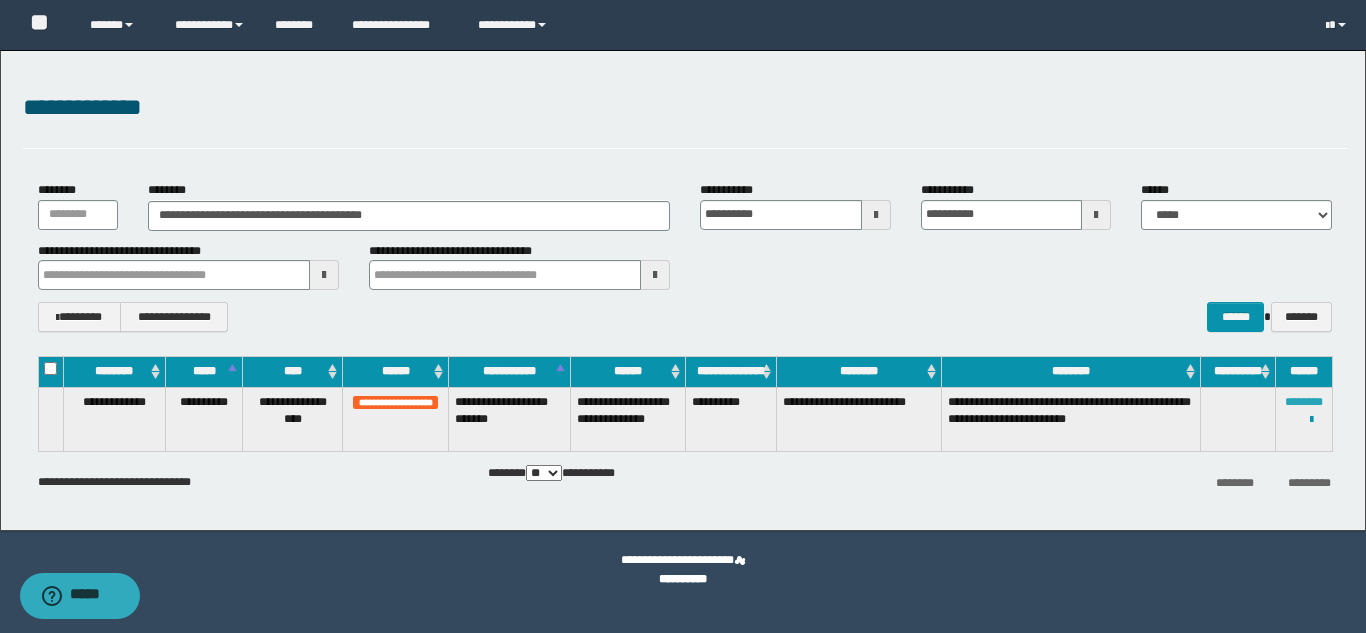 click on "********" at bounding box center (1304, 402) 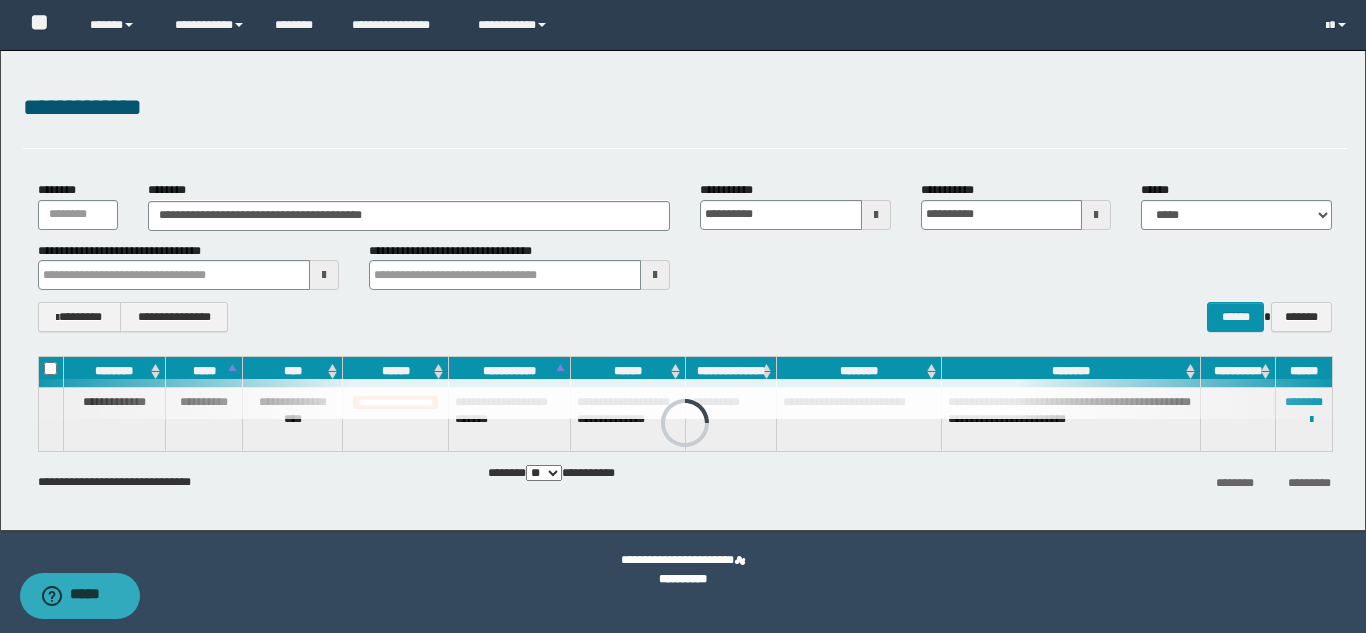 click on "**********" at bounding box center (683, 579) 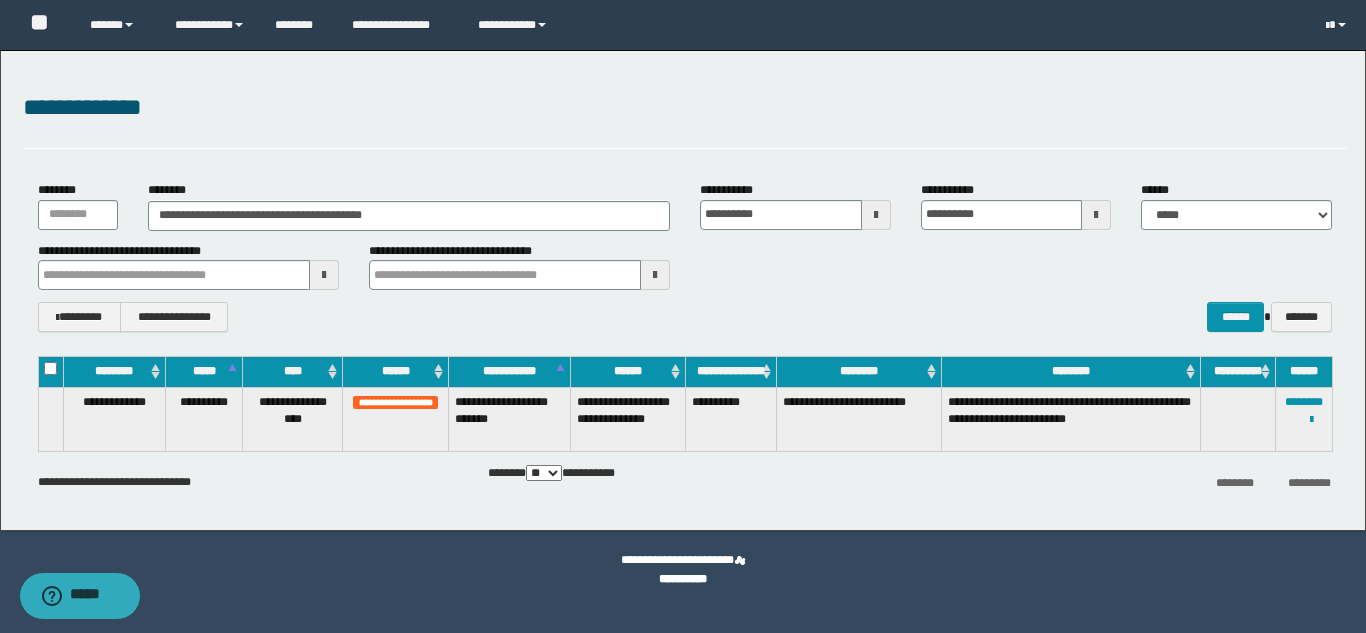 click on "**********" at bounding box center [683, 290] 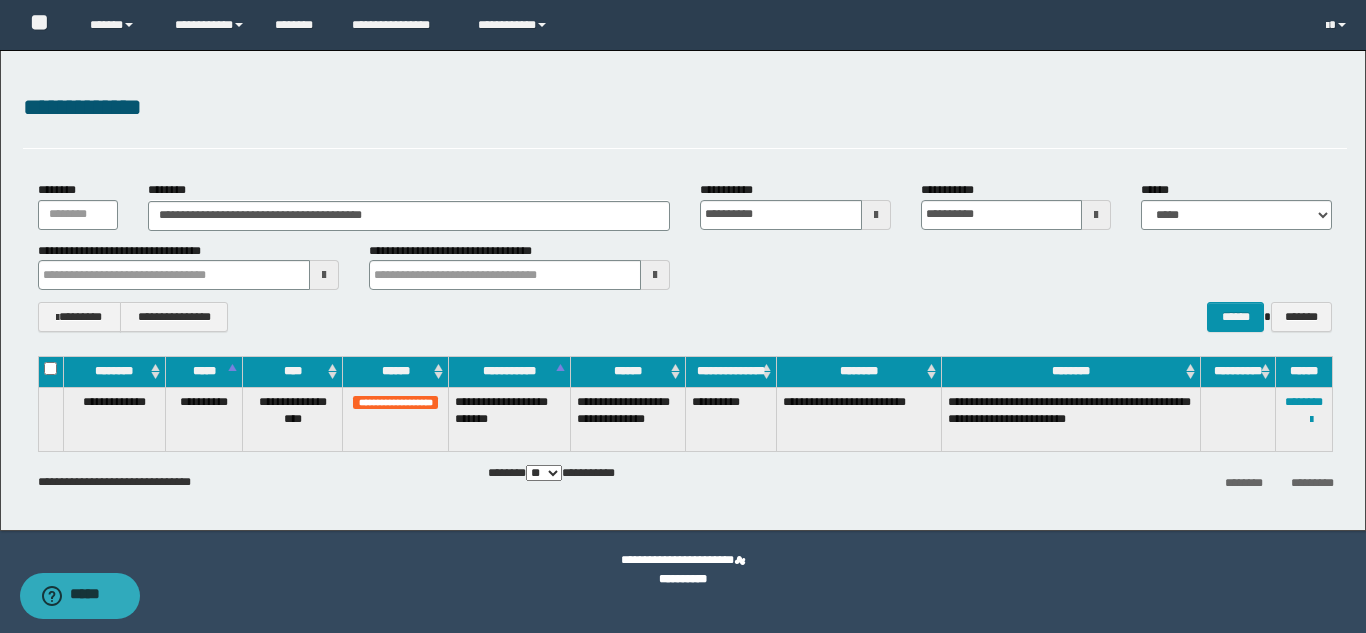 click on "**********" at bounding box center [685, 119] 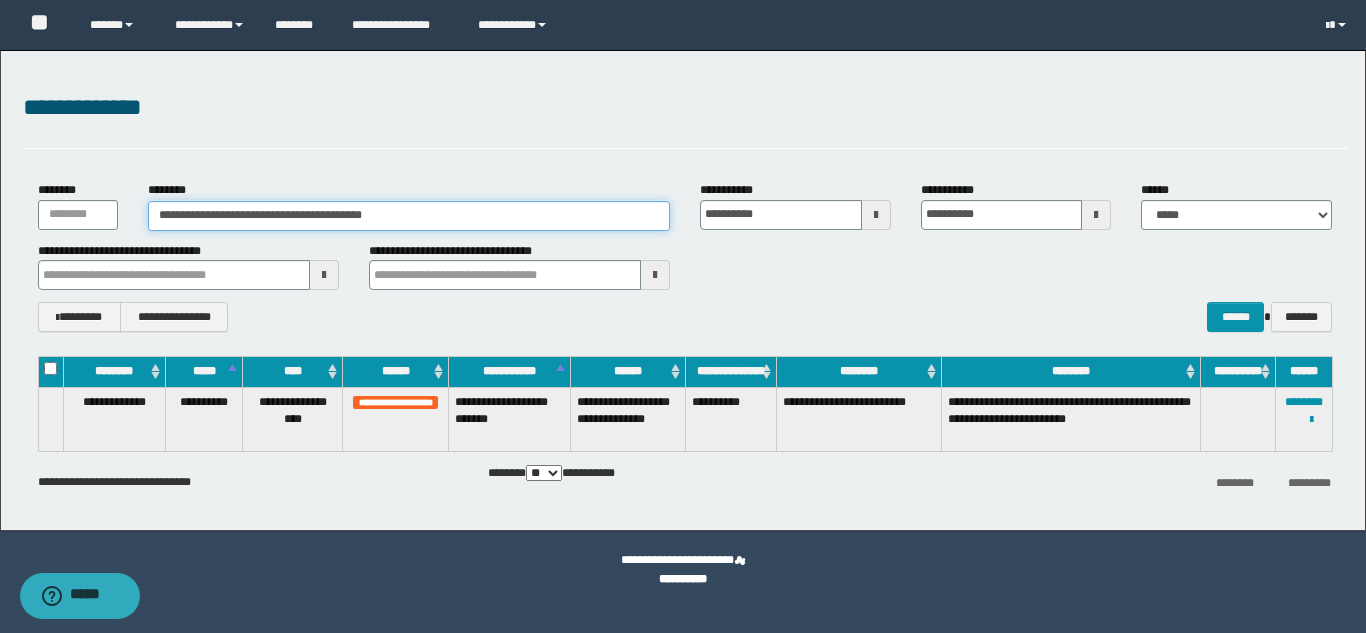 drag, startPoint x: 412, startPoint y: 216, endPoint x: 0, endPoint y: 205, distance: 412.14682 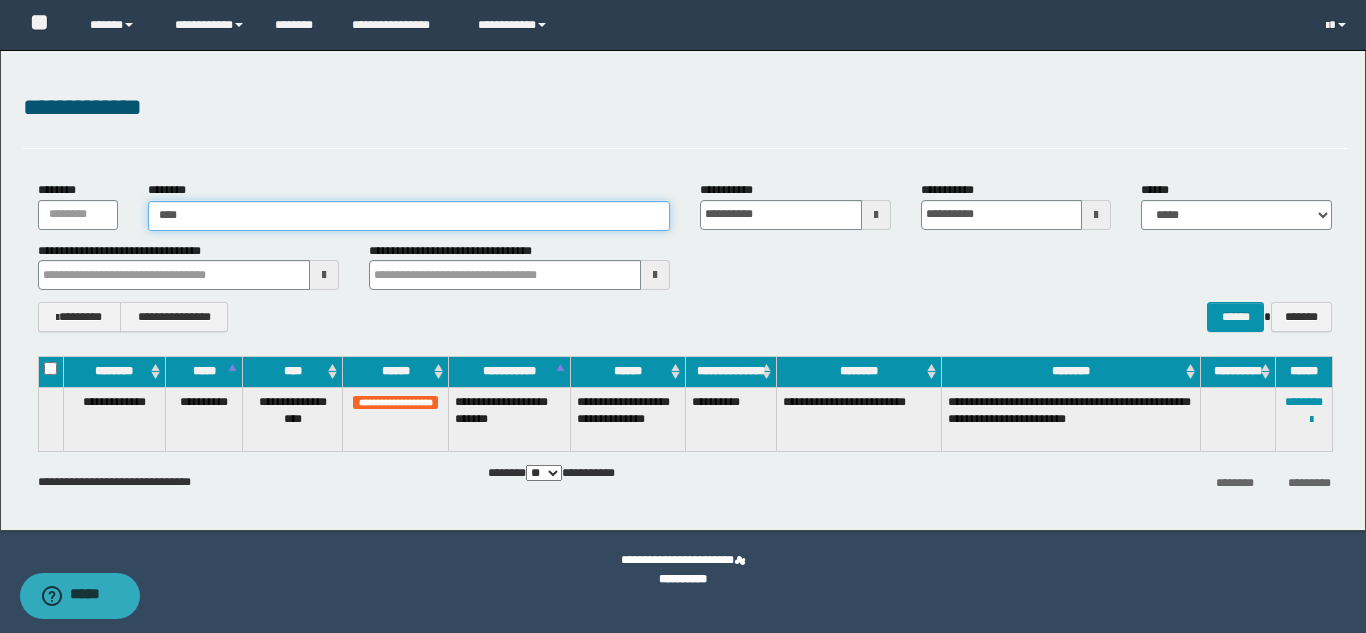 type on "*****" 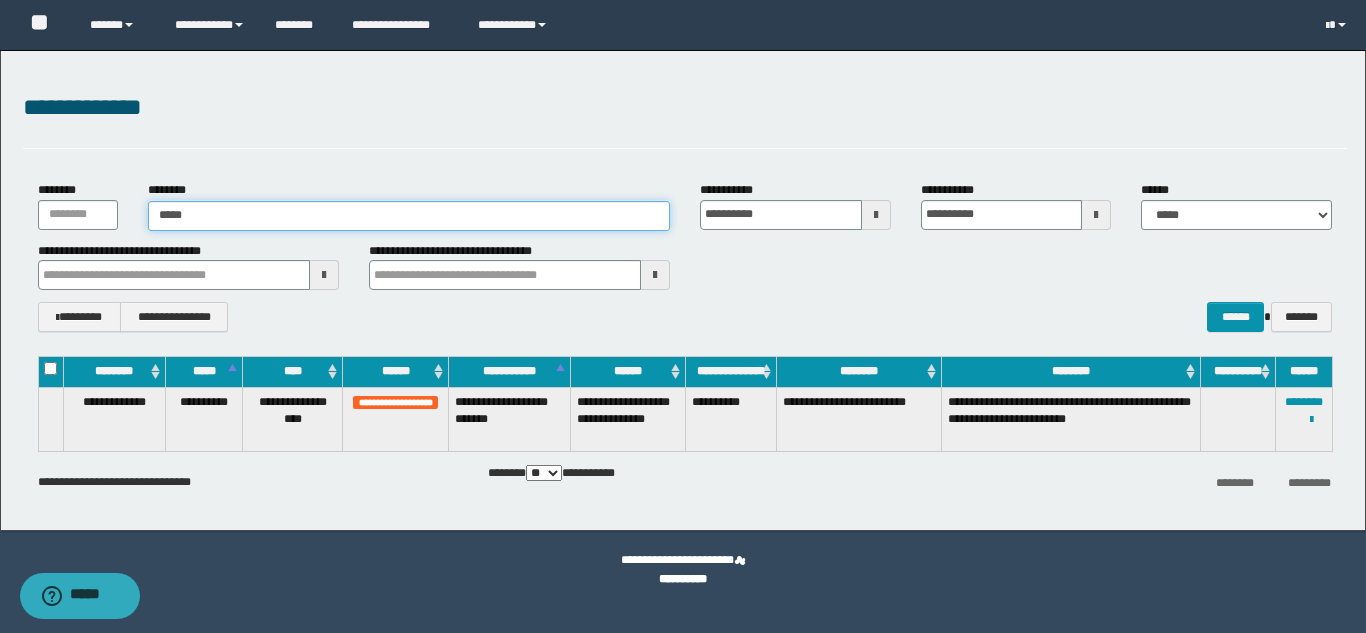 type on "*****" 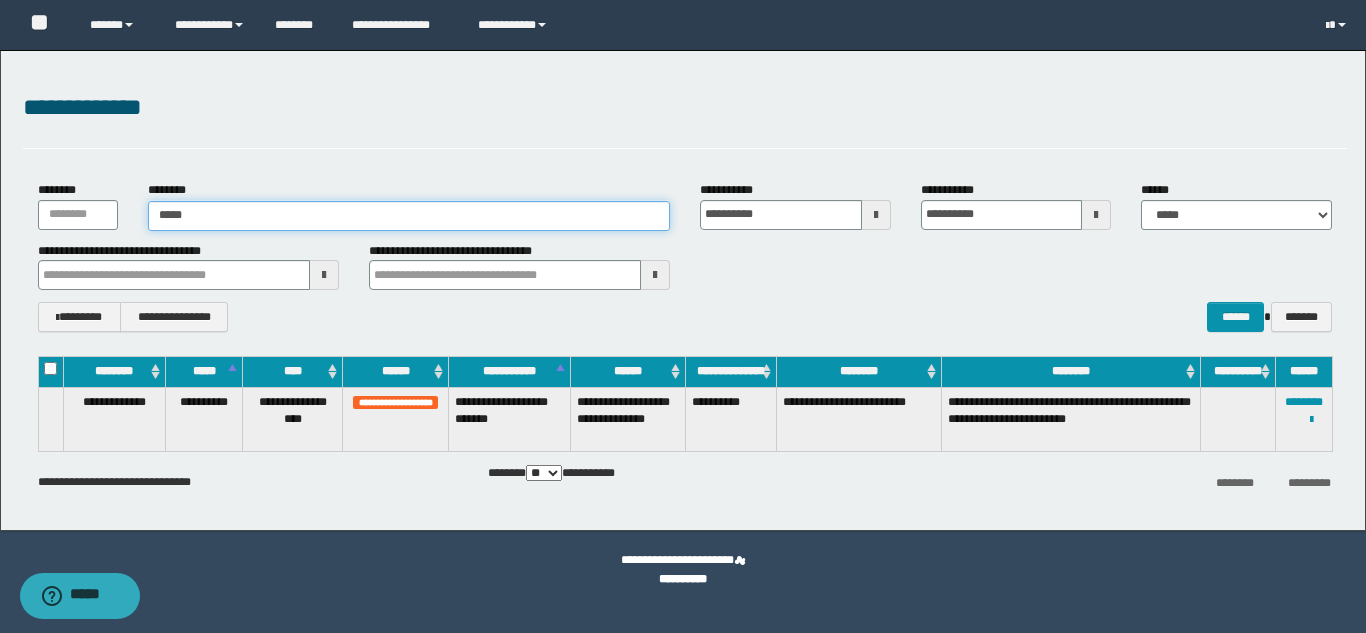 type 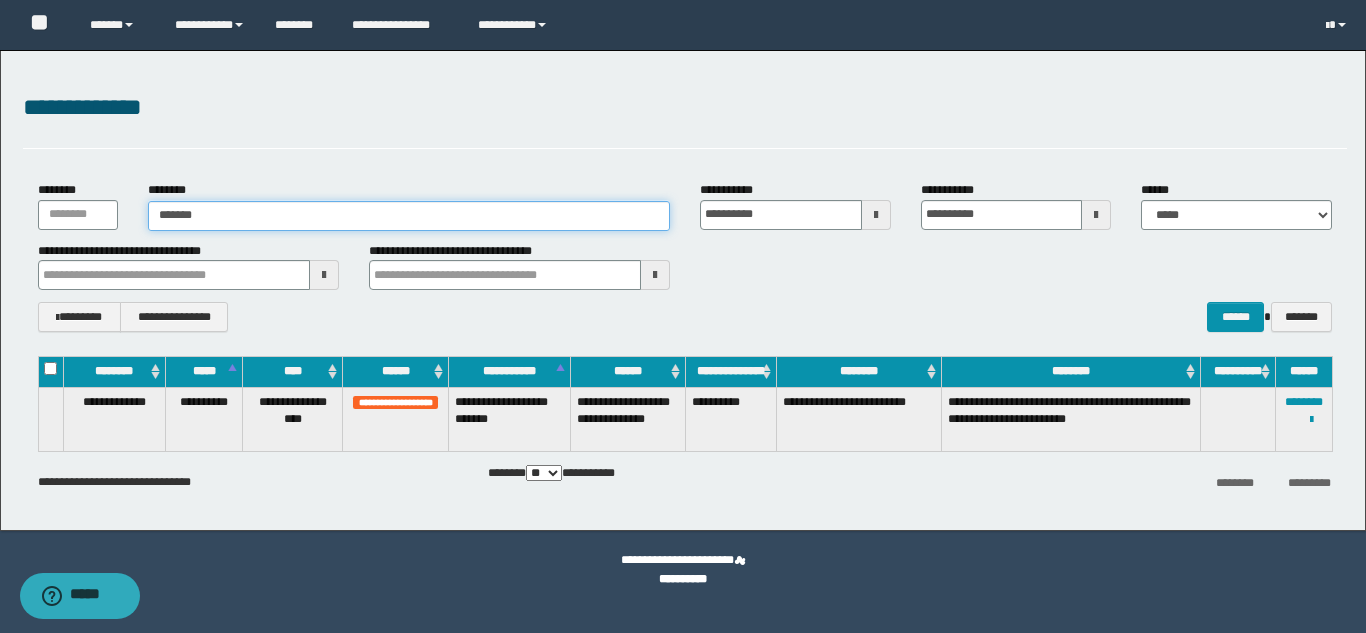 type on "********" 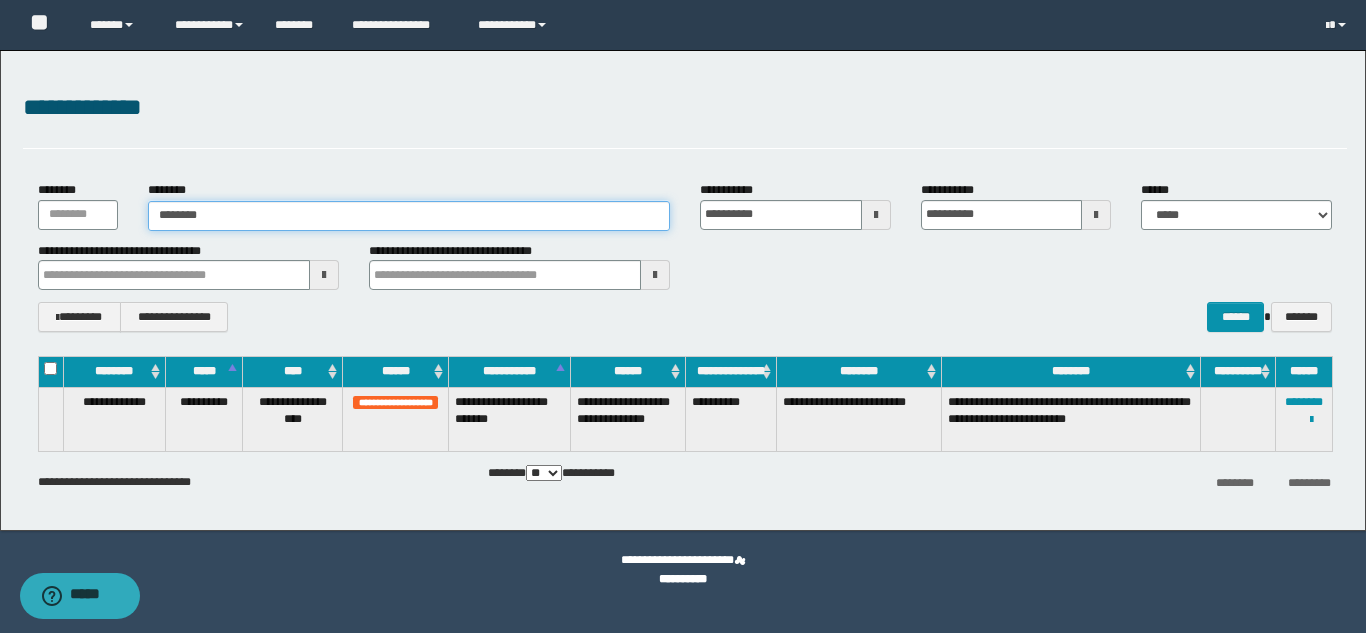 type on "********" 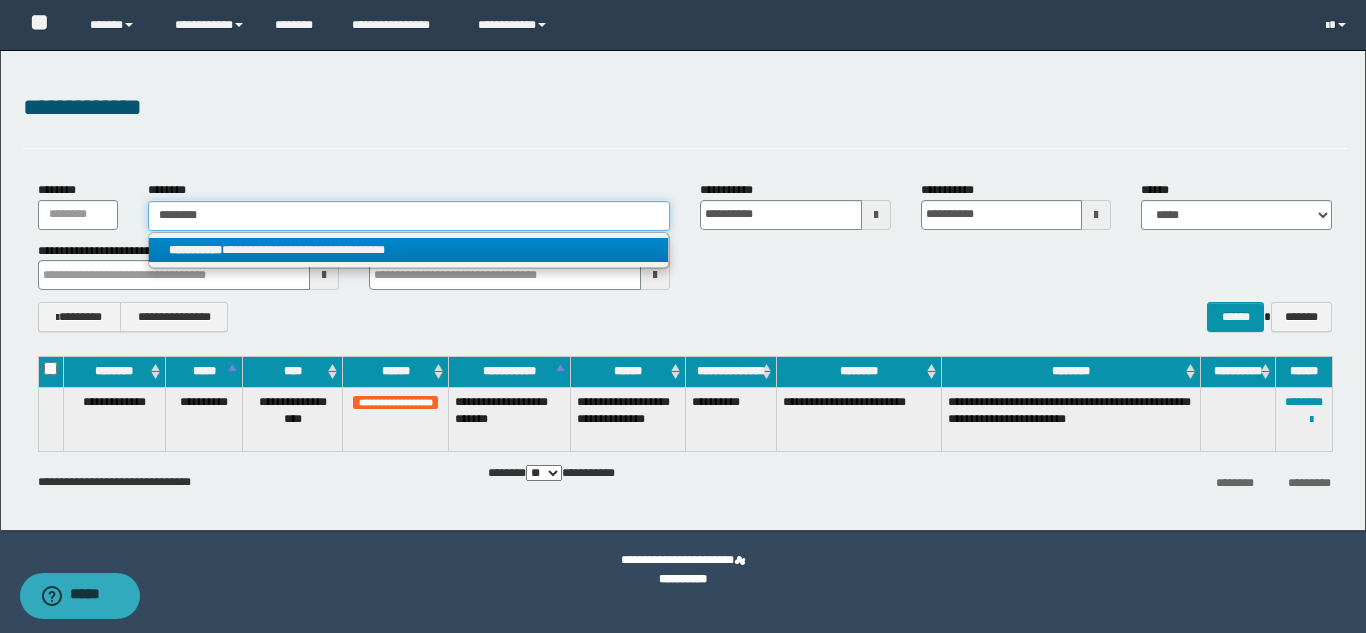 type on "********" 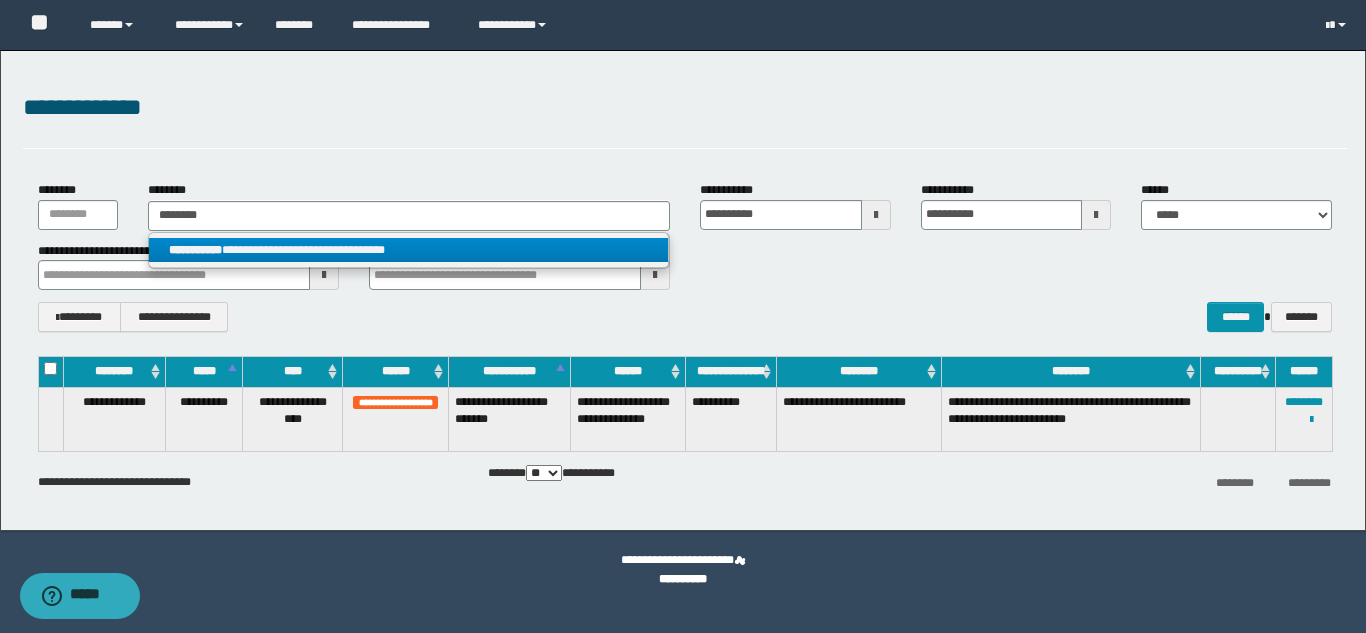 click on "**********" at bounding box center (408, 250) 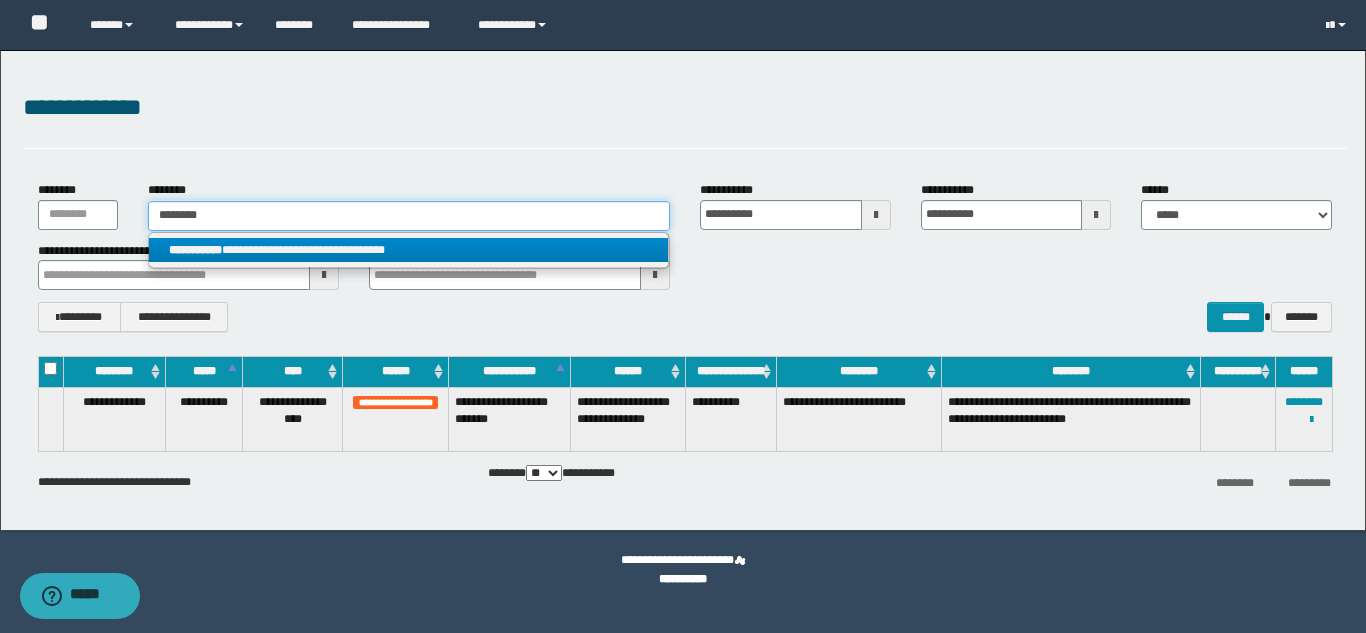 type 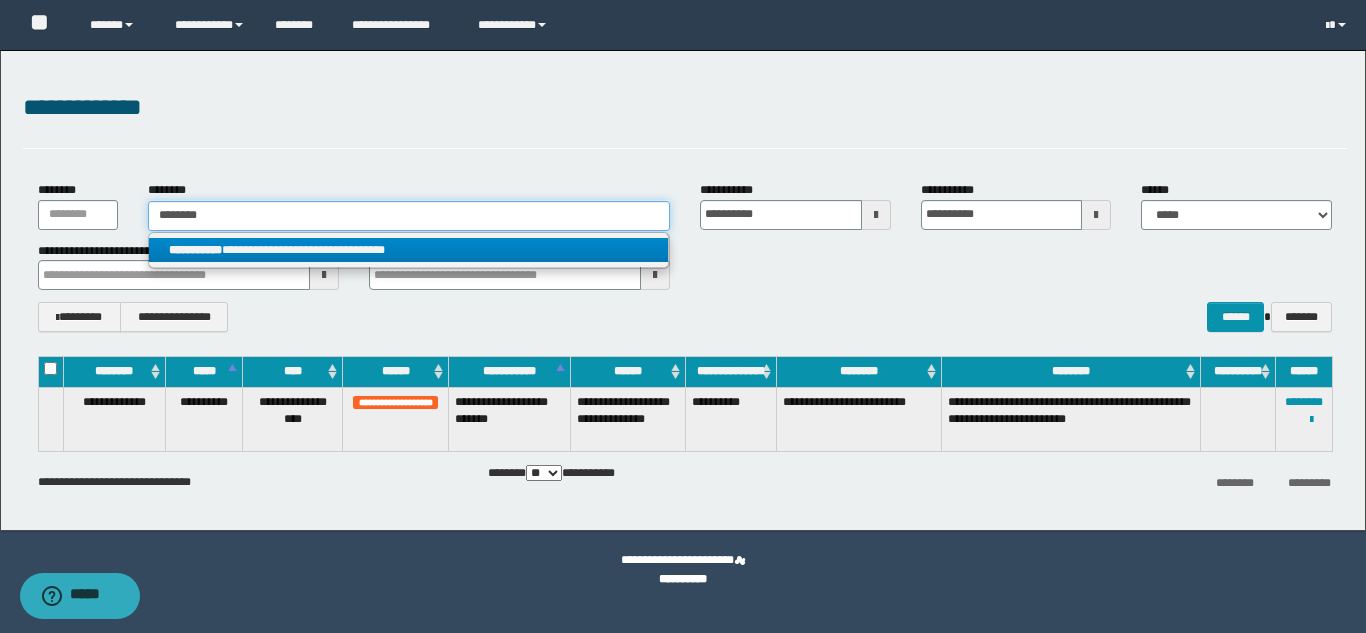 type on "**********" 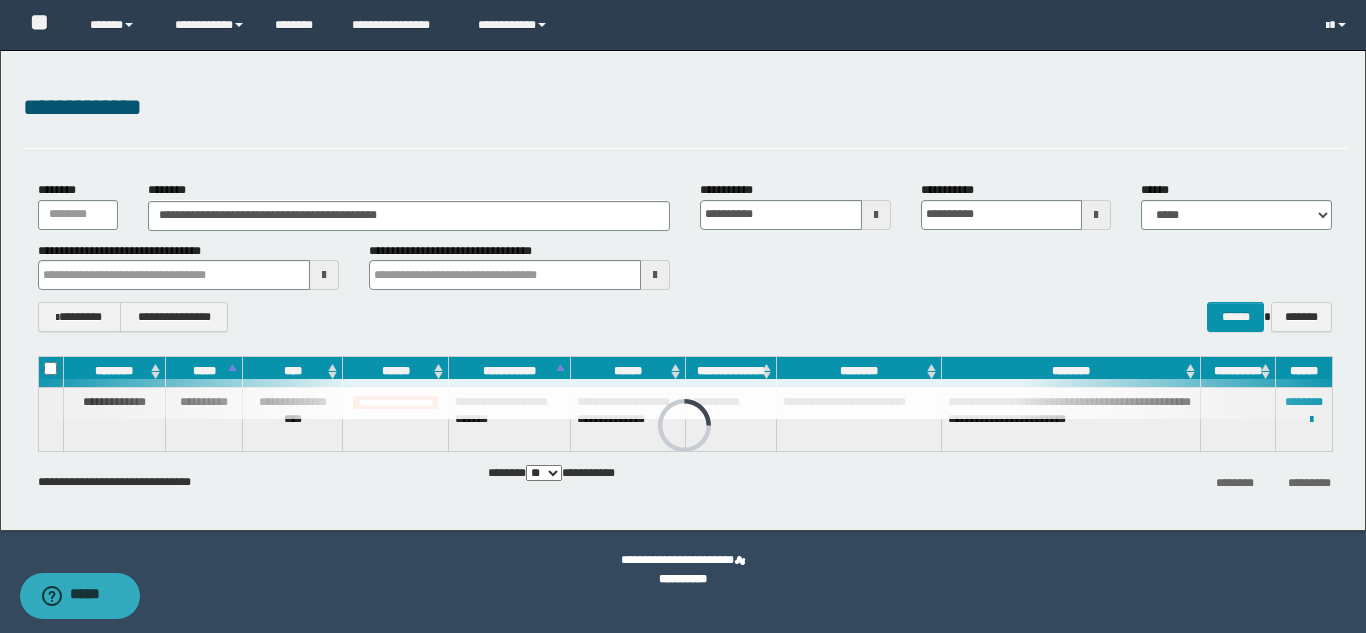 click at bounding box center [685, 399] 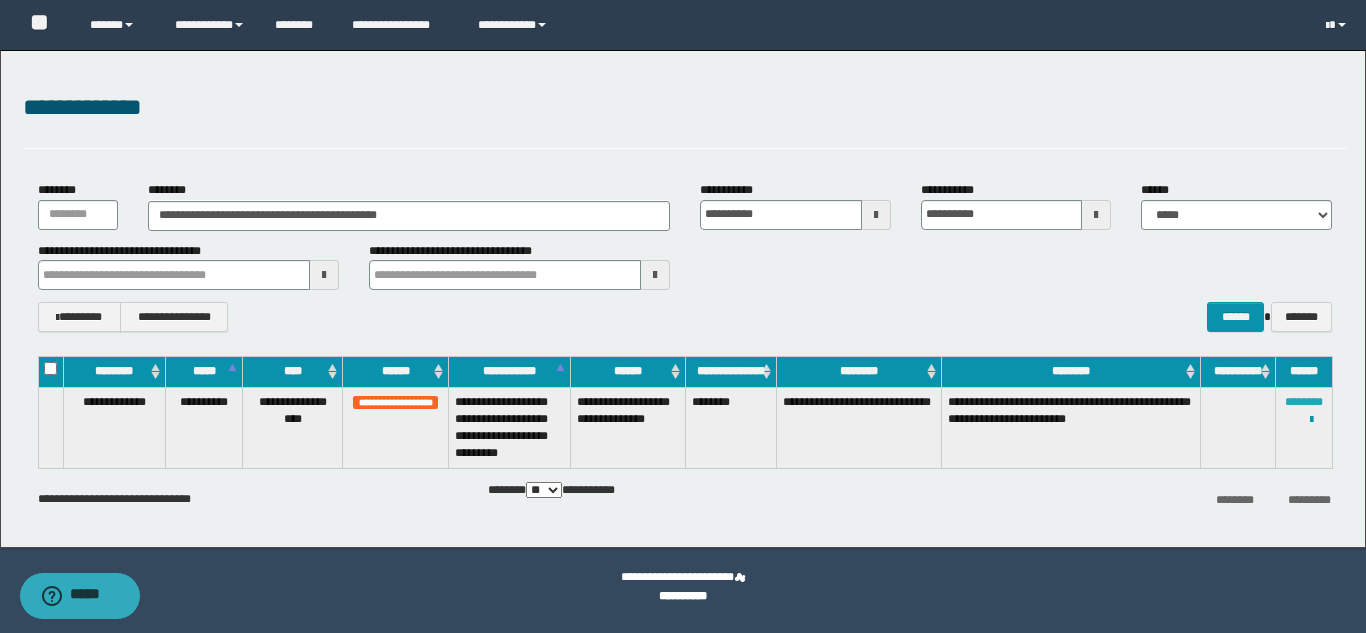 click on "********" at bounding box center (1304, 402) 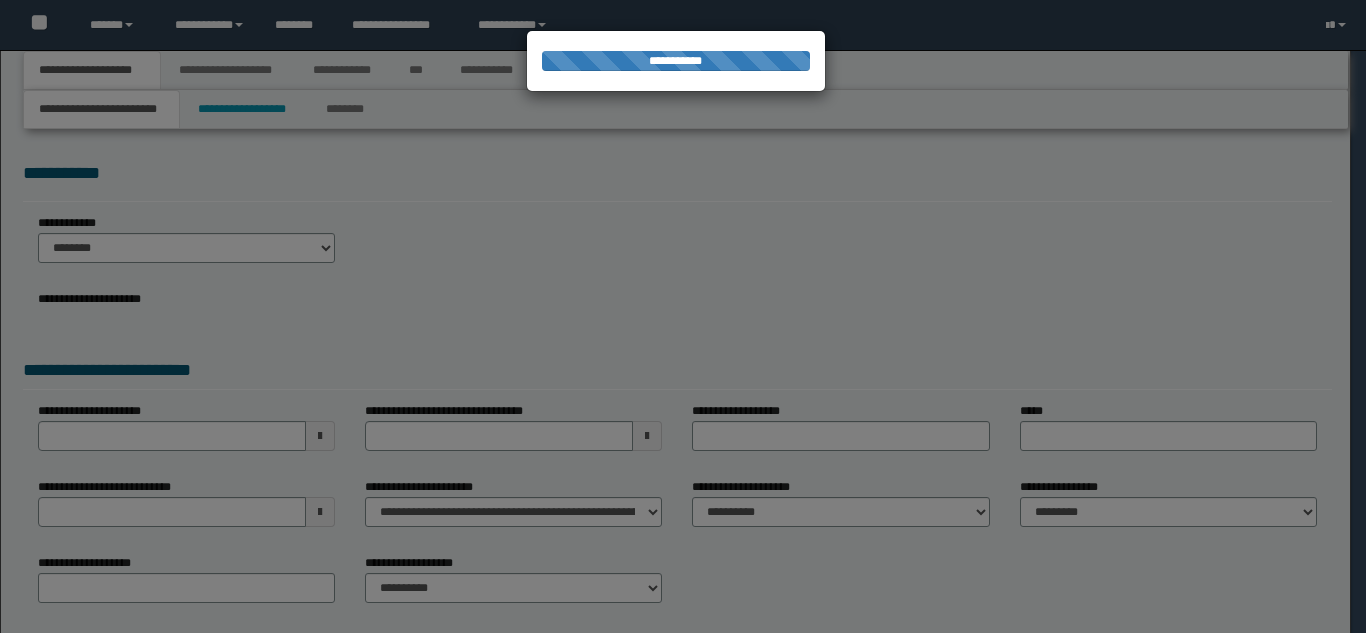 scroll, scrollTop: 0, scrollLeft: 0, axis: both 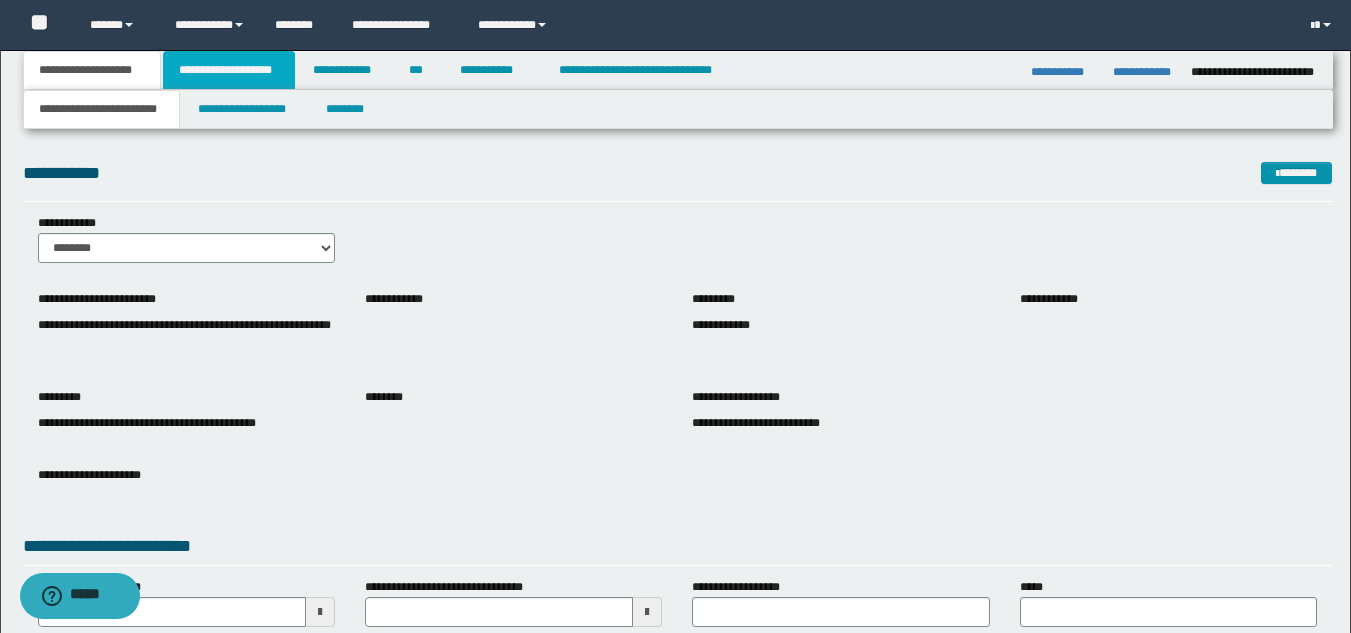 click on "**********" at bounding box center [229, 70] 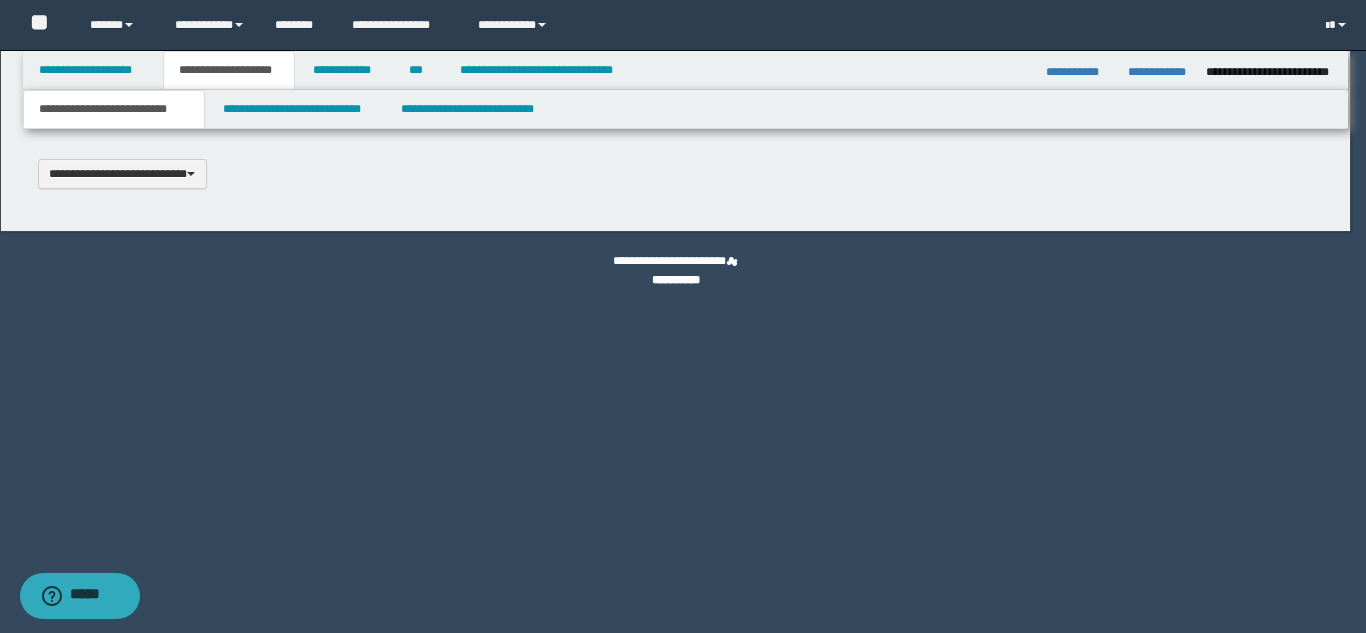 scroll, scrollTop: 0, scrollLeft: 0, axis: both 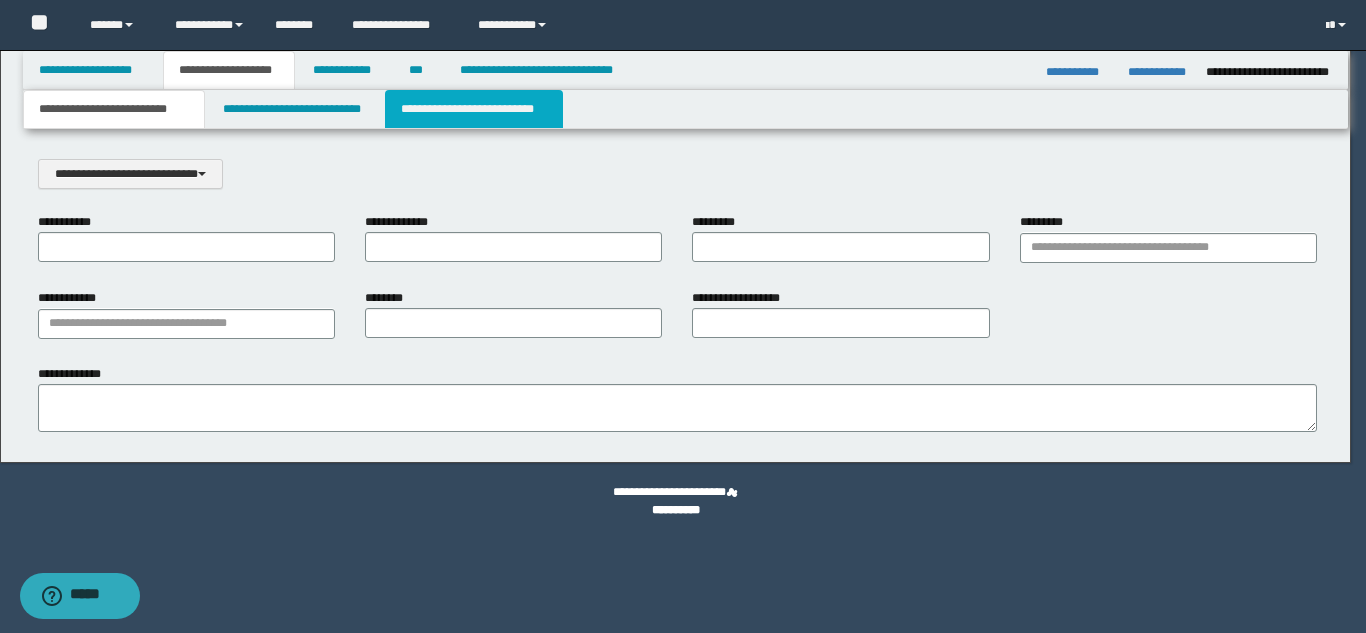 click on "**********" at bounding box center (474, 109) 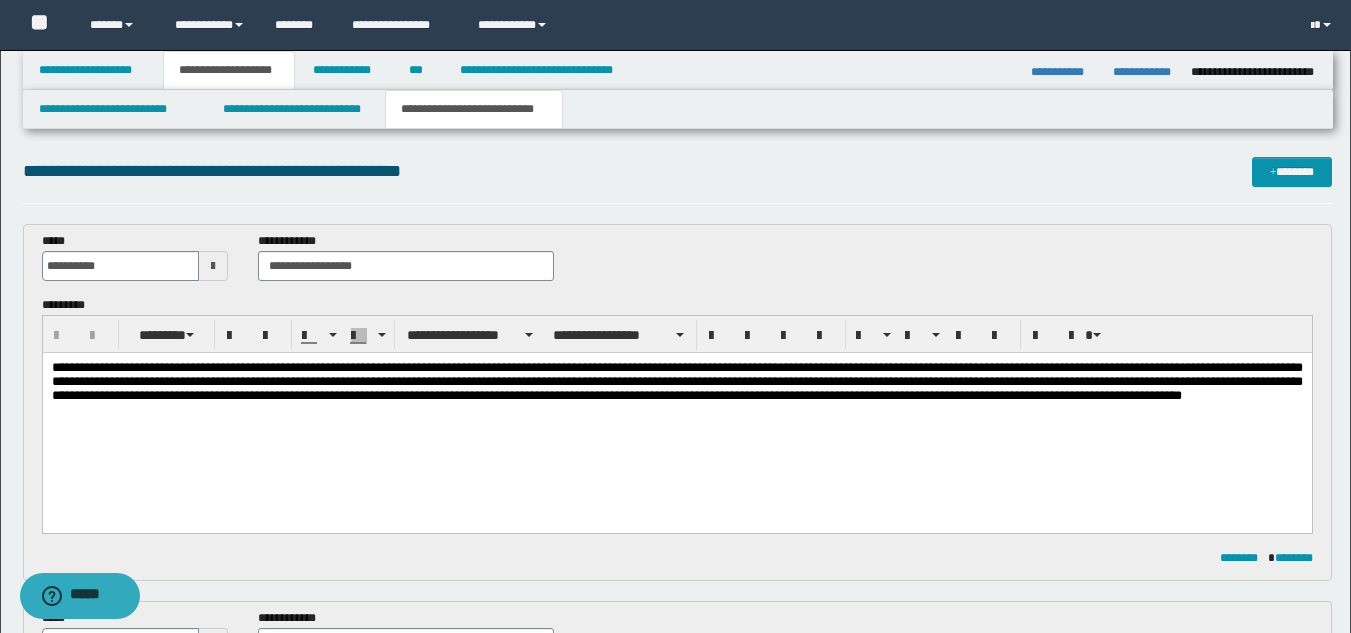 scroll, scrollTop: 0, scrollLeft: 0, axis: both 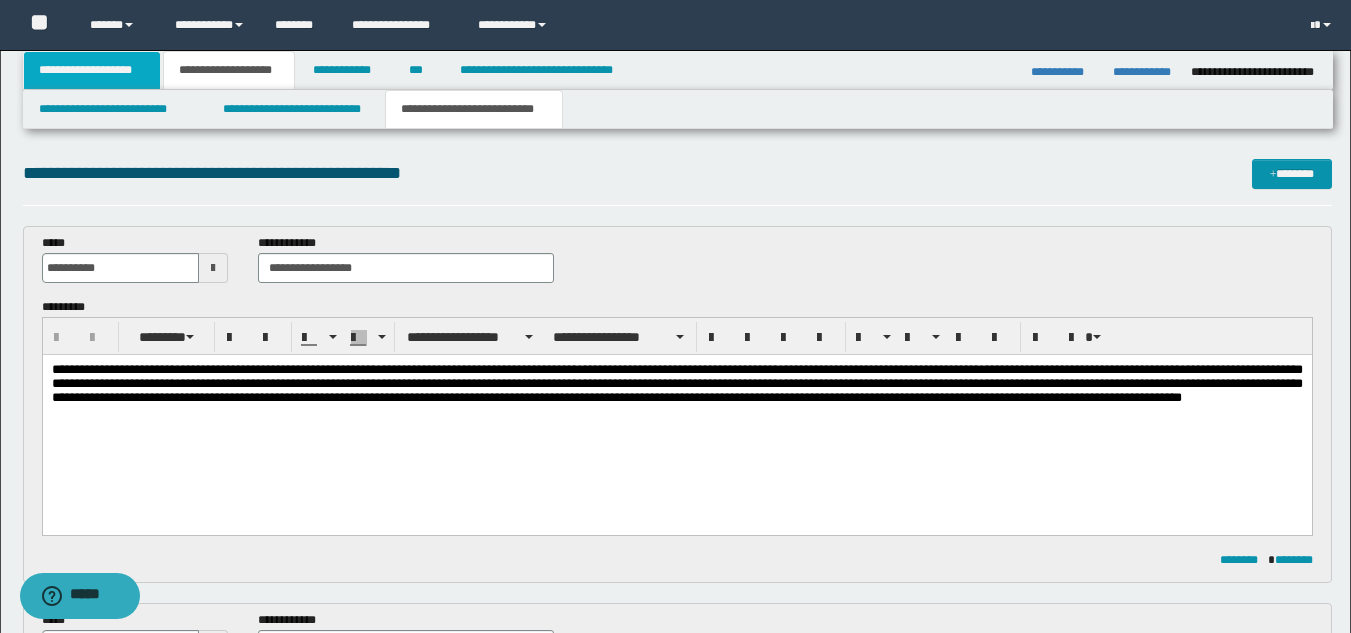 click on "**********" at bounding box center [92, 70] 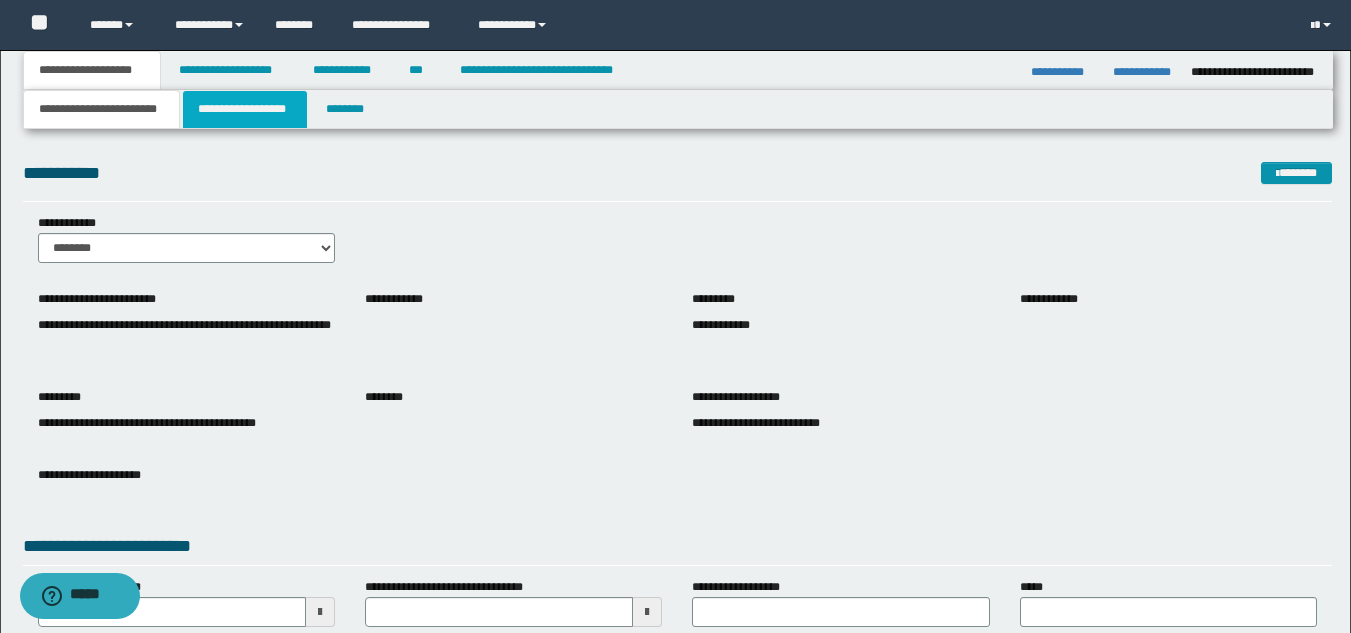 click on "**********" at bounding box center (245, 109) 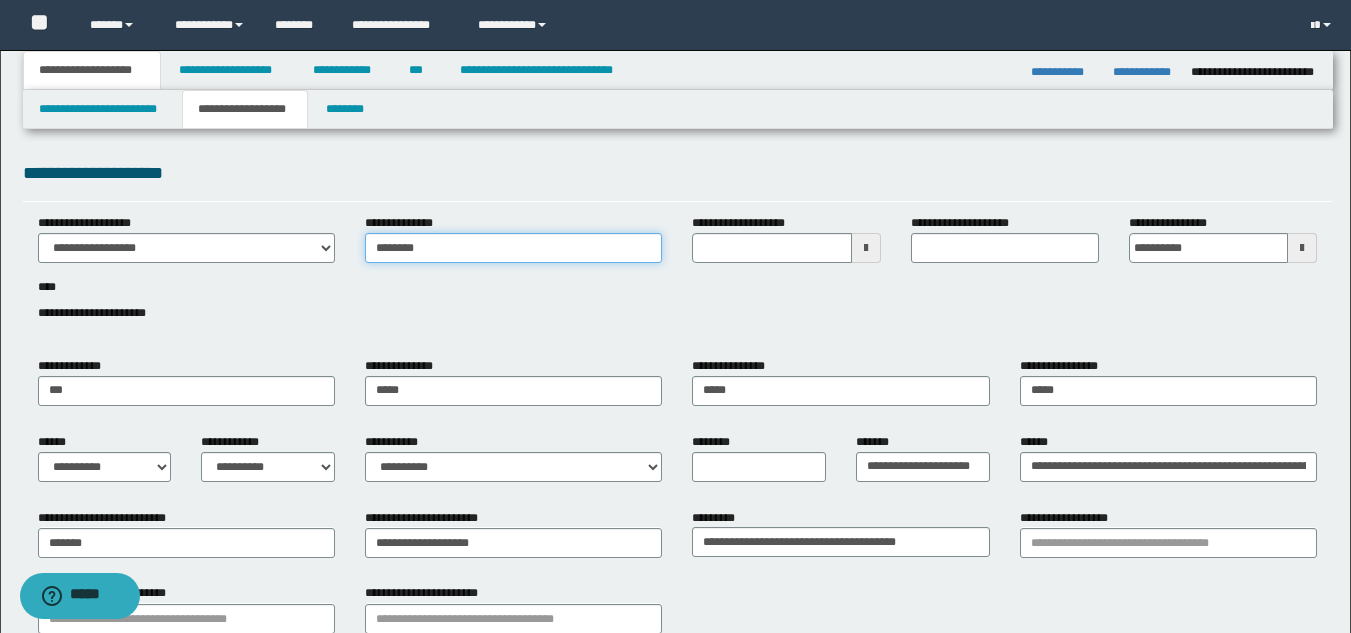 drag, startPoint x: 431, startPoint y: 244, endPoint x: 333, endPoint y: 244, distance: 98 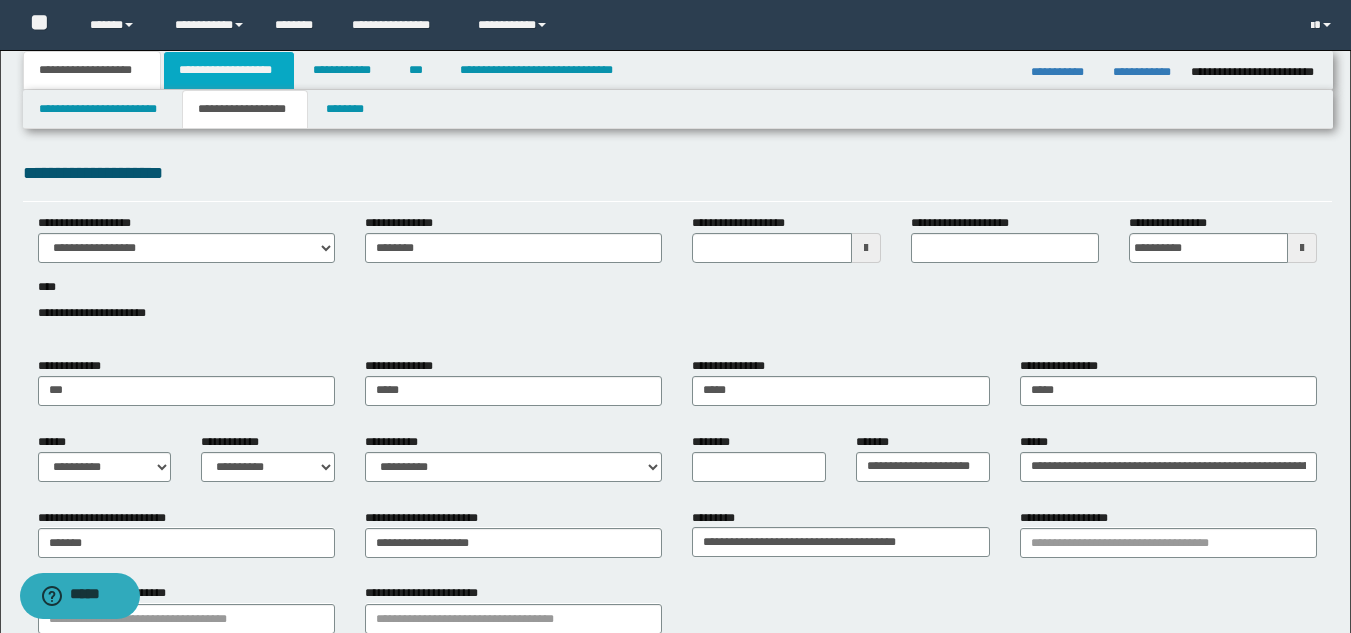 click on "**********" at bounding box center (229, 70) 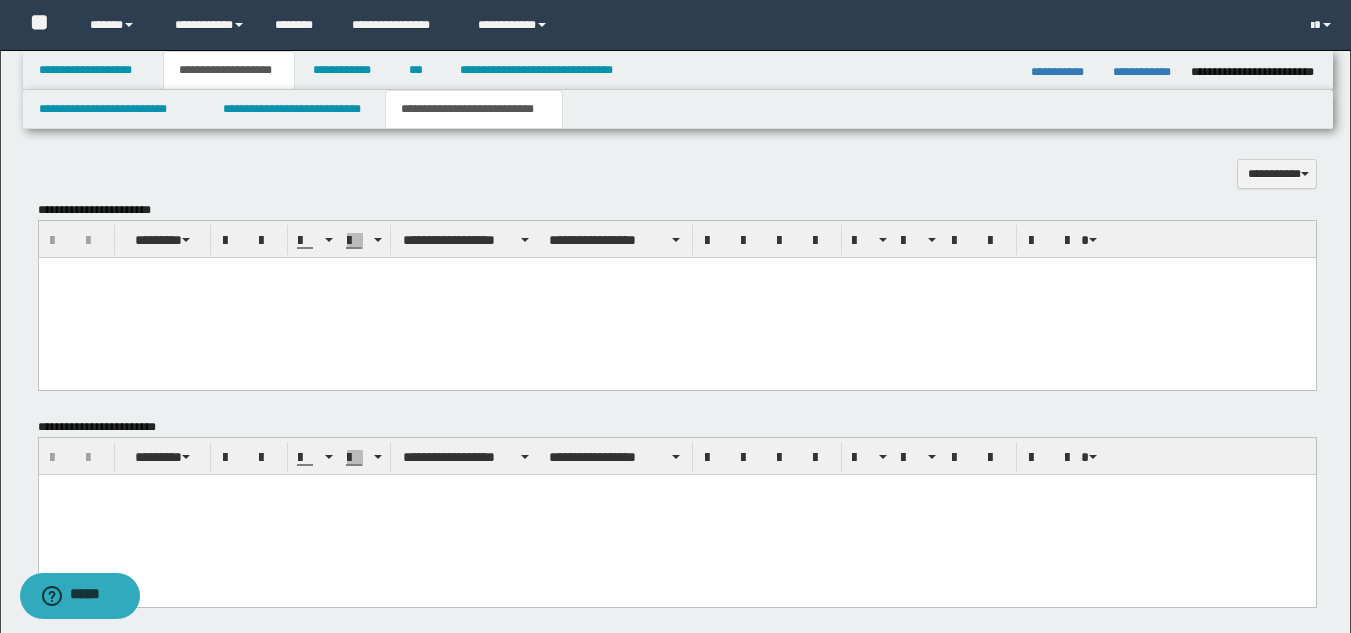 scroll, scrollTop: 1310, scrollLeft: 0, axis: vertical 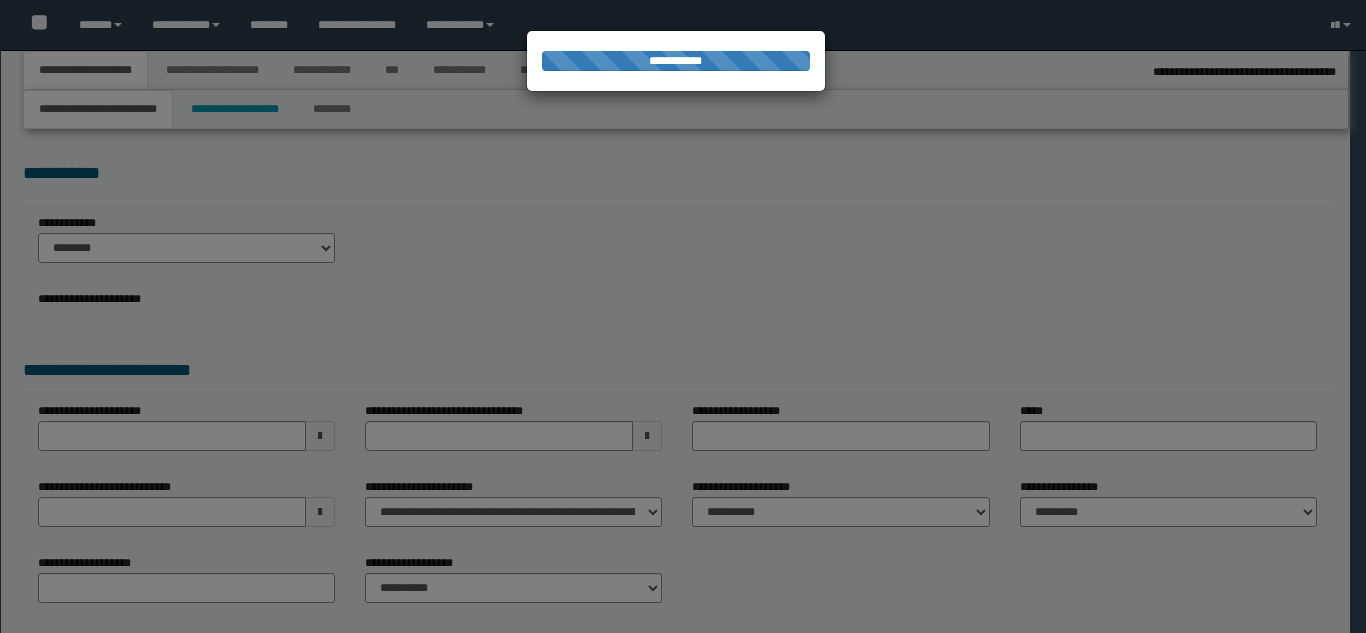 select on "**" 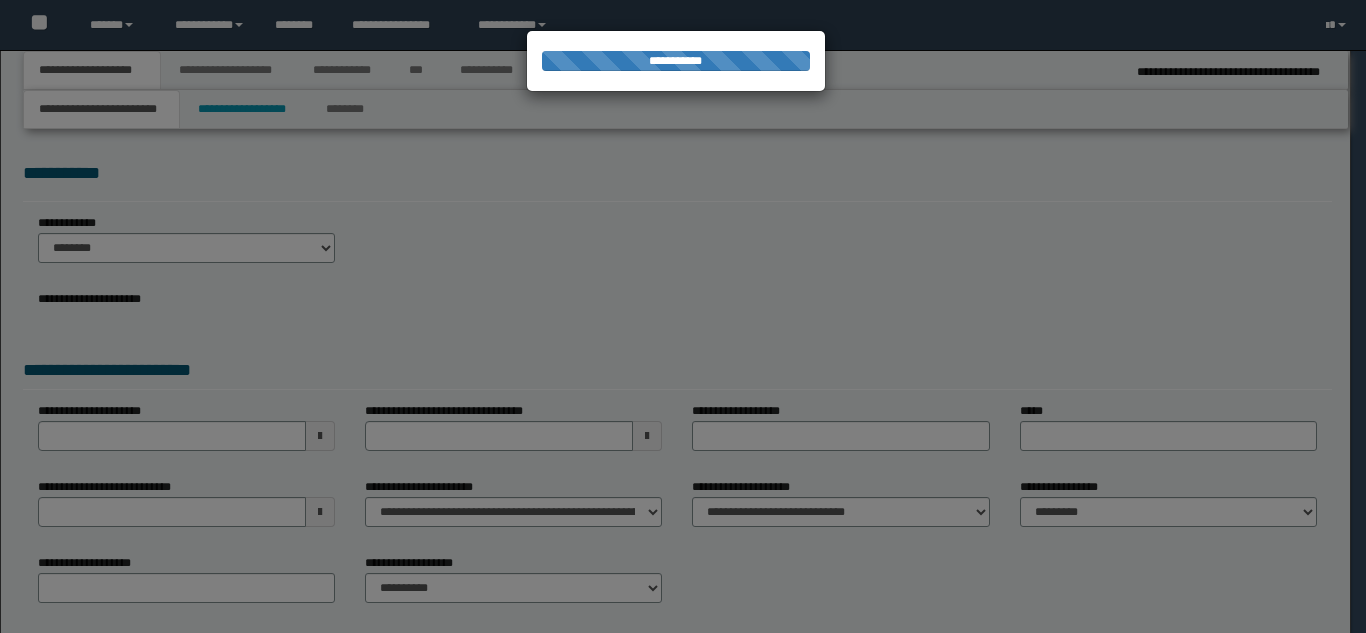 scroll, scrollTop: 0, scrollLeft: 0, axis: both 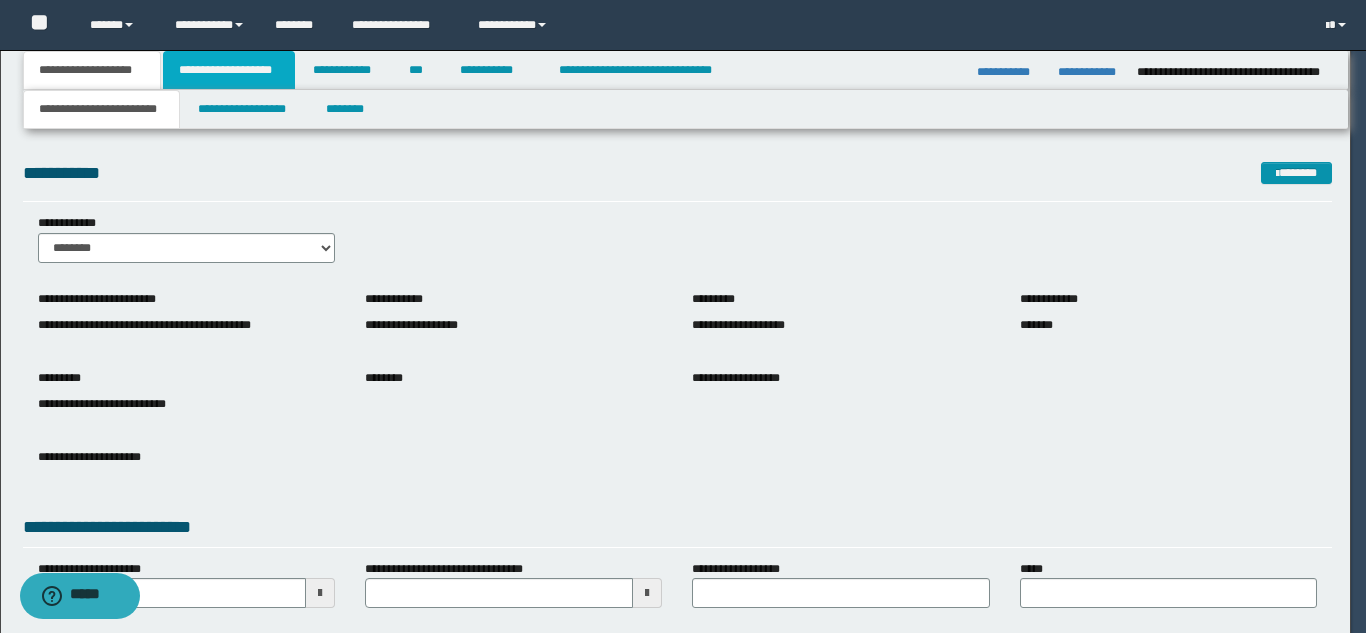 click on "**********" at bounding box center [229, 70] 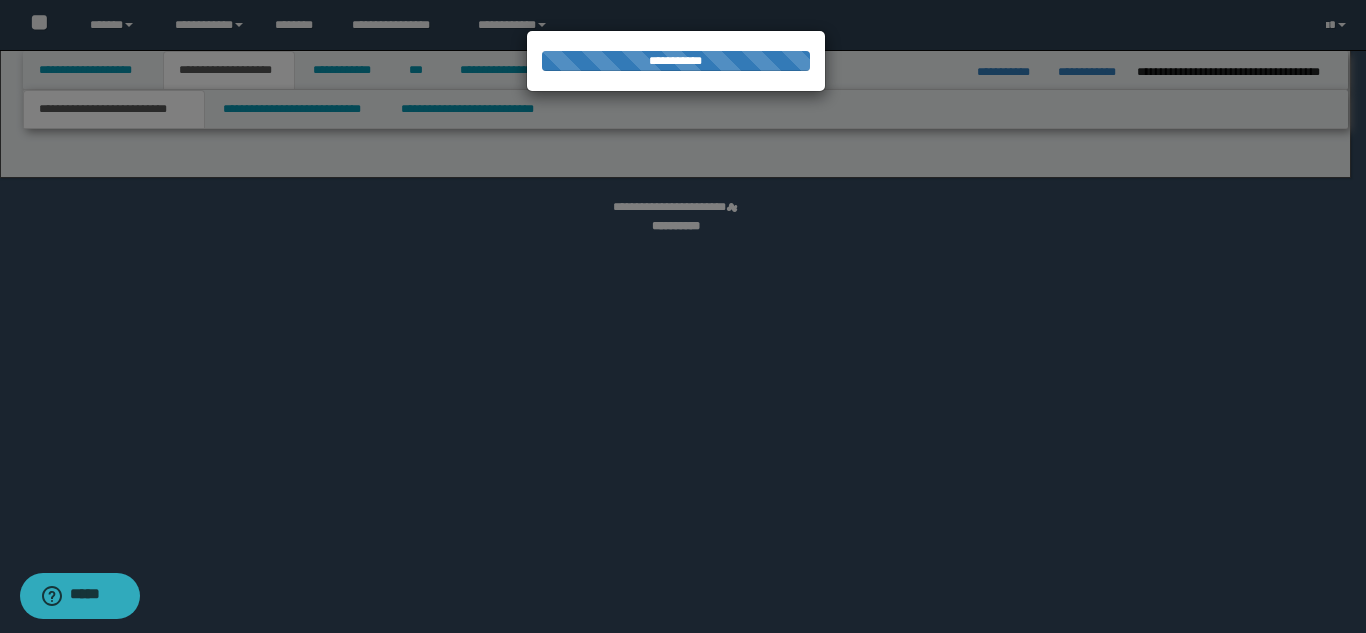 click at bounding box center [683, 316] 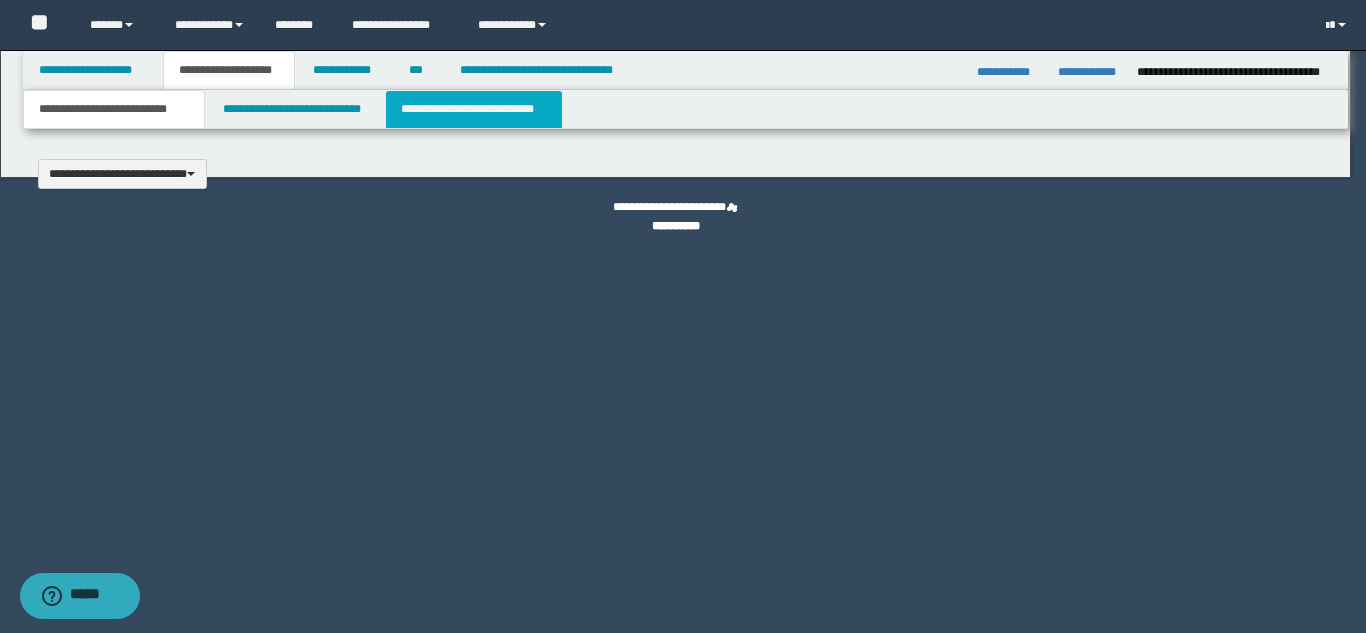type 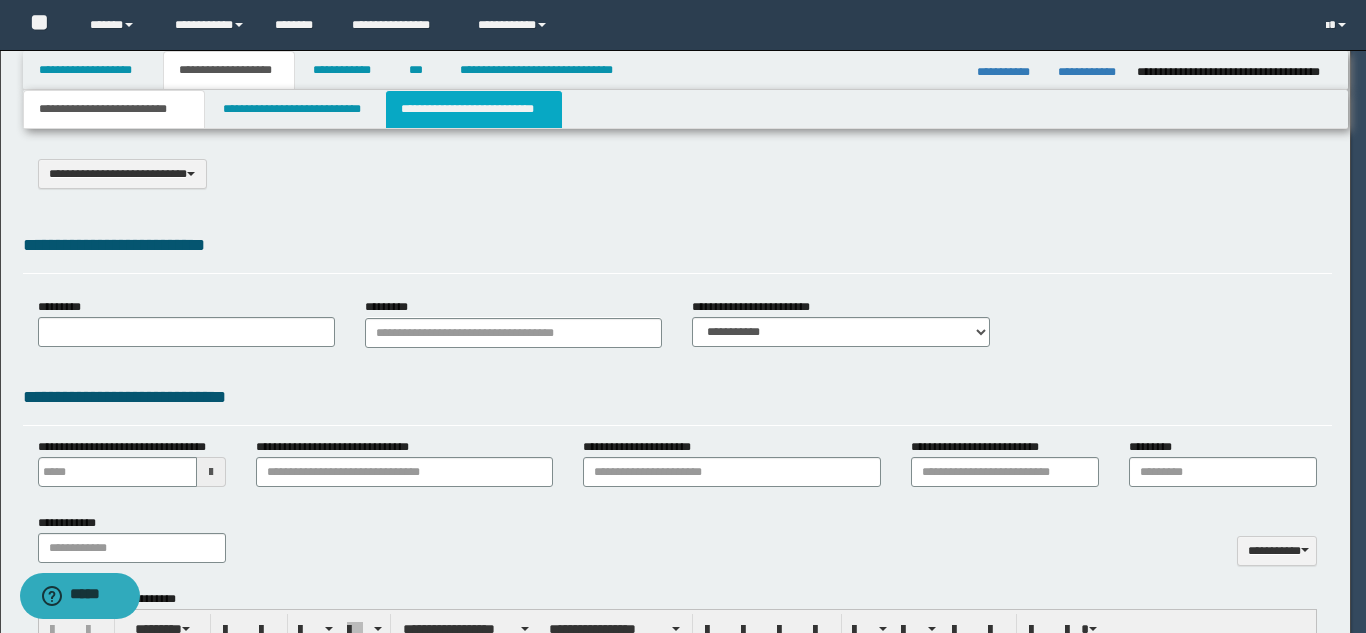 click on "**********" at bounding box center (474, 109) 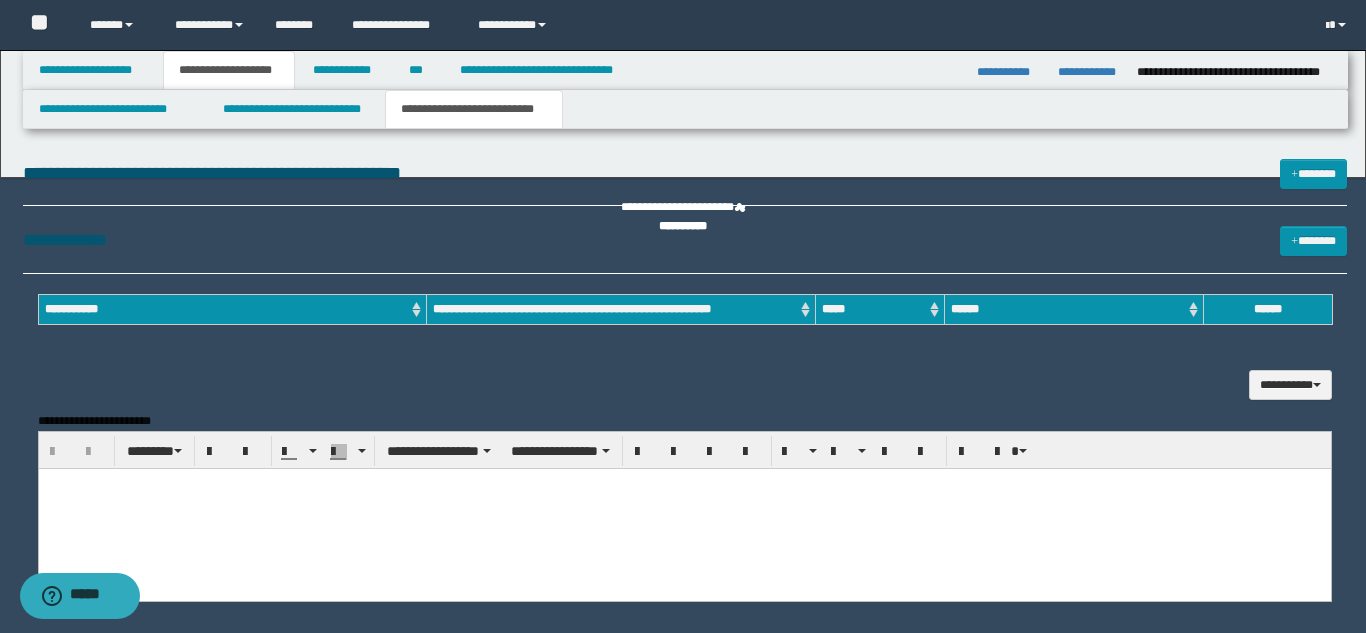 click on "**********" at bounding box center (474, 109) 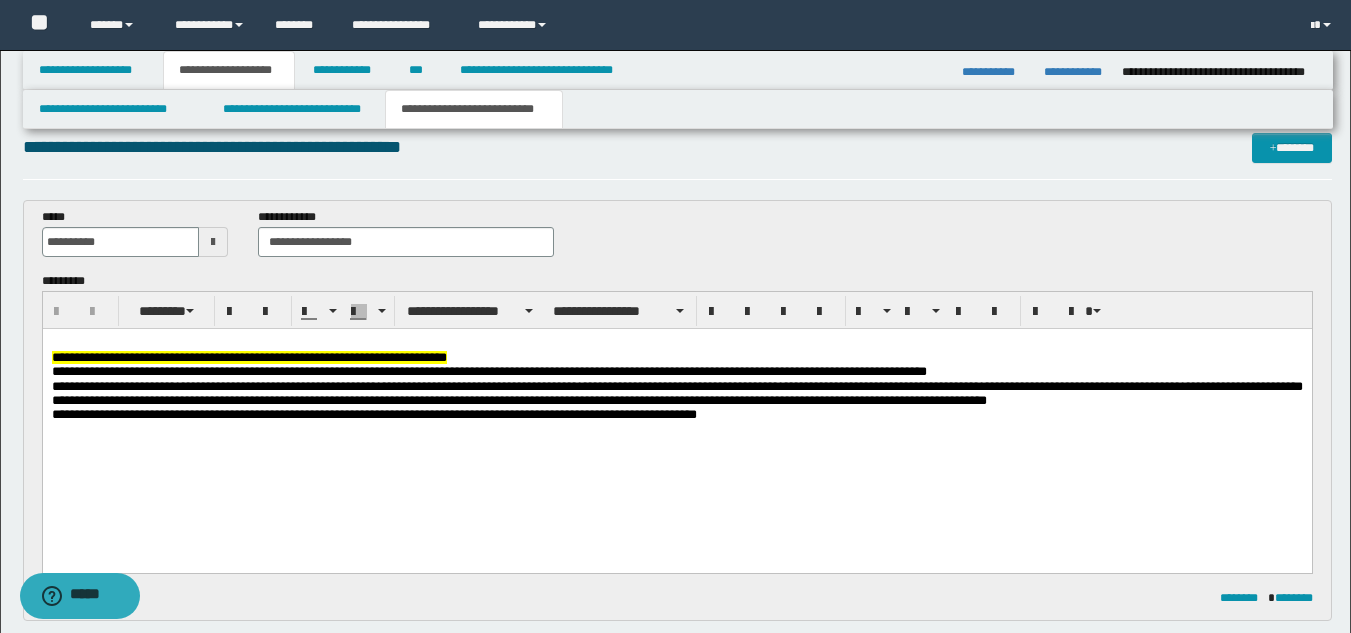 scroll, scrollTop: 0, scrollLeft: 0, axis: both 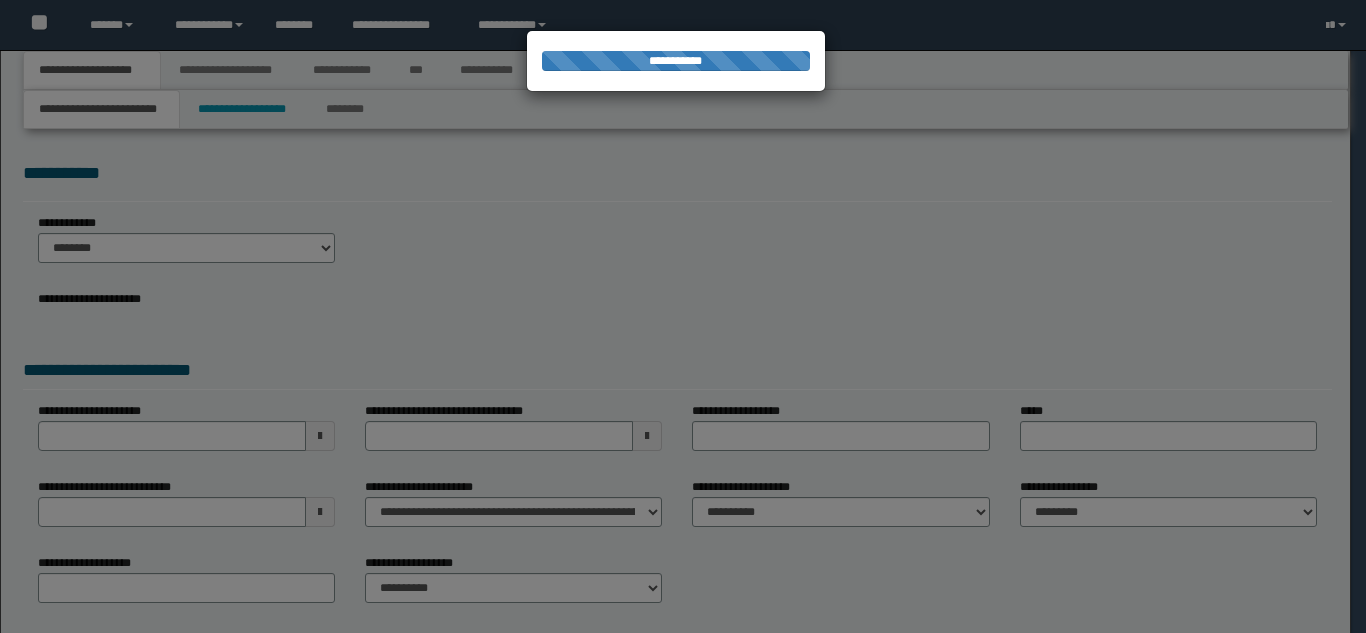 select on "*" 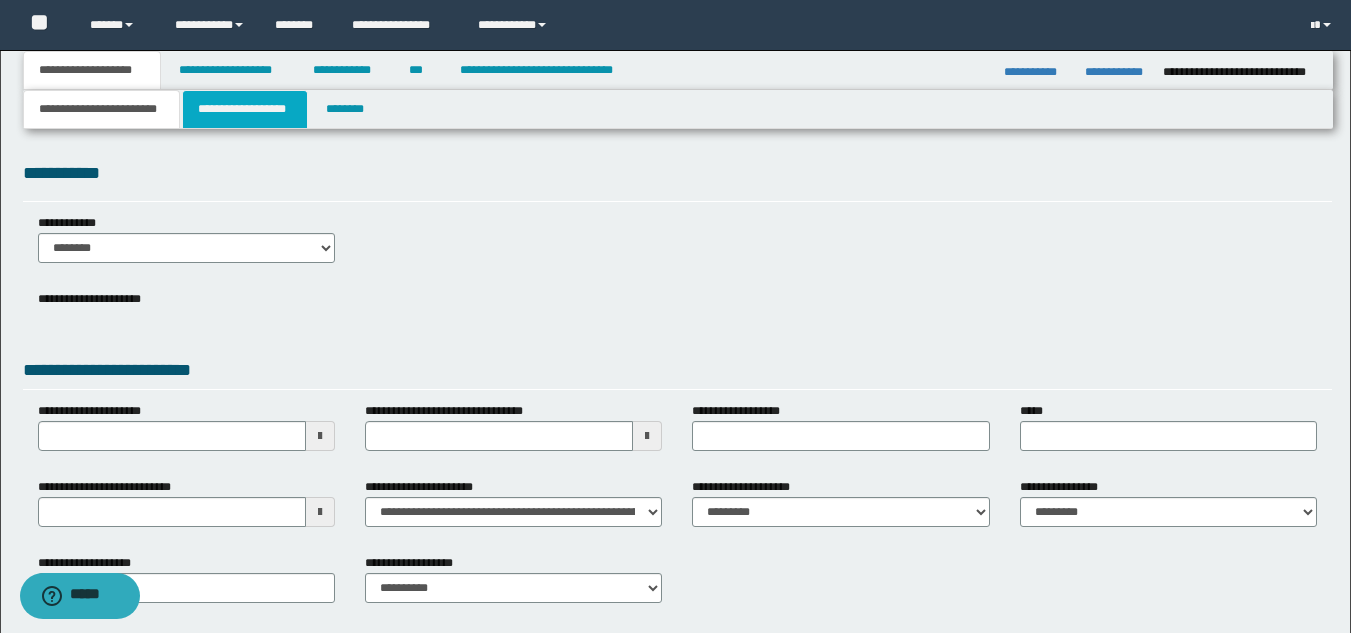click on "**********" at bounding box center (245, 109) 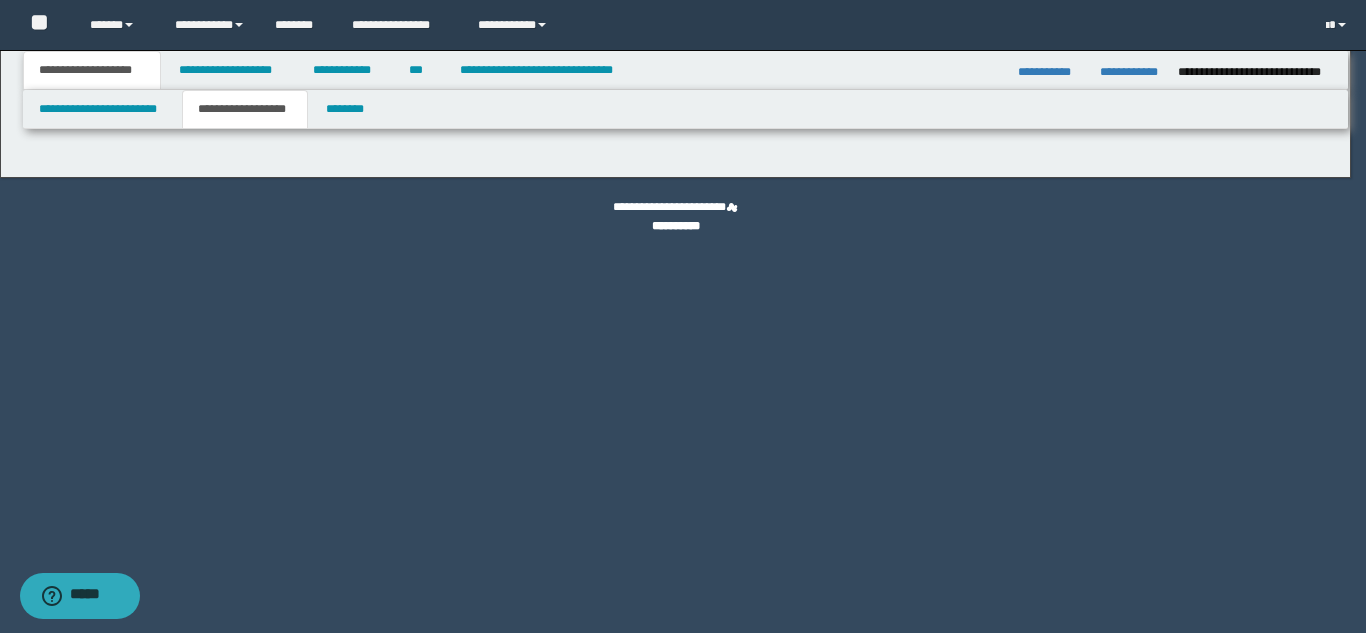 select on "*" 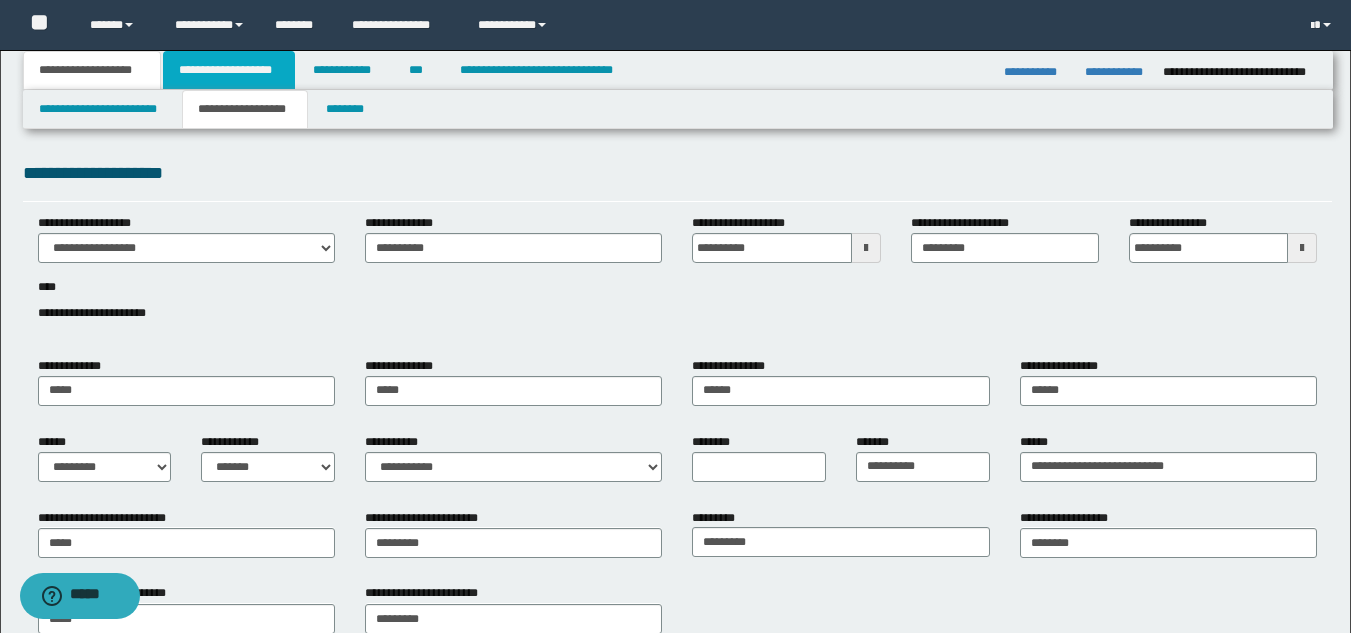 click on "**********" at bounding box center (229, 70) 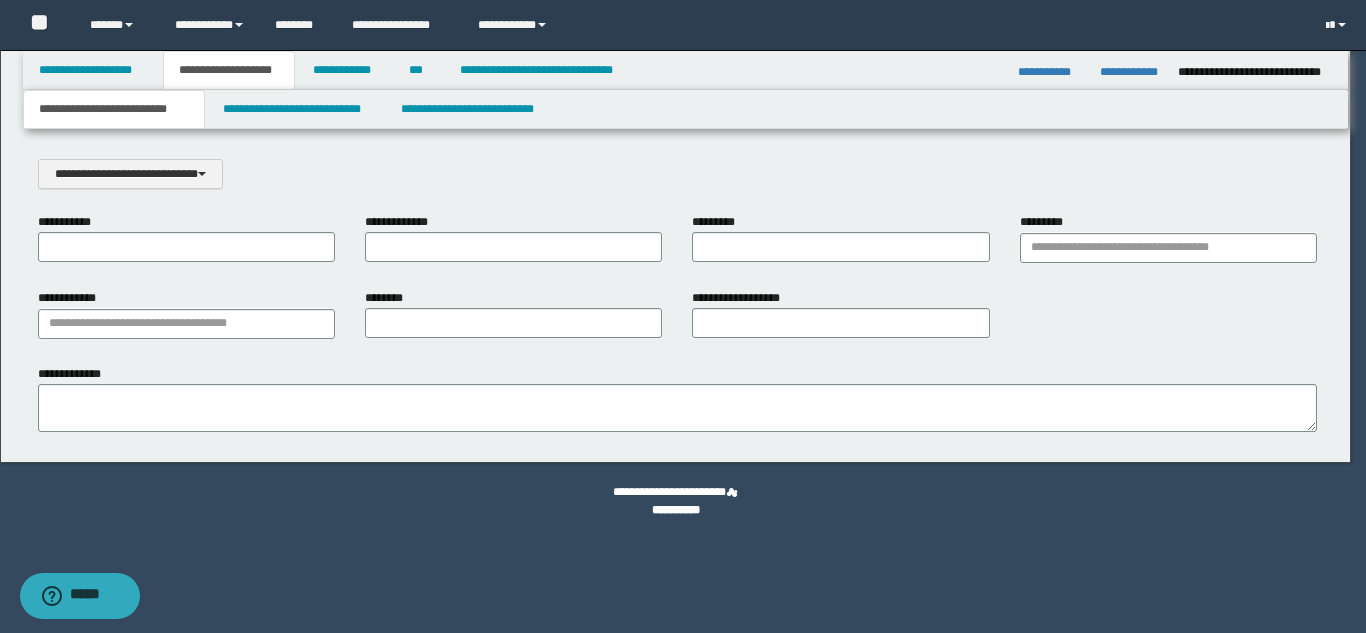 scroll, scrollTop: 0, scrollLeft: 0, axis: both 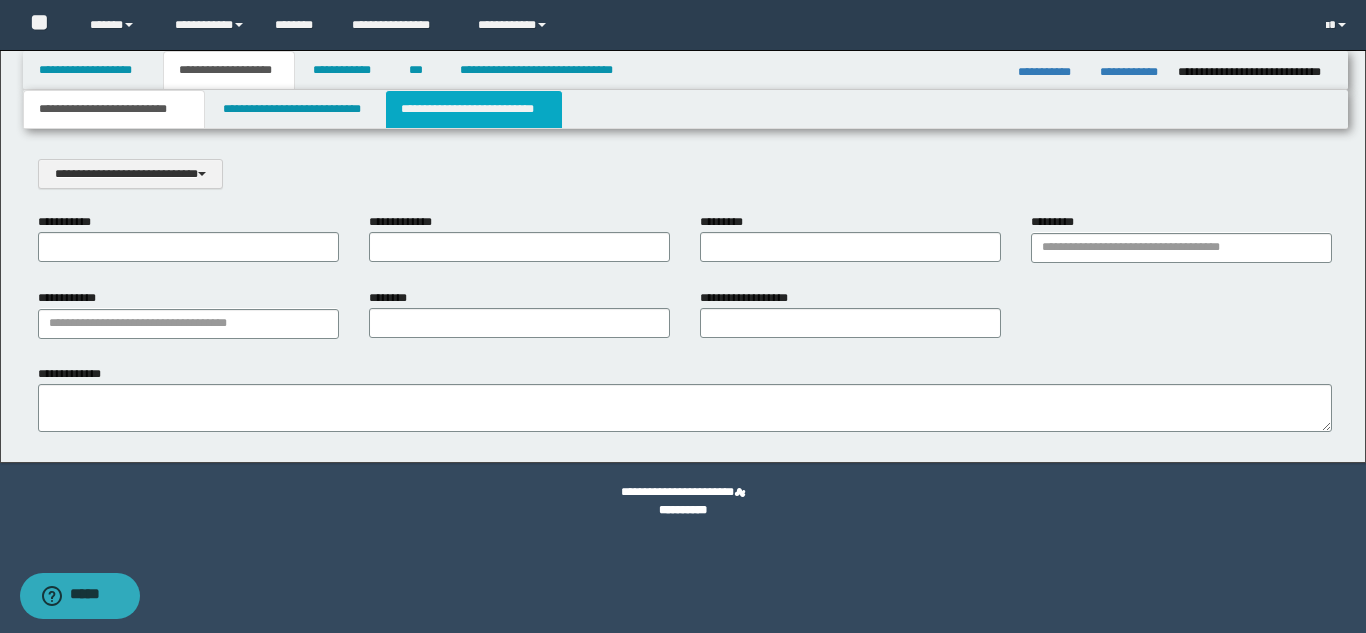 click on "**********" at bounding box center (474, 109) 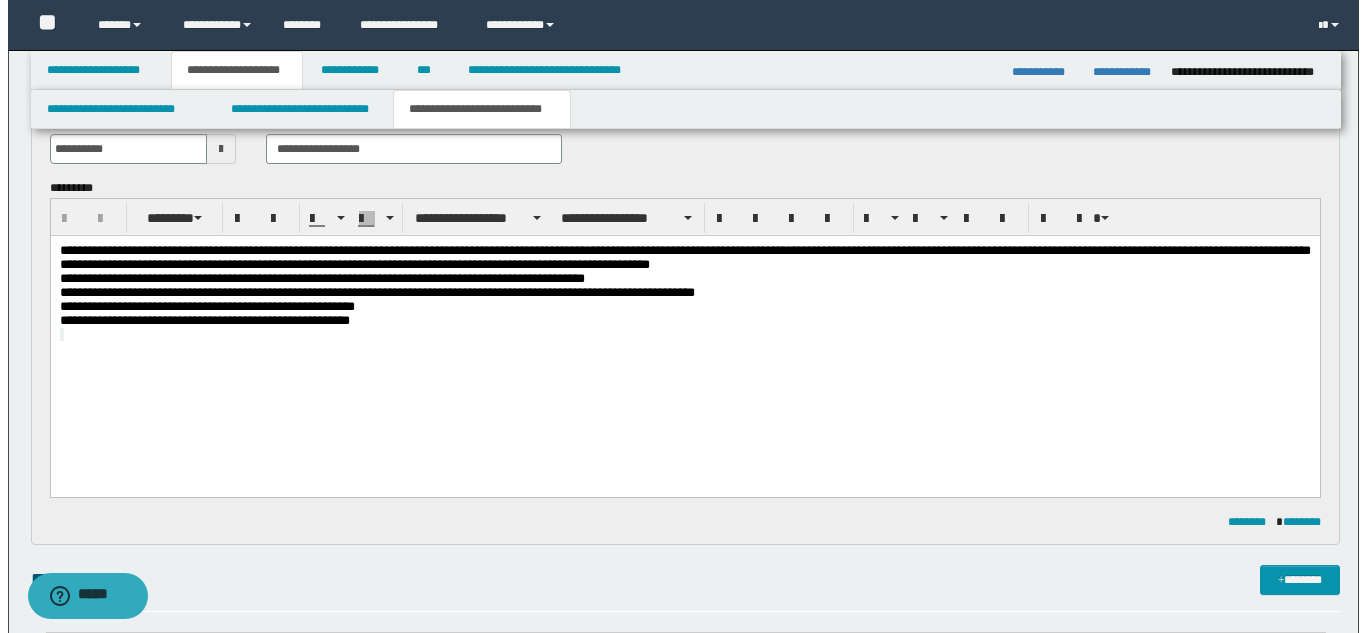 scroll, scrollTop: 0, scrollLeft: 0, axis: both 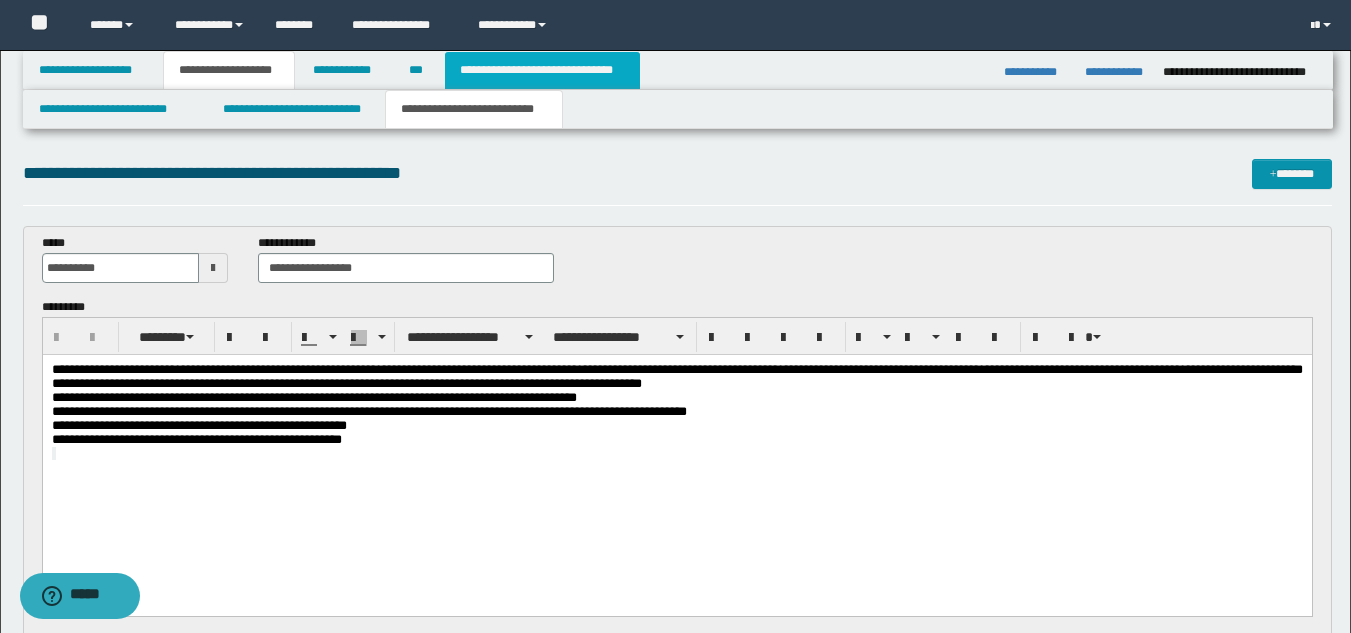 click on "**********" at bounding box center [542, 70] 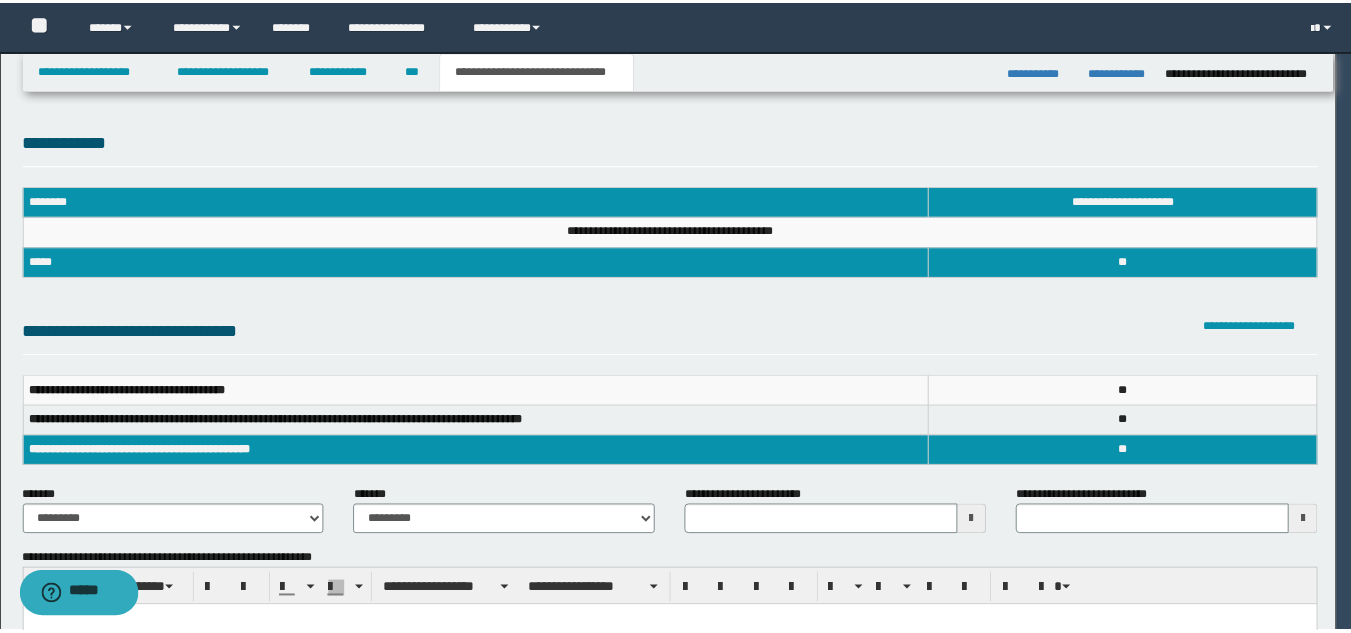 scroll, scrollTop: 0, scrollLeft: 0, axis: both 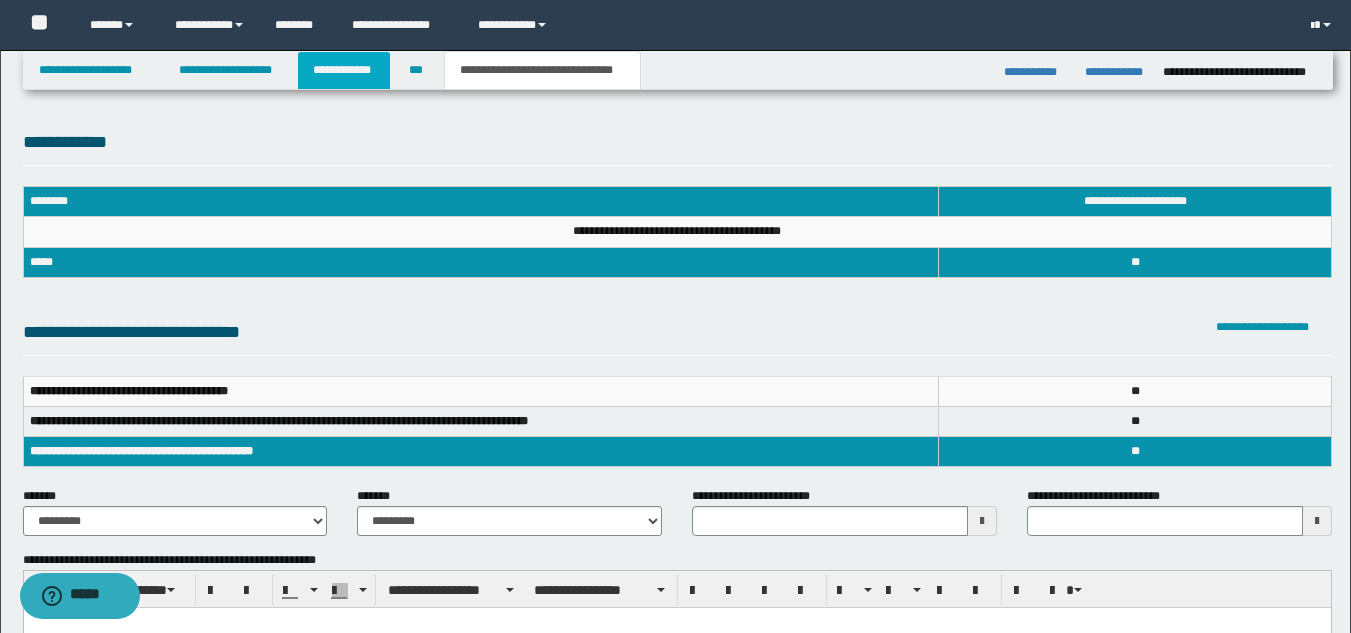 click on "**********" at bounding box center (344, 70) 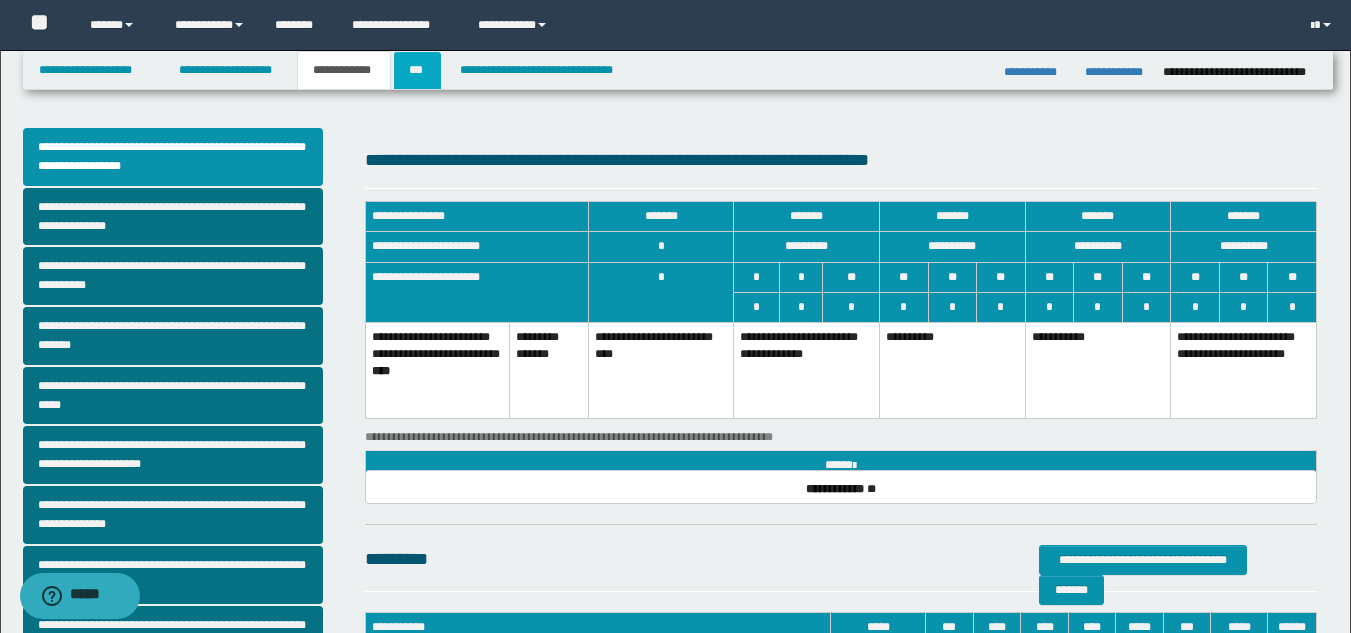 click on "***" at bounding box center [417, 70] 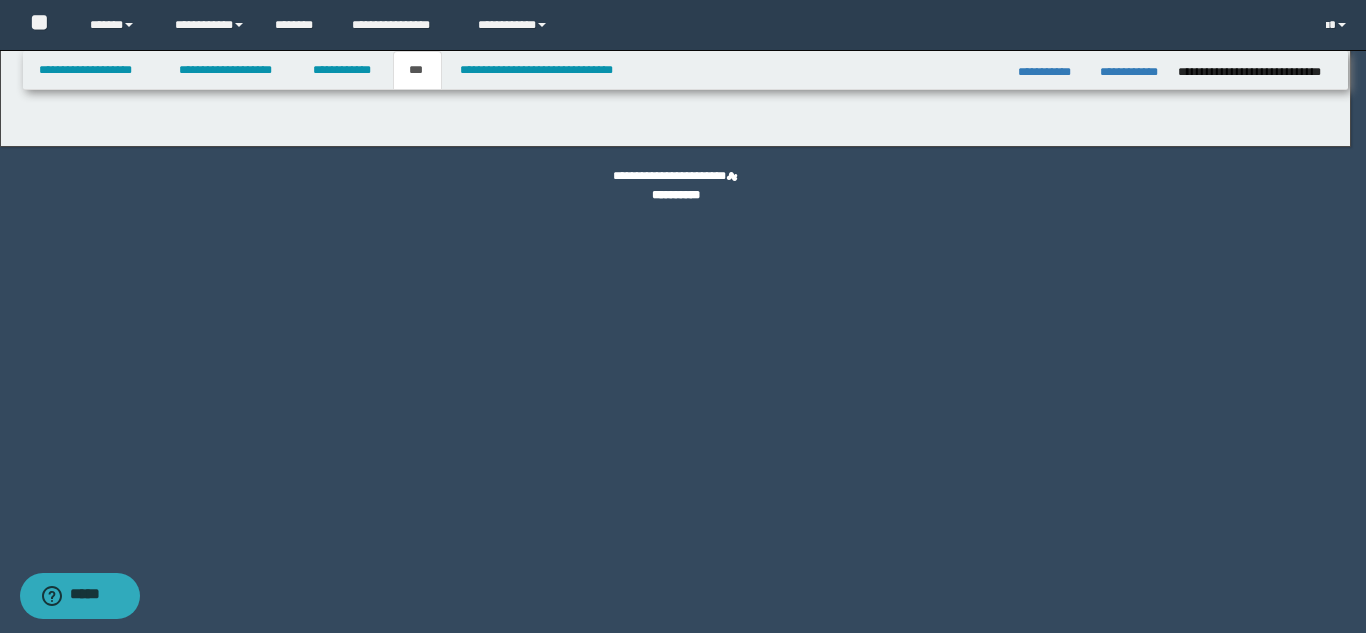 select on "**" 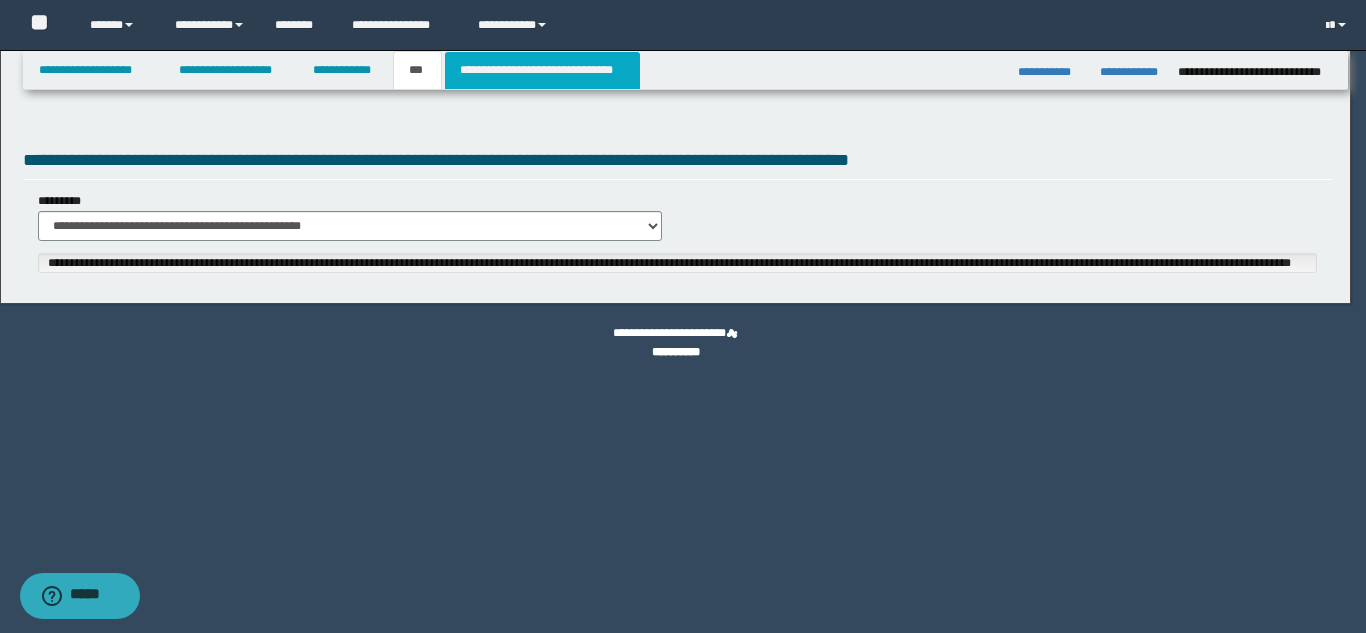 click on "**********" at bounding box center [675, 316] 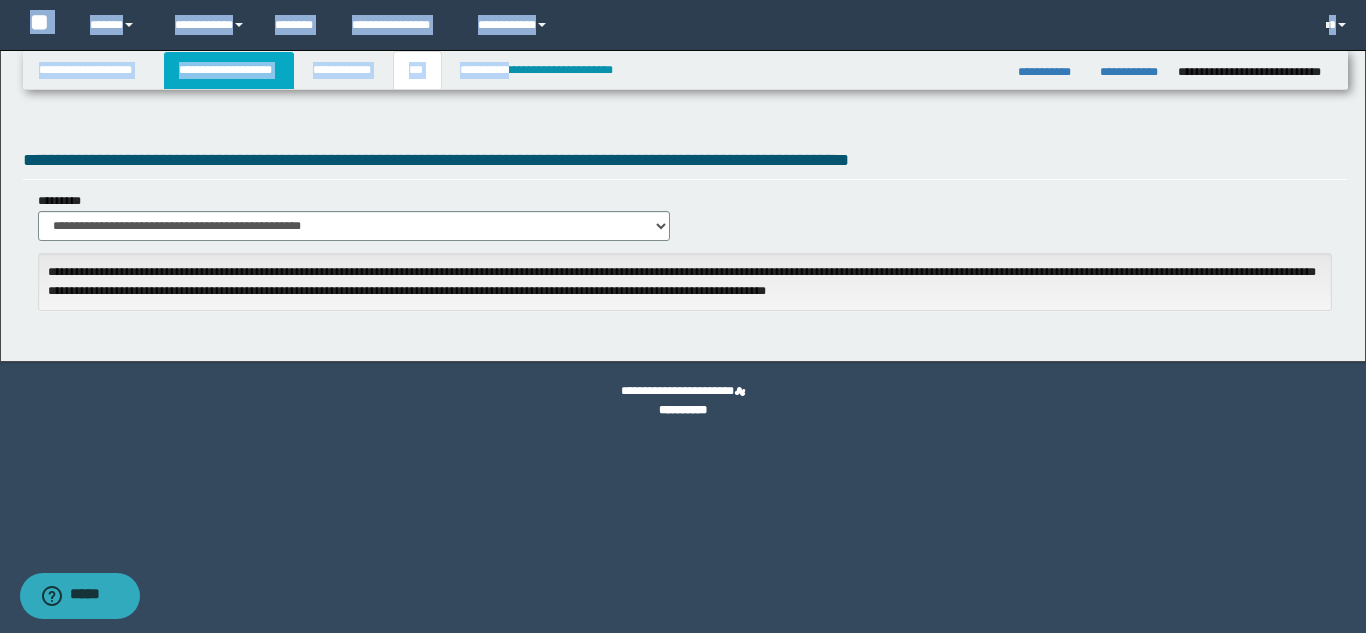 click on "**********" at bounding box center [229, 70] 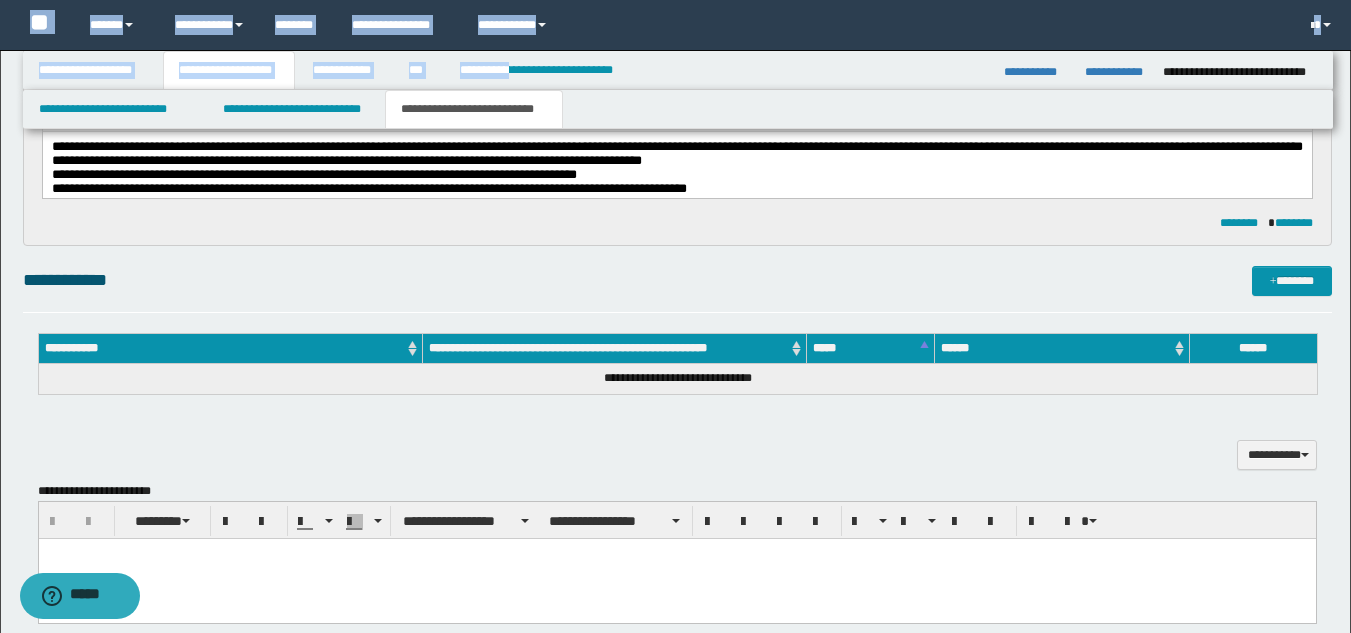scroll, scrollTop: 200, scrollLeft: 0, axis: vertical 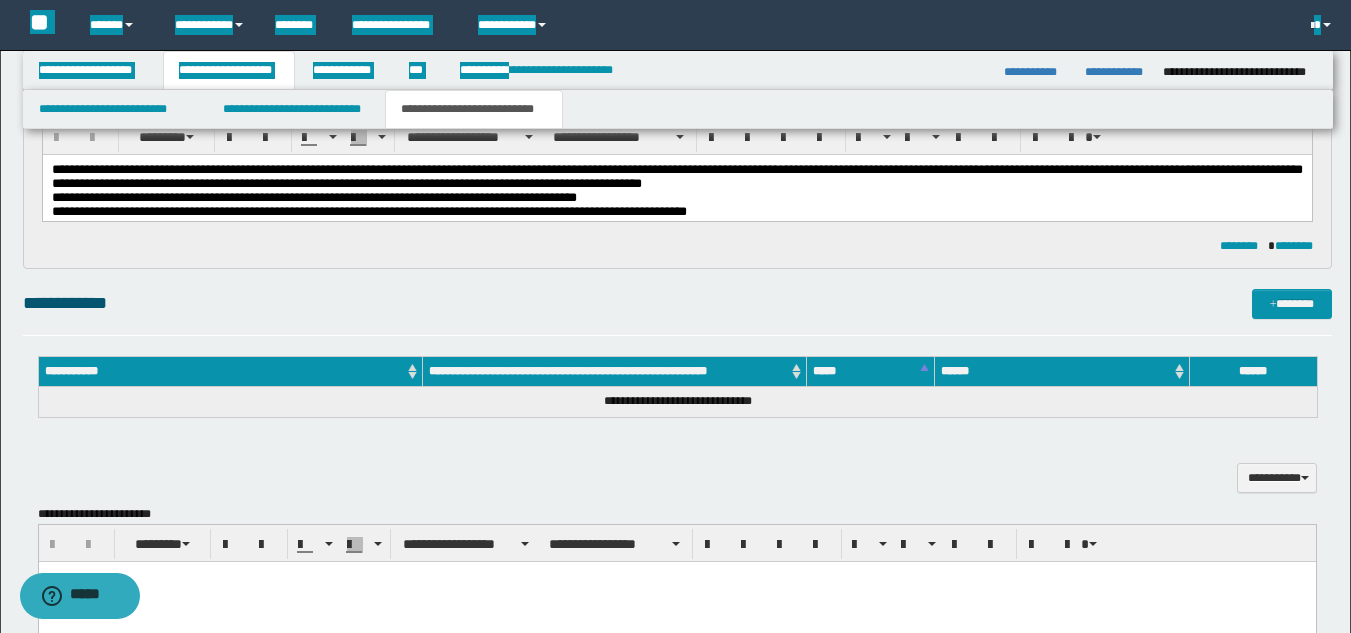 click on "**********" at bounding box center [676, 198] 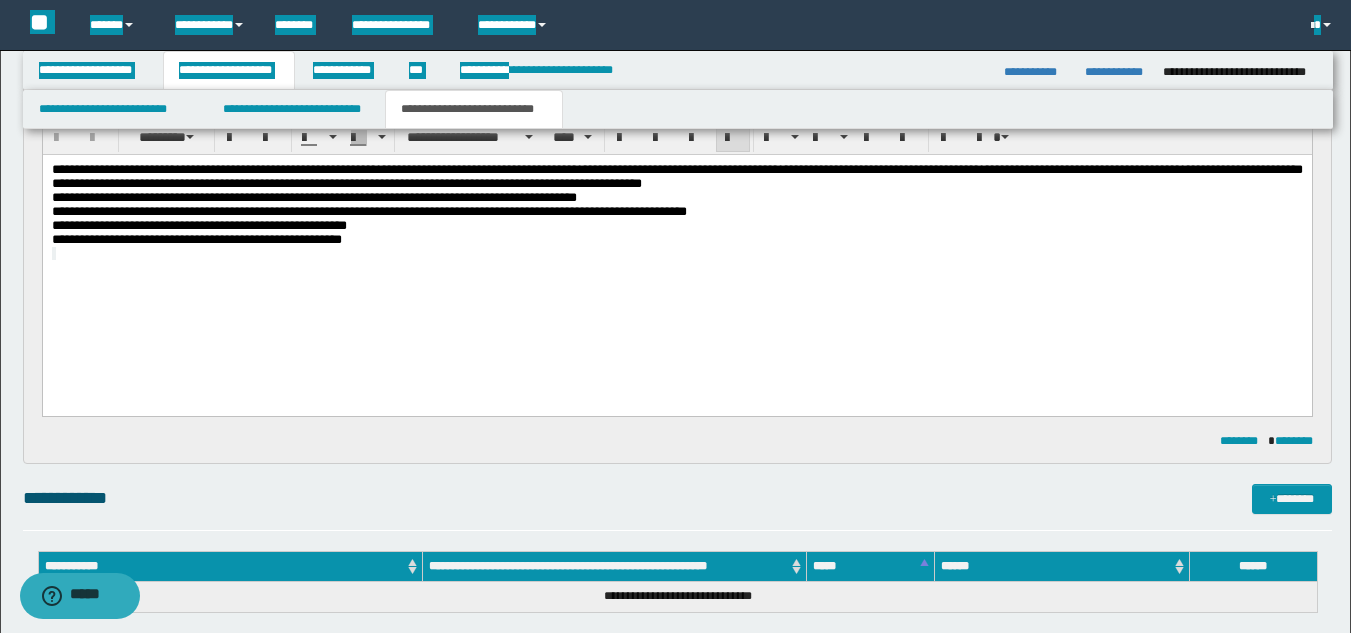 click on "**********" at bounding box center [676, 226] 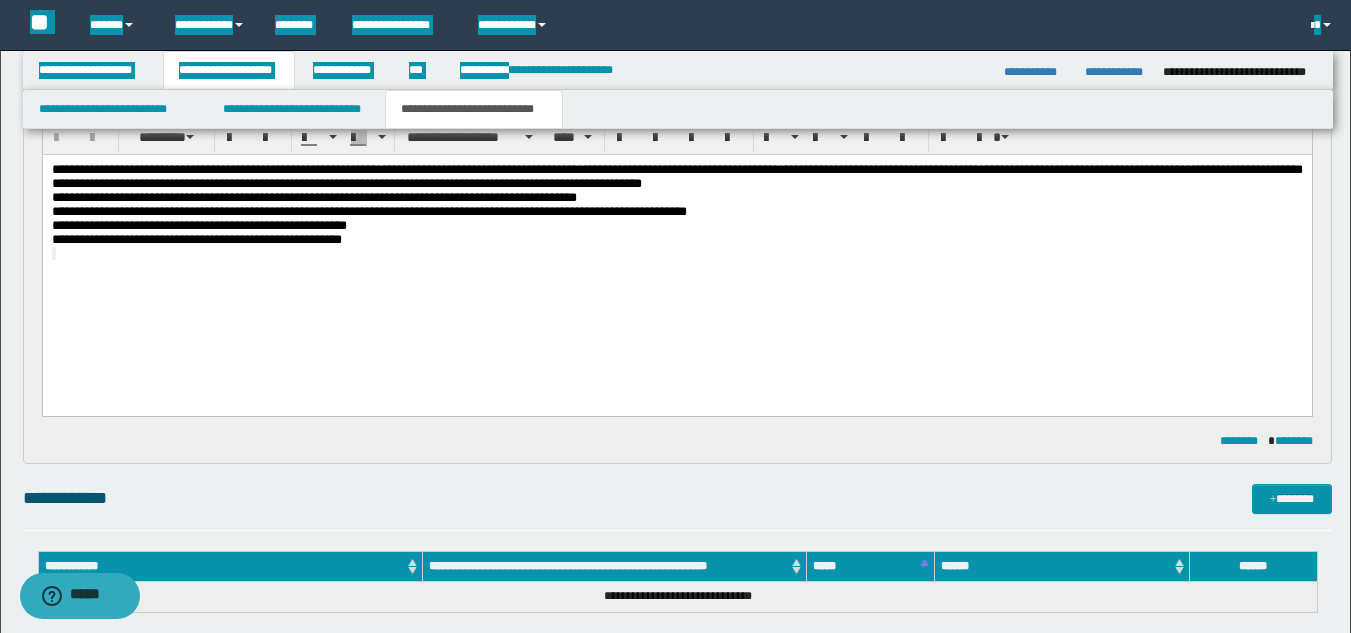 click at bounding box center (676, 254) 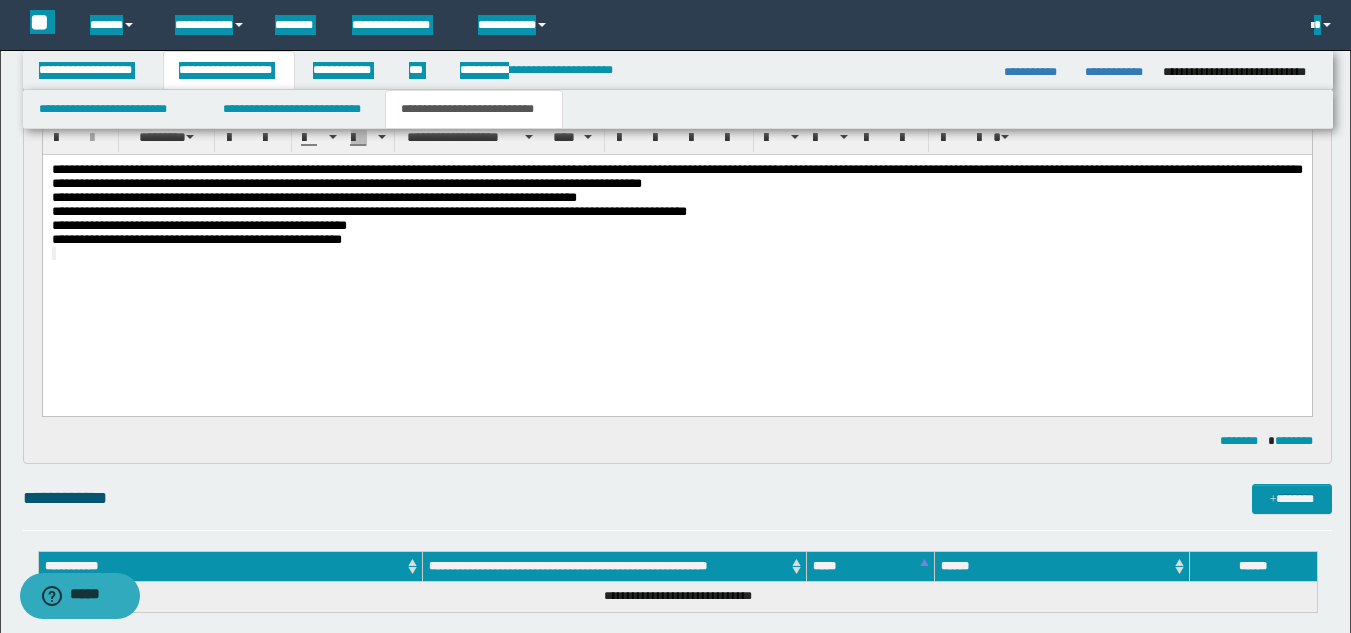 click on "**********" at bounding box center [676, 240] 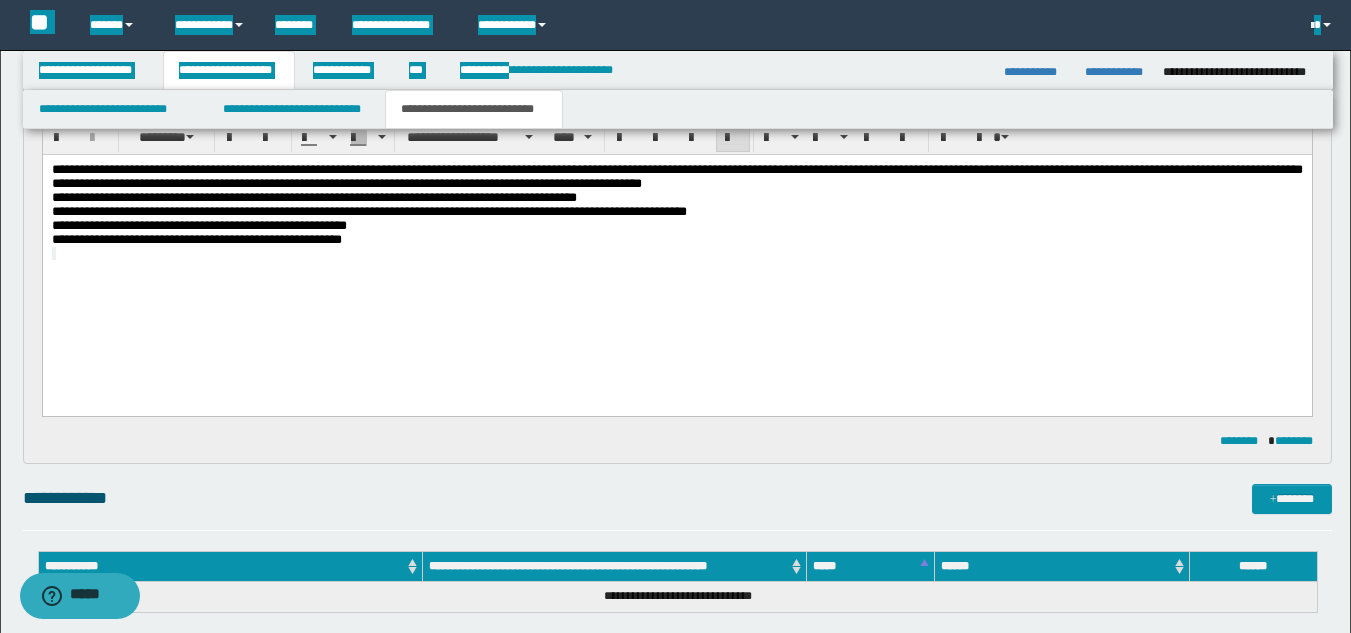click at bounding box center (676, 254) 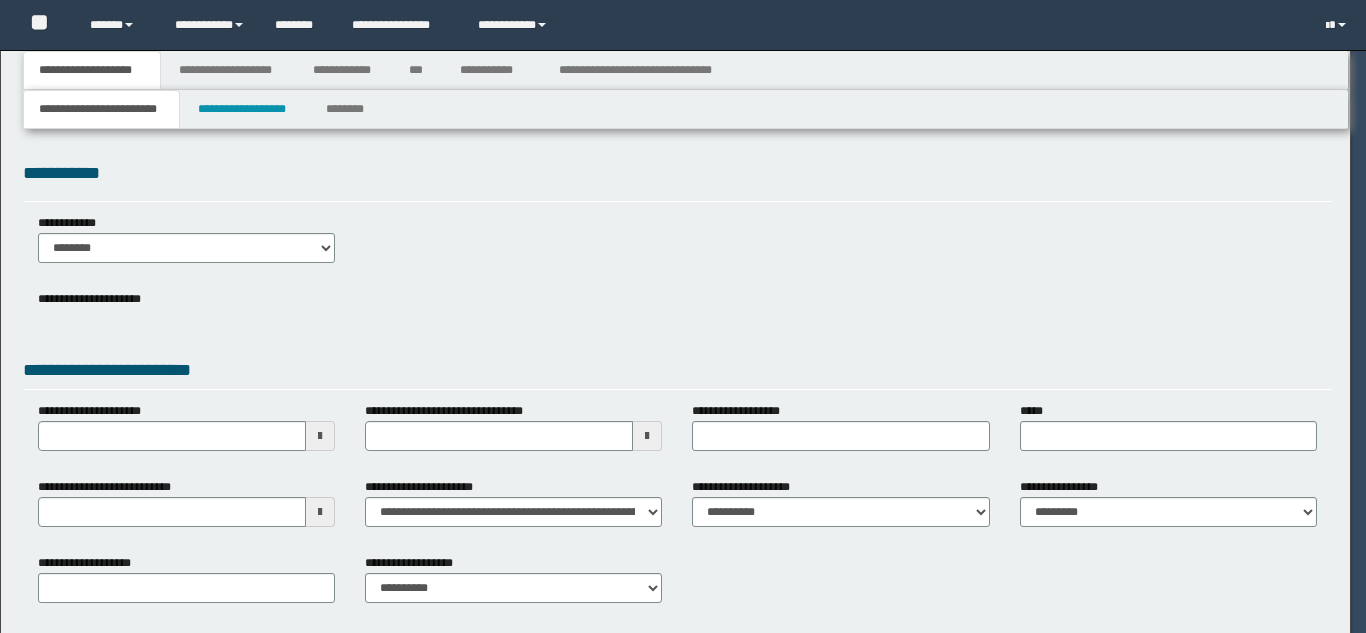 scroll, scrollTop: 0, scrollLeft: 0, axis: both 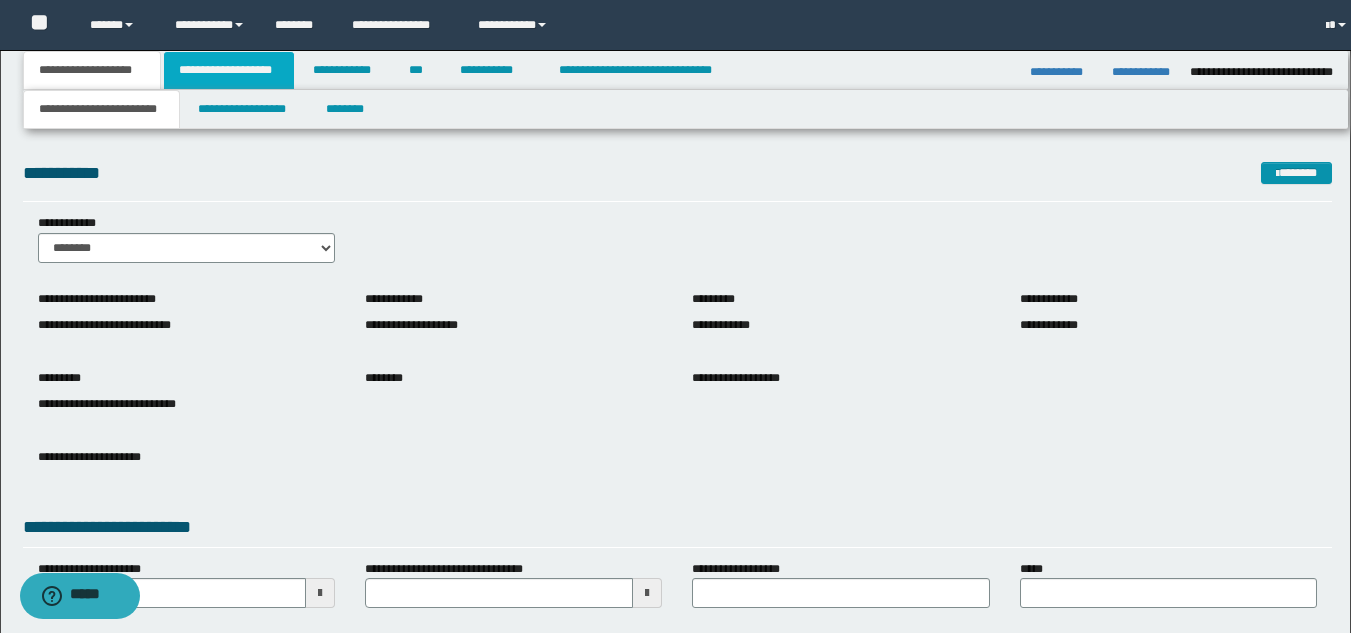 click on "**********" at bounding box center [229, 70] 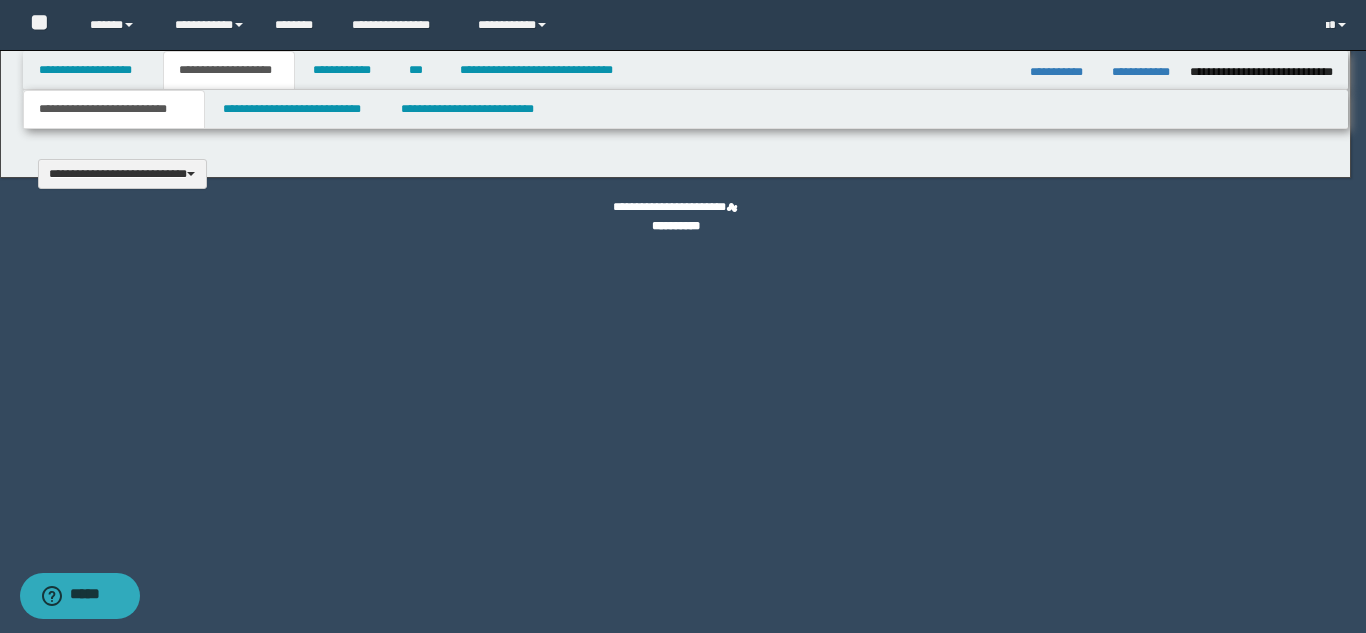 type 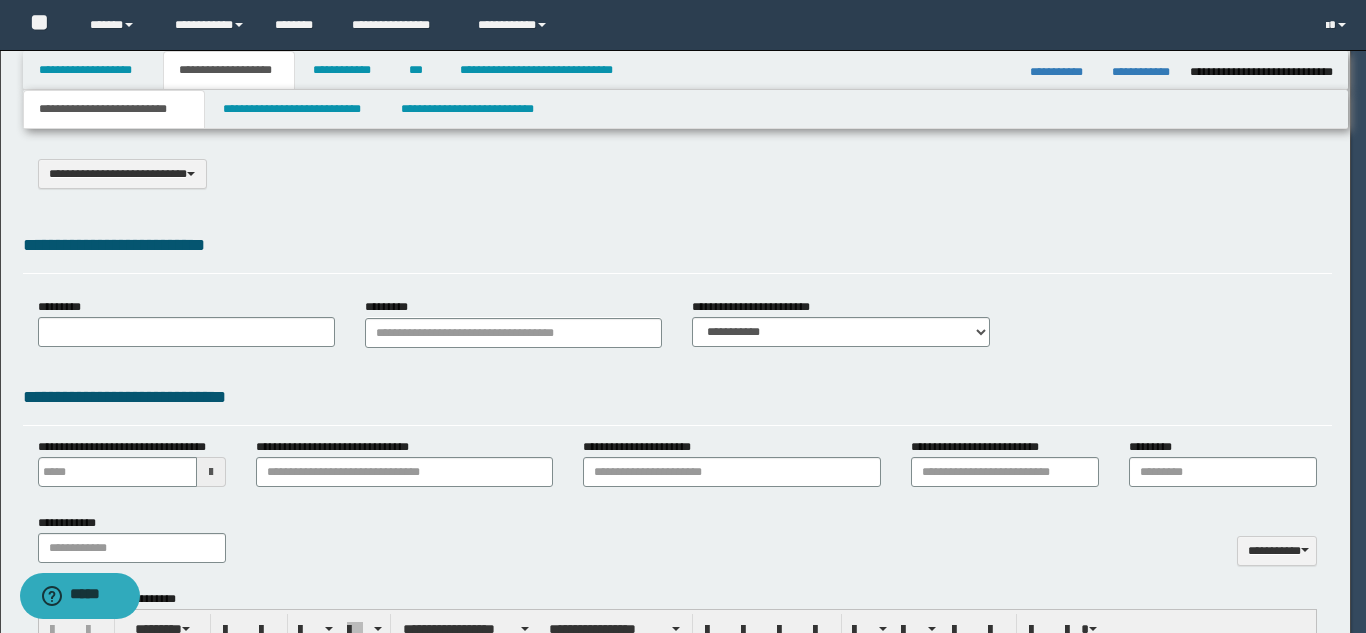 select on "*" 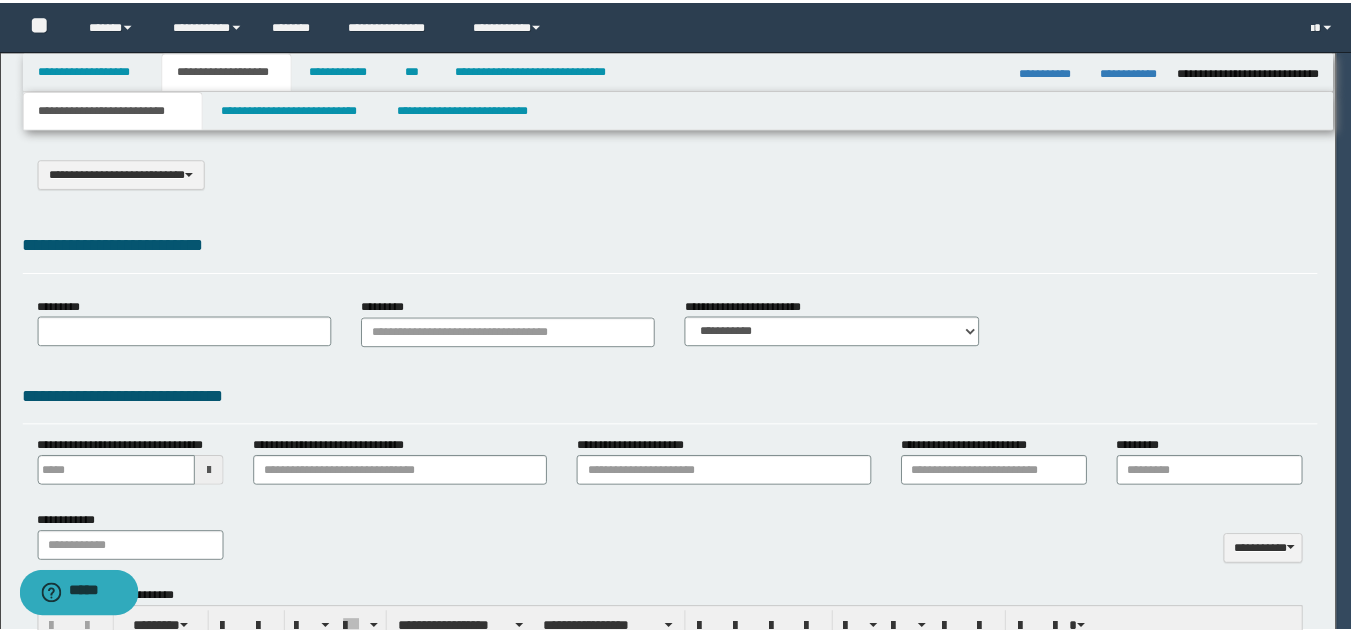 scroll, scrollTop: 0, scrollLeft: 0, axis: both 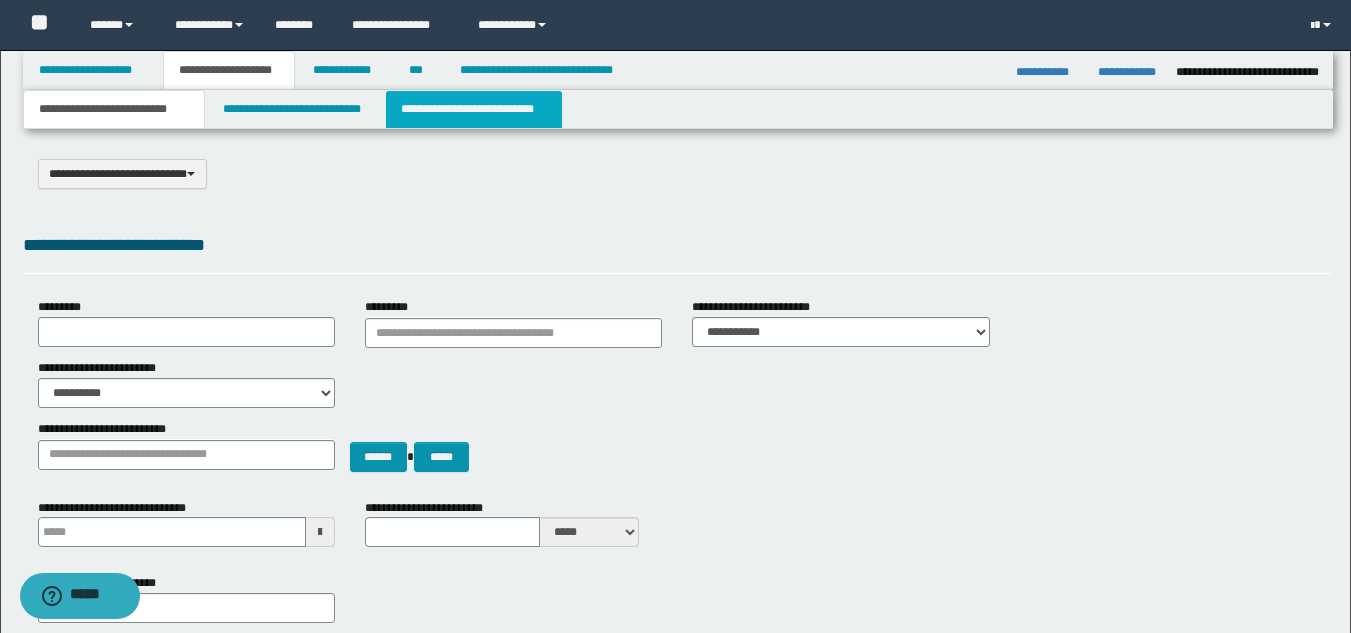 click on "**********" at bounding box center (474, 109) 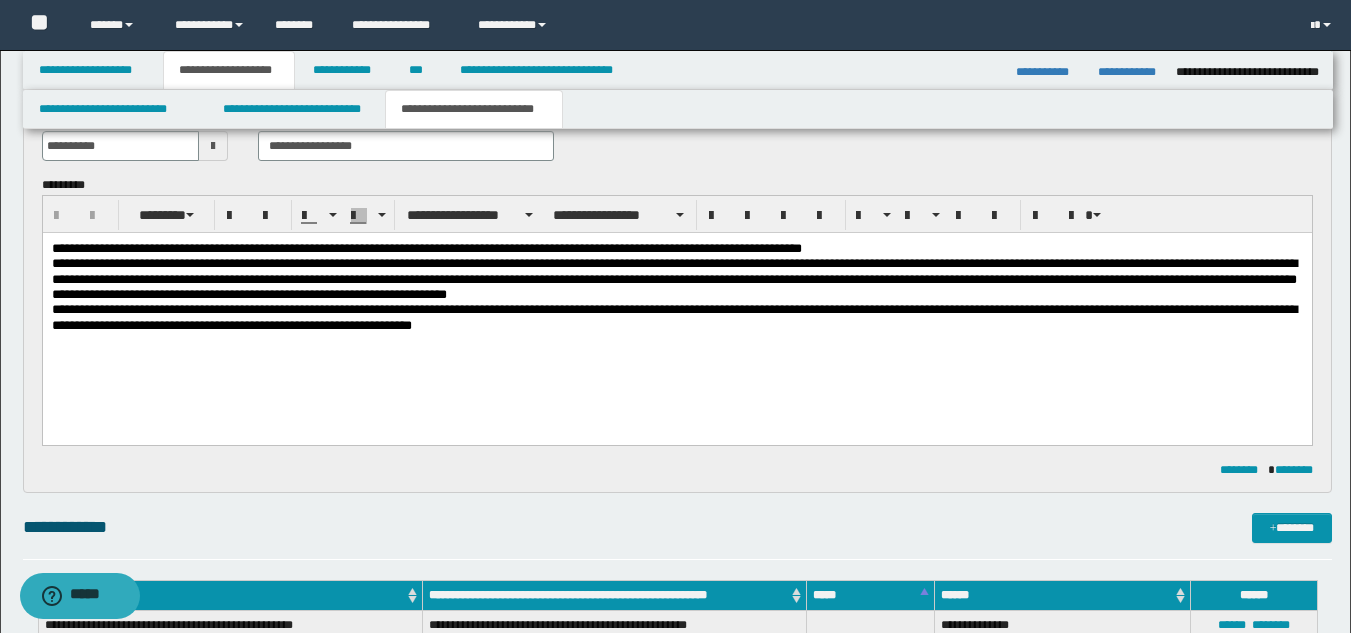 scroll, scrollTop: 68, scrollLeft: 0, axis: vertical 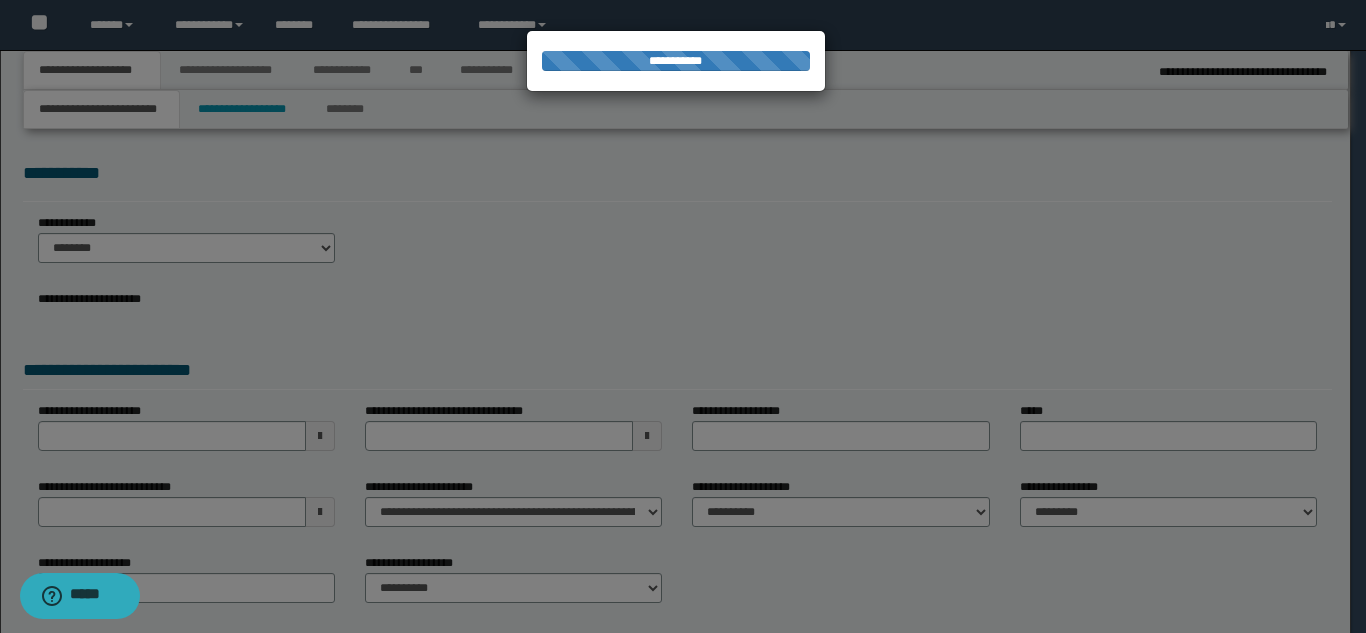 select on "**" 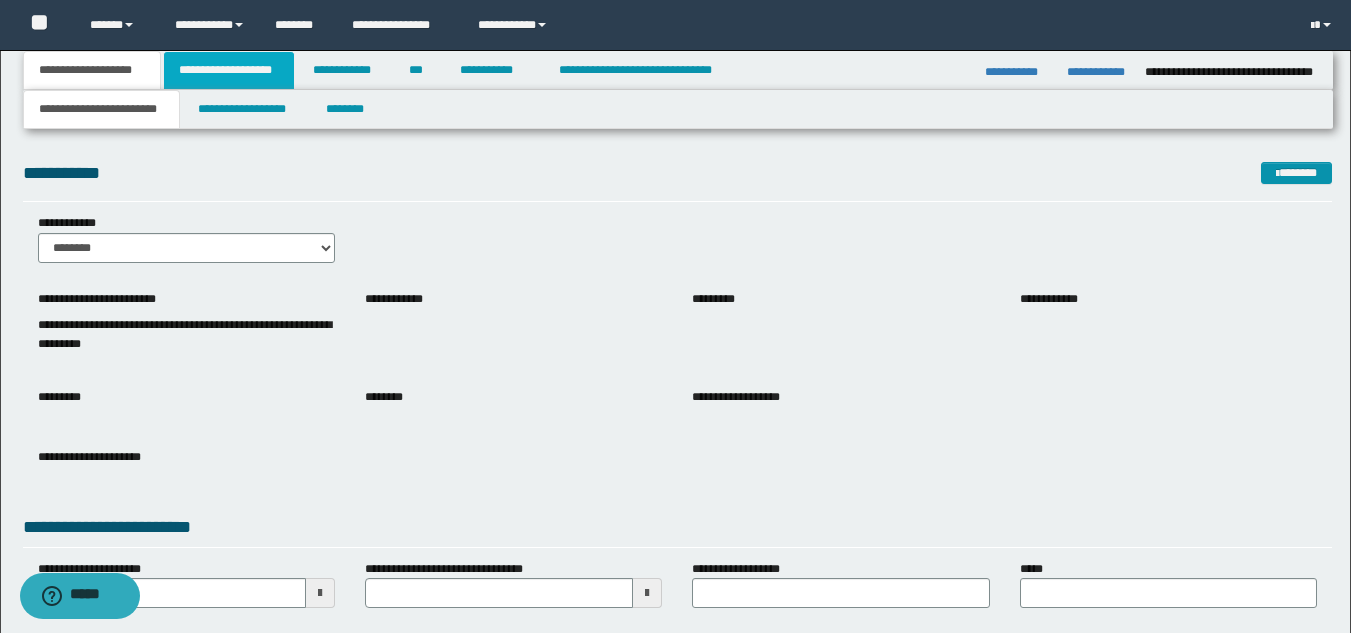 click on "**********" at bounding box center [229, 70] 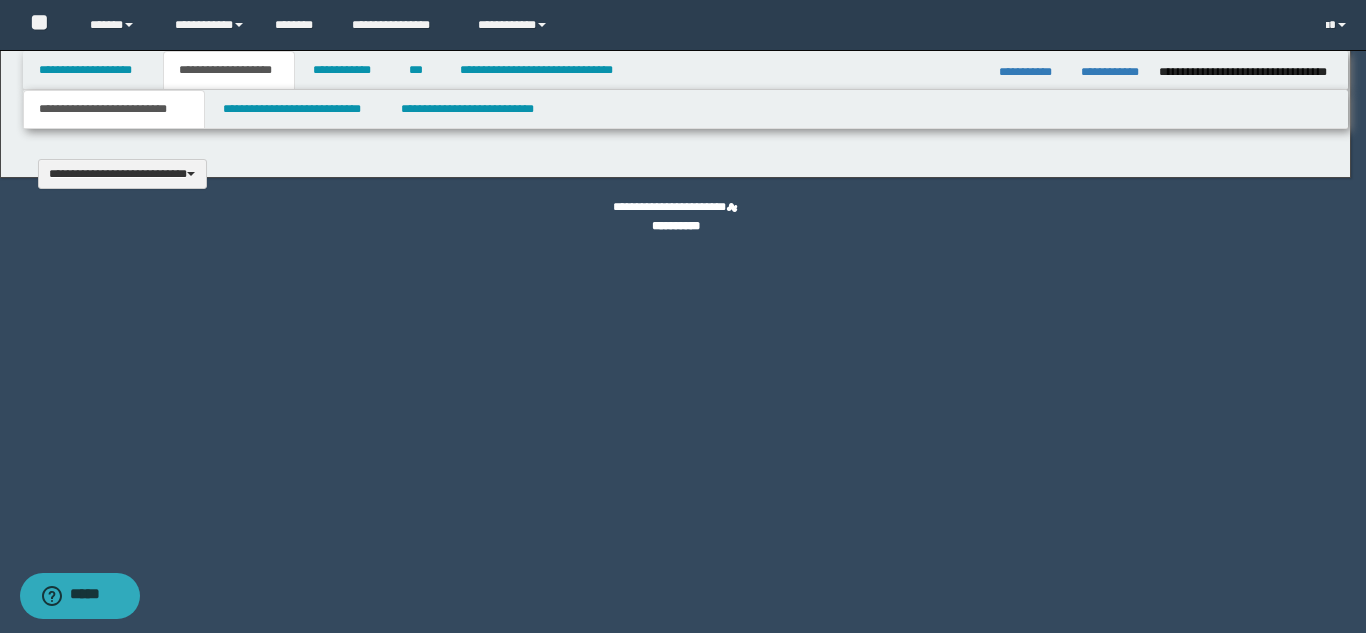 type 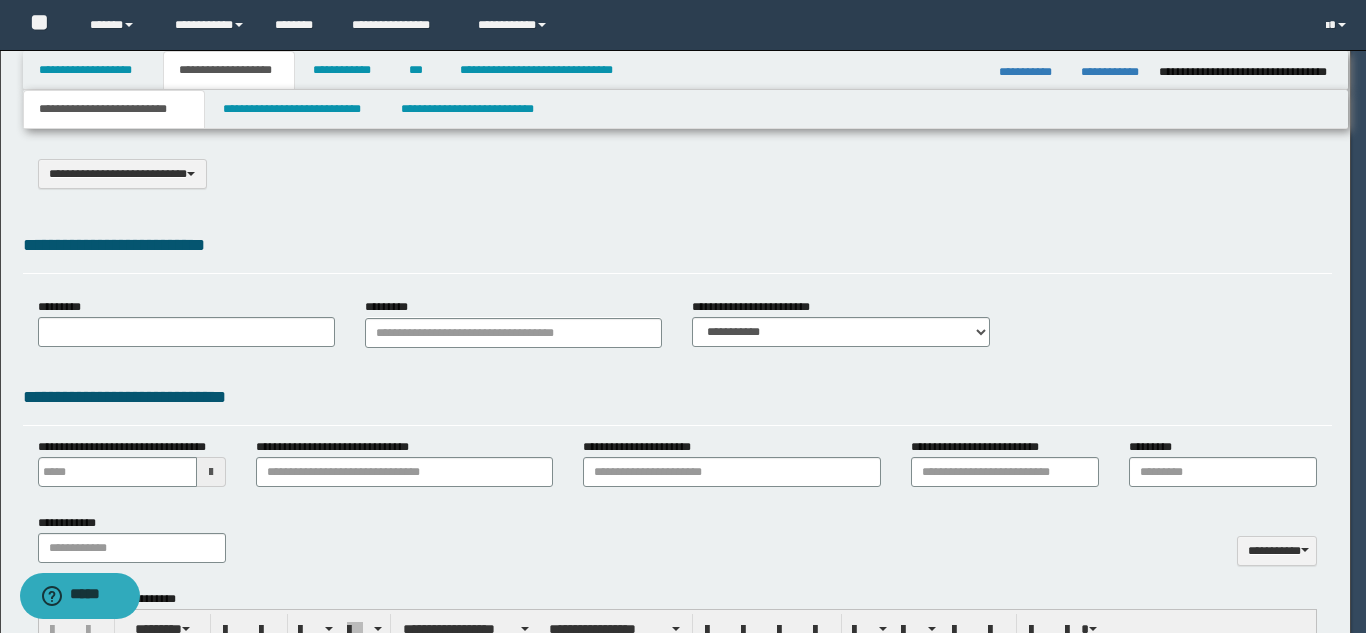 select on "*" 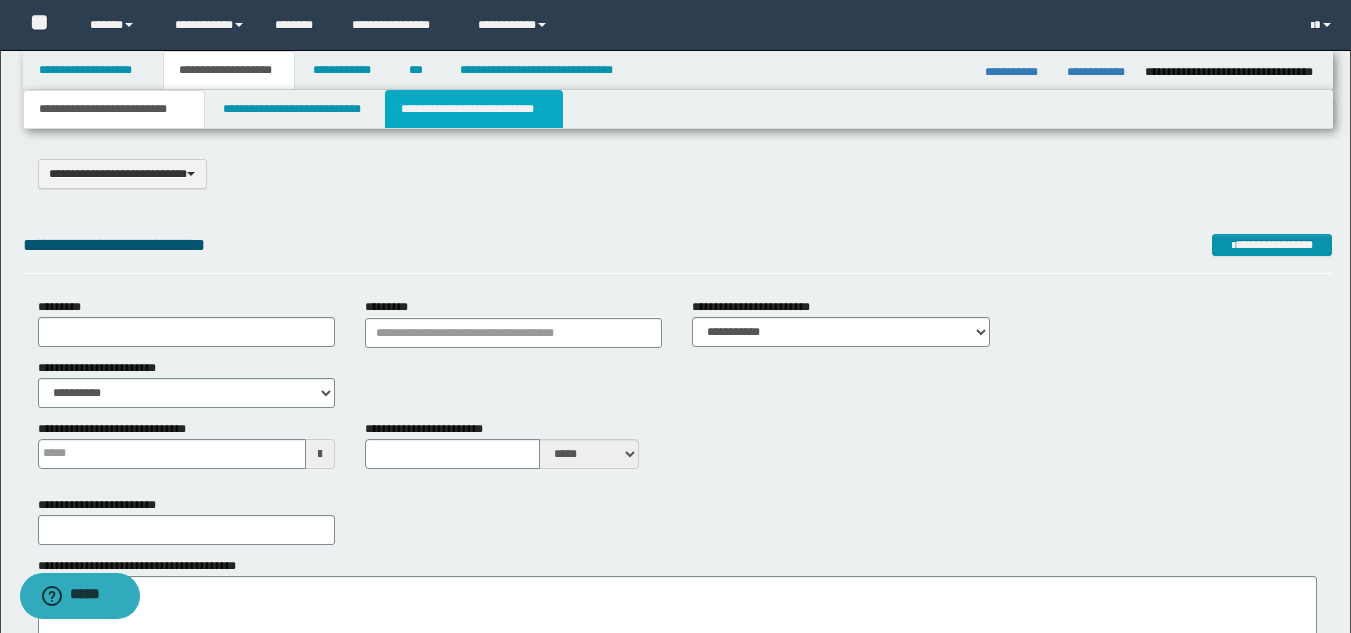 click on "**********" at bounding box center (474, 109) 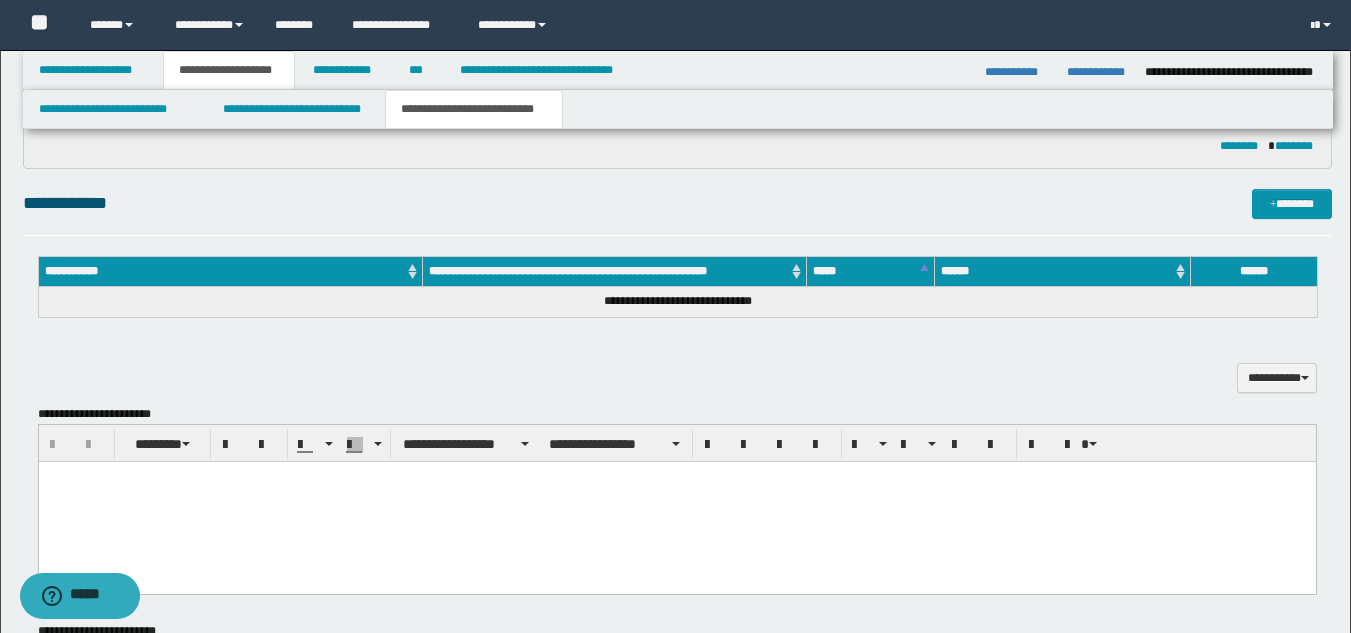 scroll, scrollTop: 0, scrollLeft: 0, axis: both 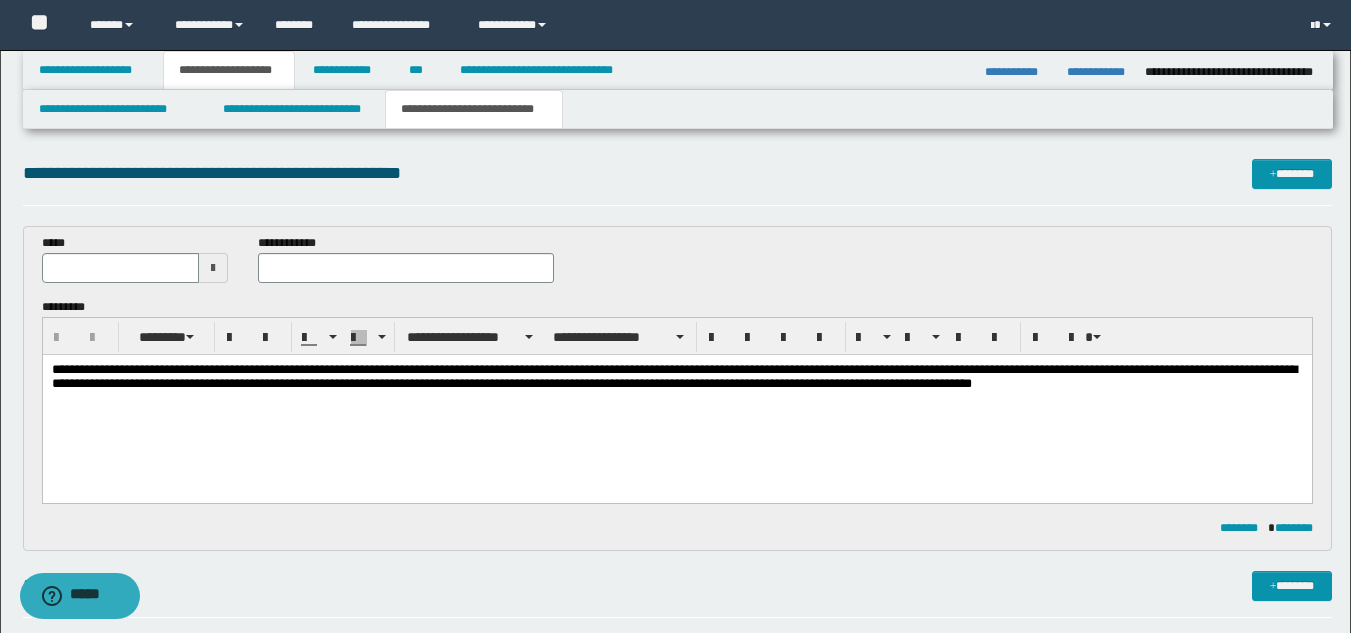 click on "**********" at bounding box center [676, 404] 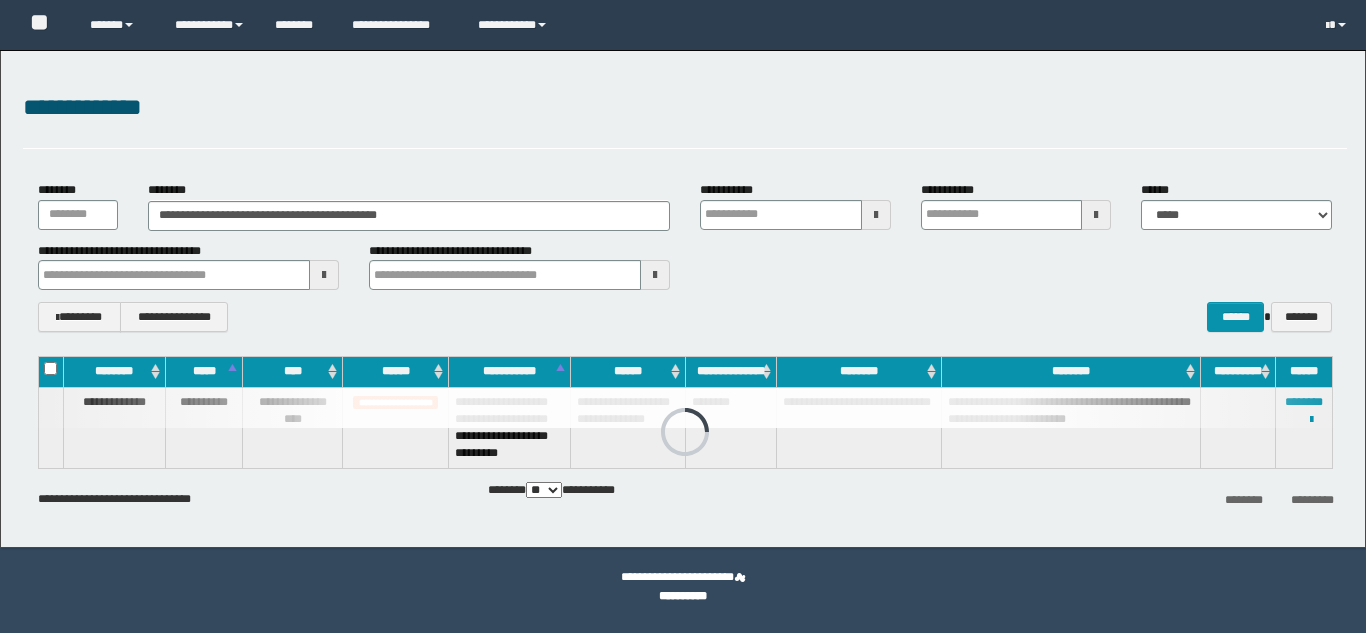 scroll, scrollTop: 0, scrollLeft: 0, axis: both 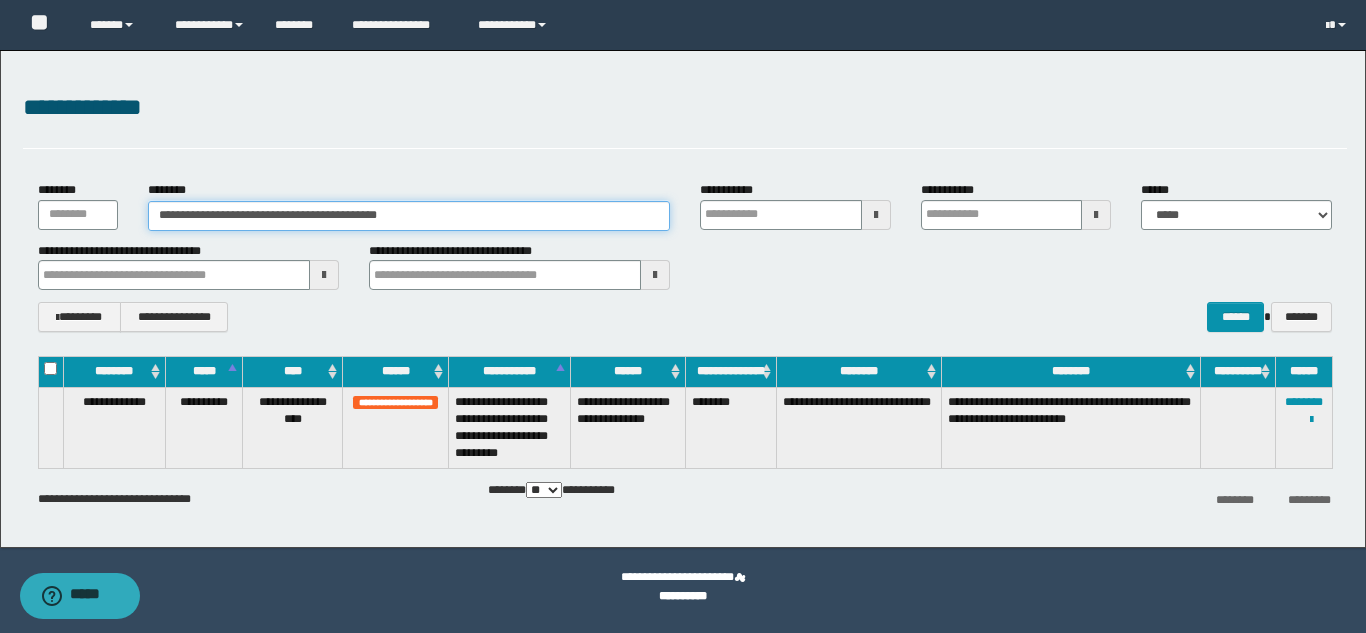 drag, startPoint x: 316, startPoint y: 221, endPoint x: 0, endPoint y: 142, distance: 325.72534 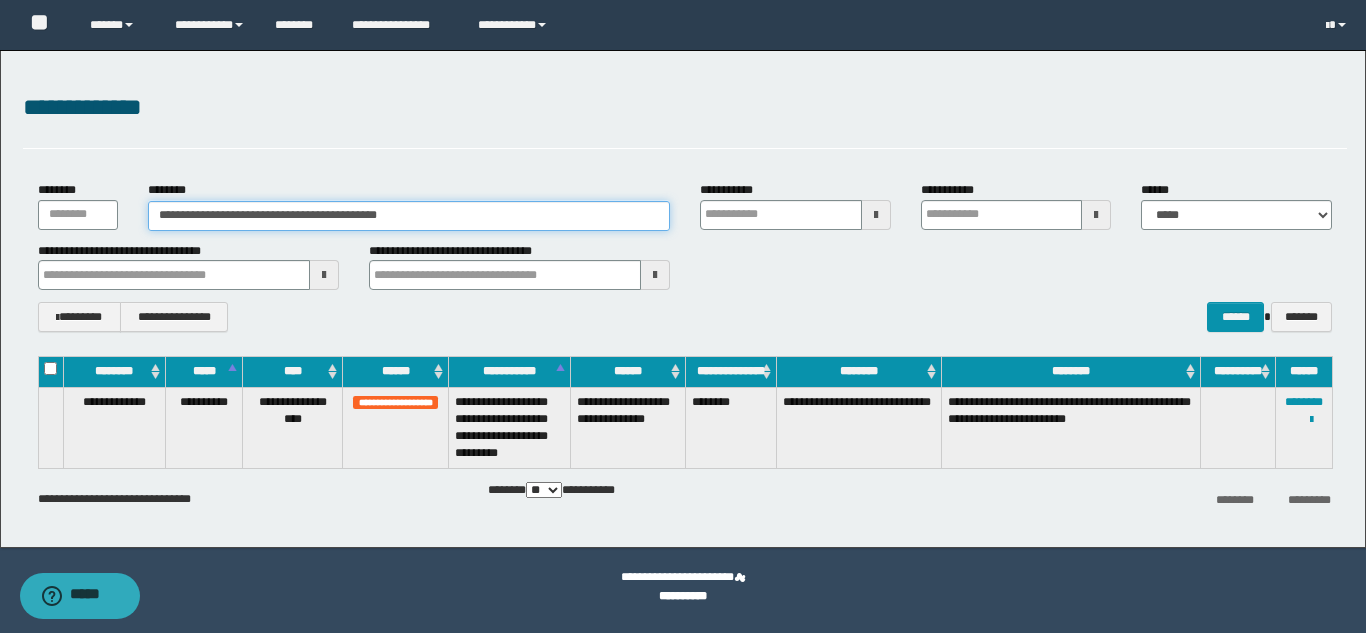 paste 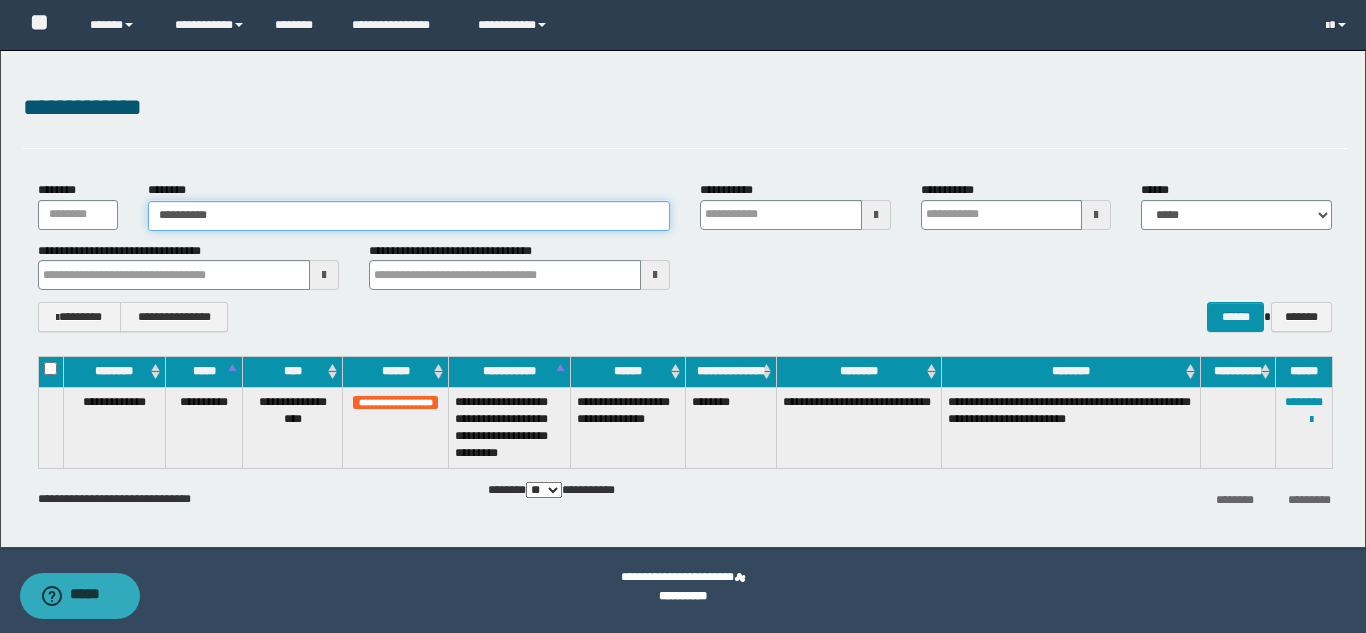 type on "**********" 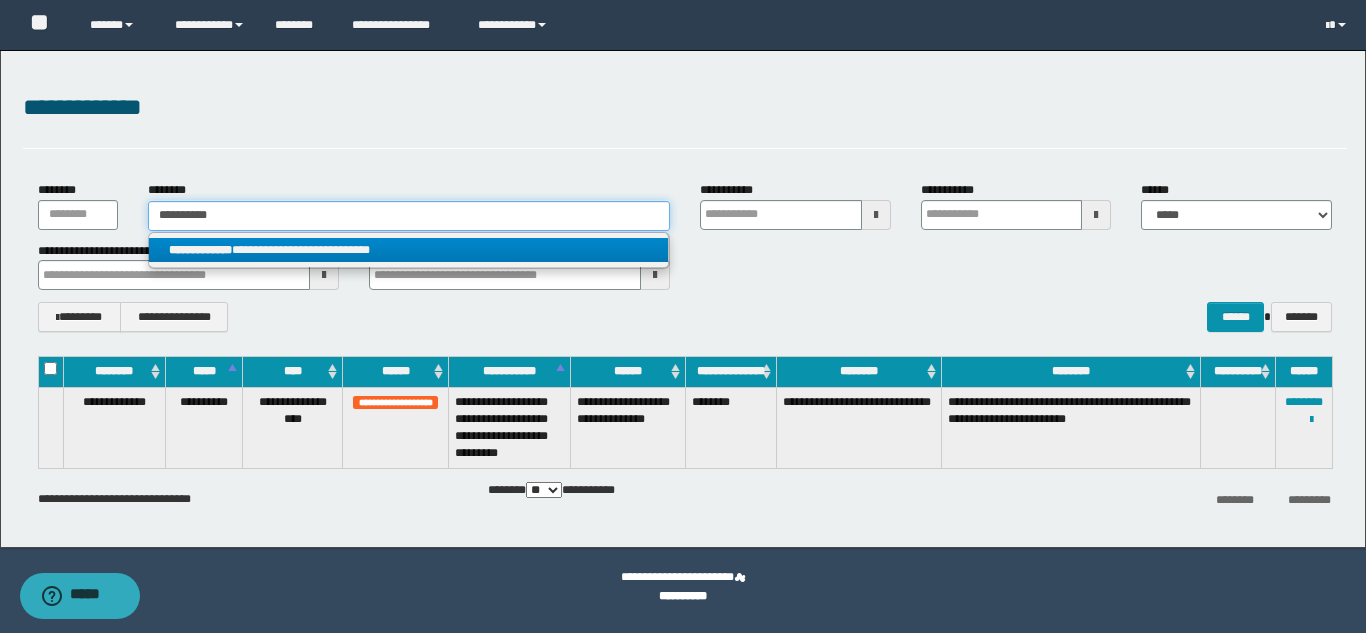 type on "**********" 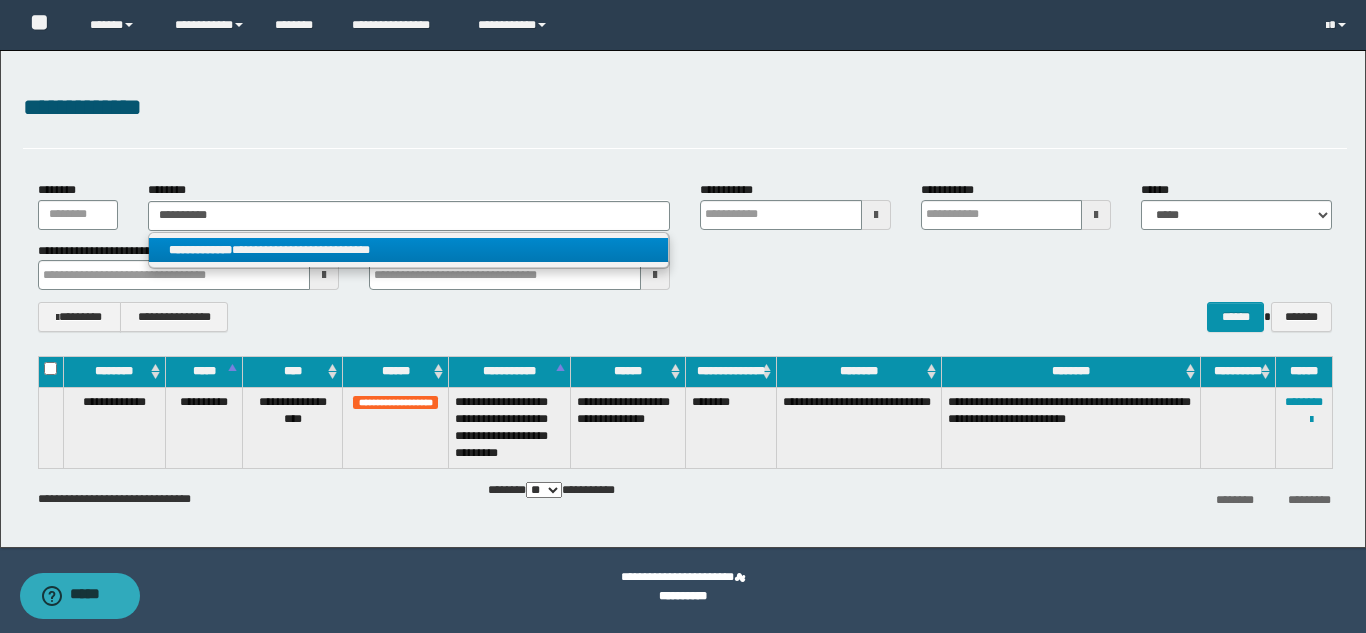 click on "**********" at bounding box center (408, 250) 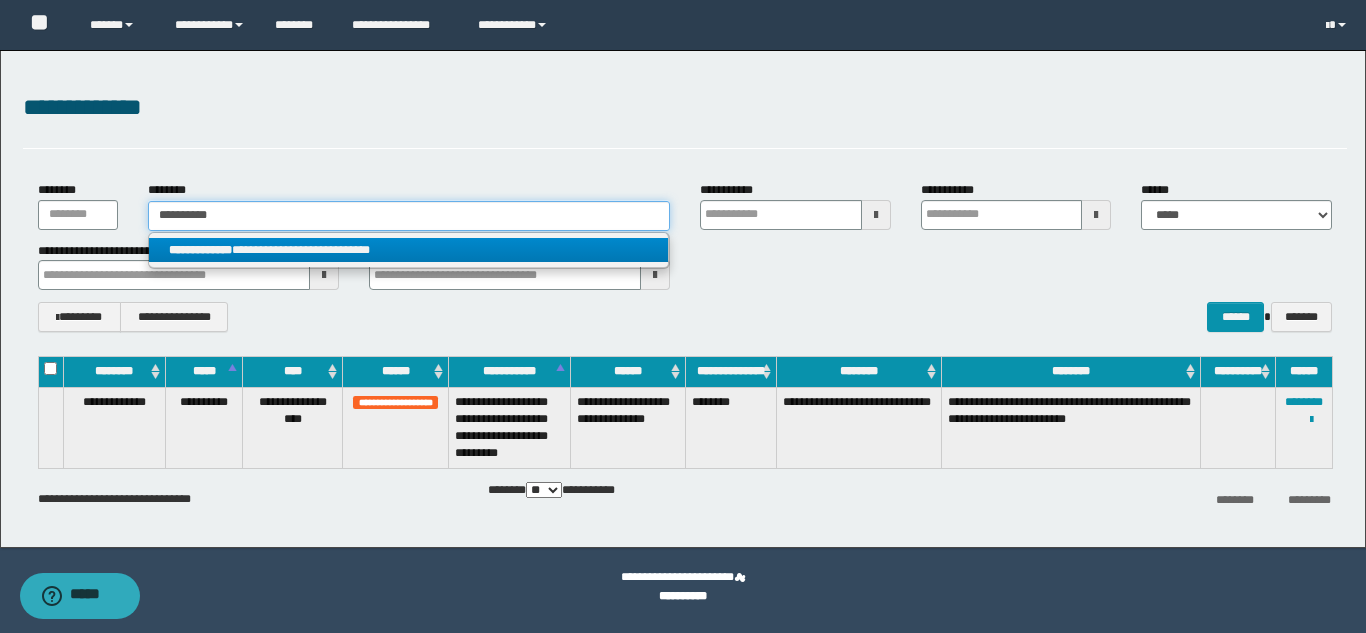 type 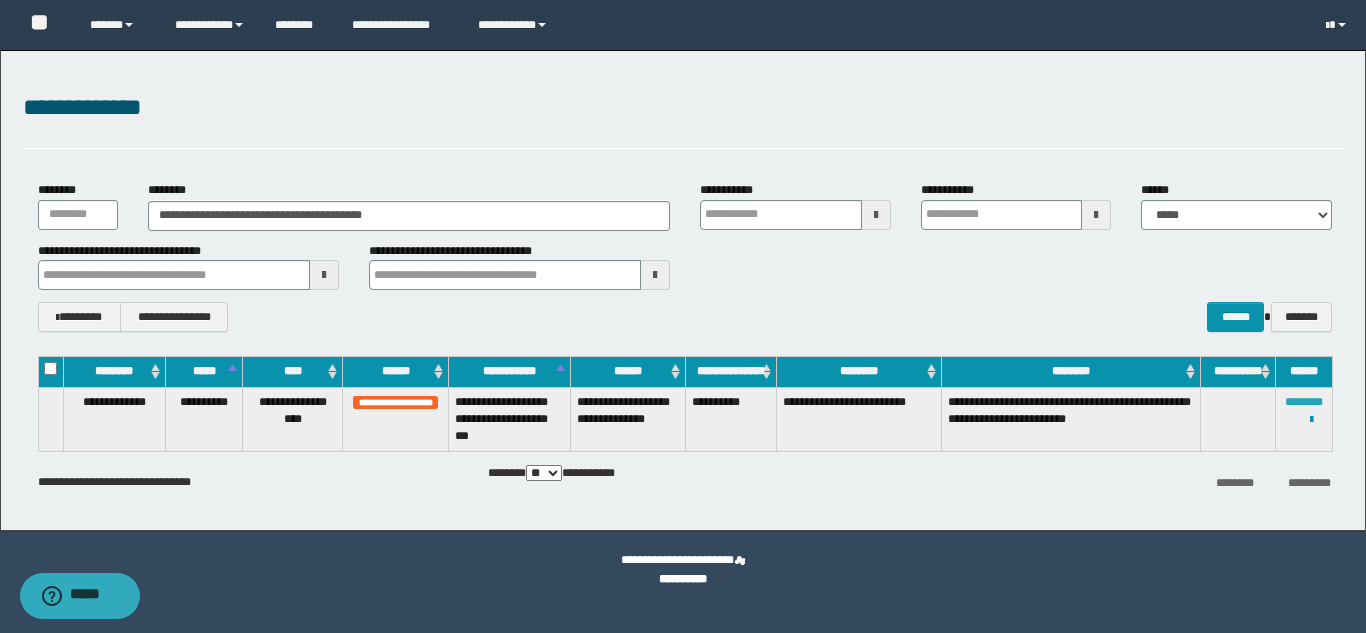 click on "********" at bounding box center (1304, 402) 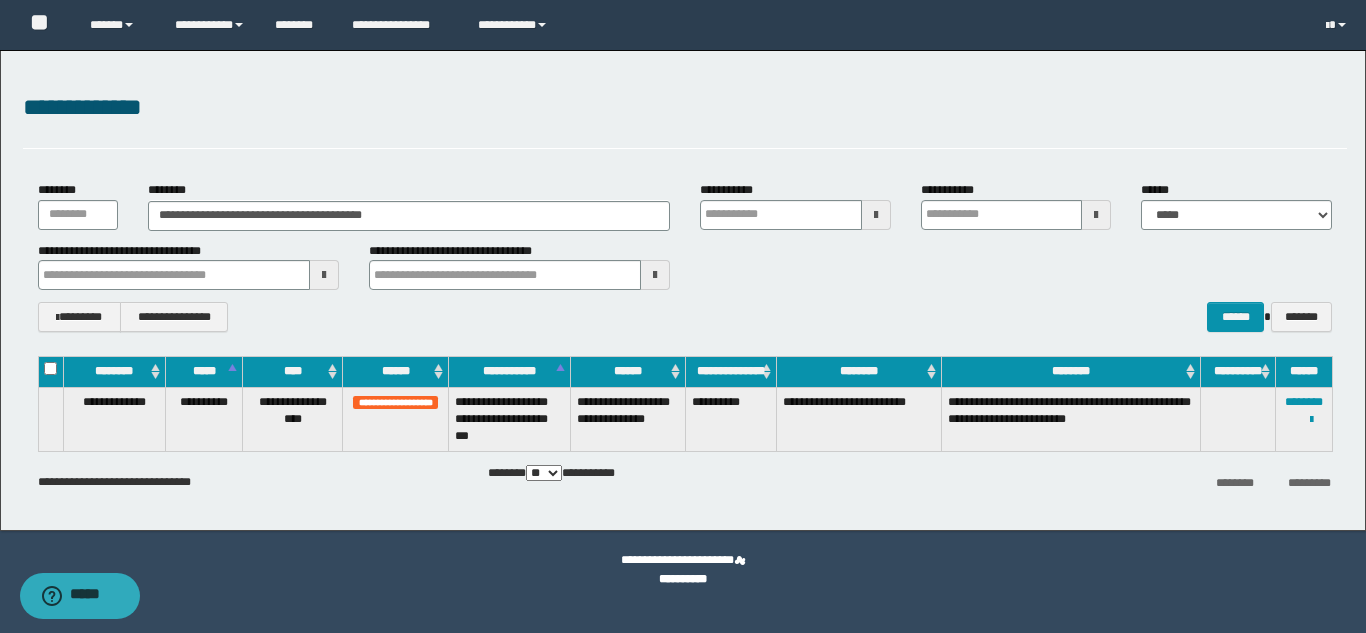 click on "**********" at bounding box center [683, 290] 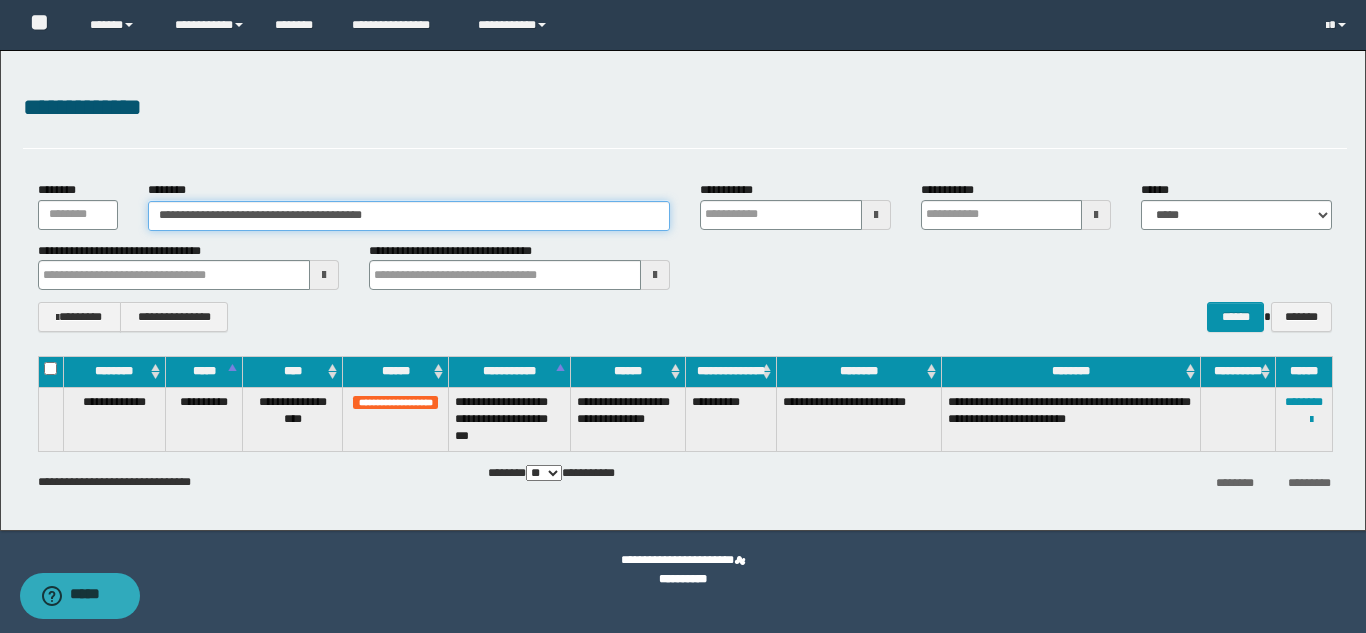click on "**********" at bounding box center (409, 216) 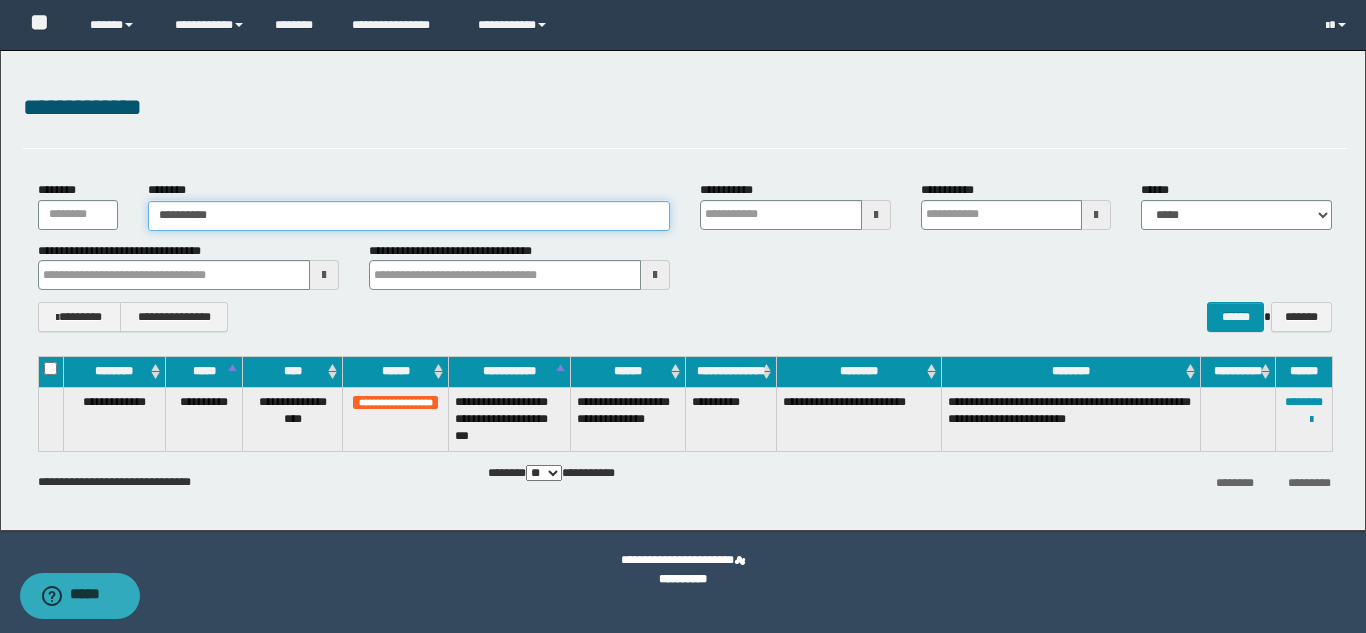 type on "**********" 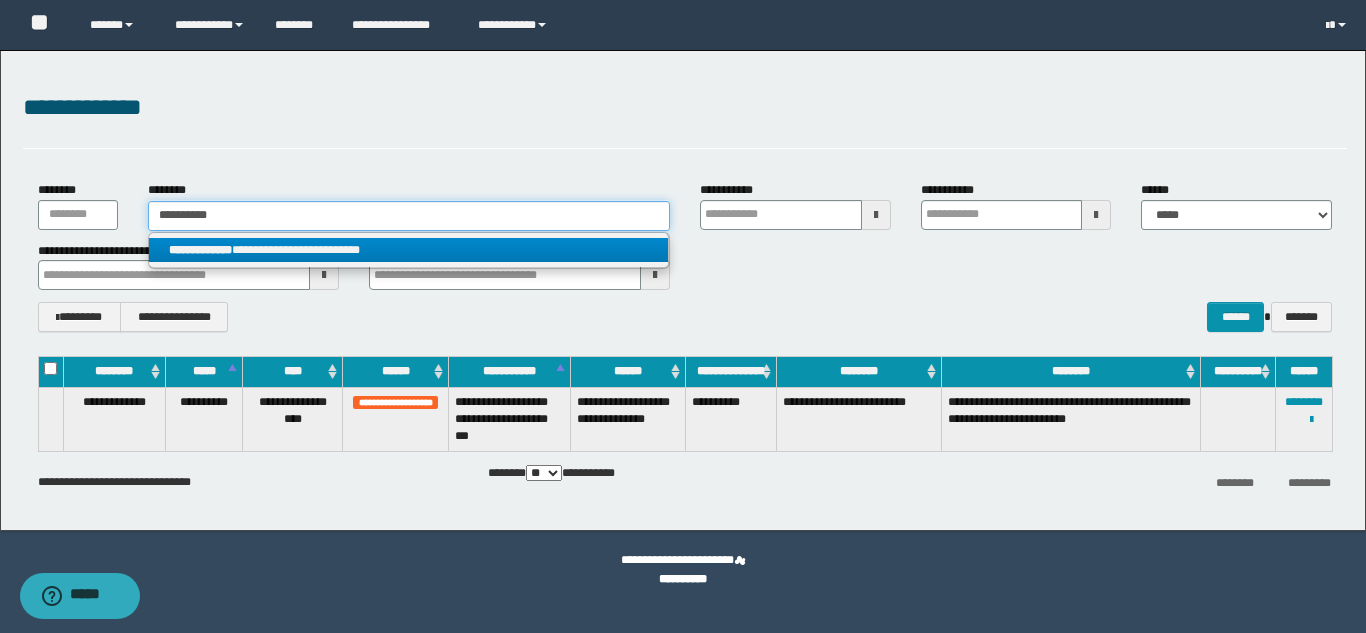 type on "**********" 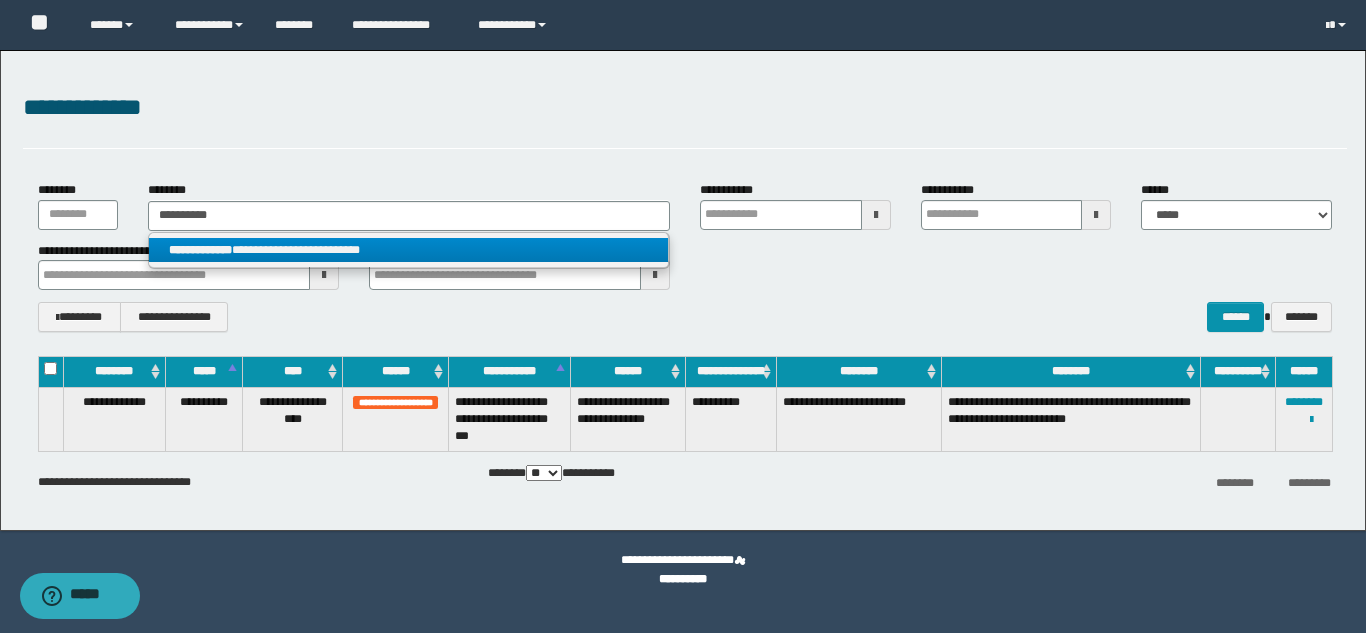 click on "**********" at bounding box center (408, 250) 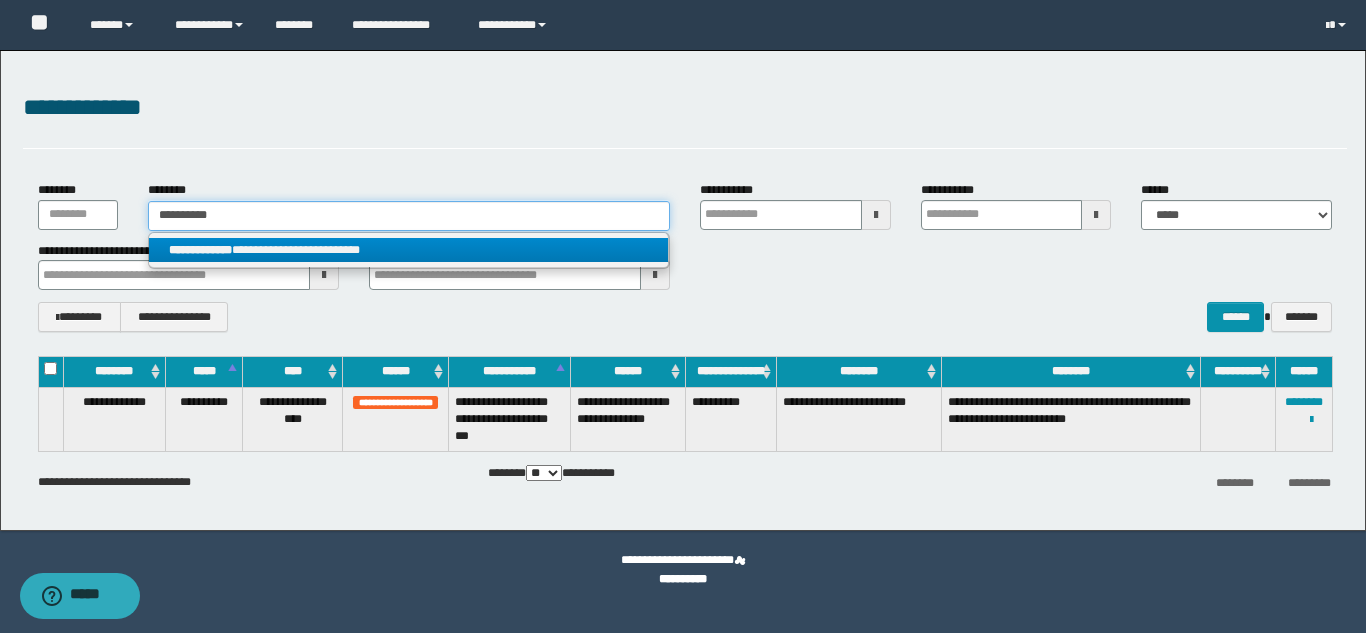 type 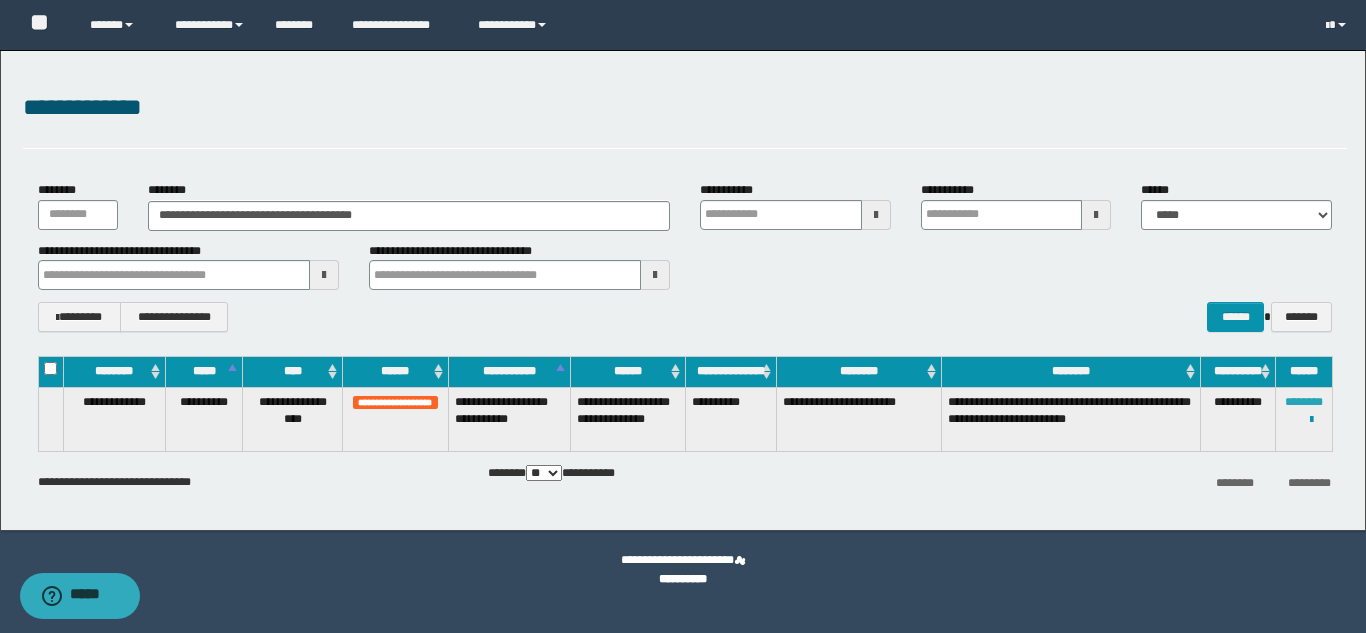 click on "********" at bounding box center (1304, 402) 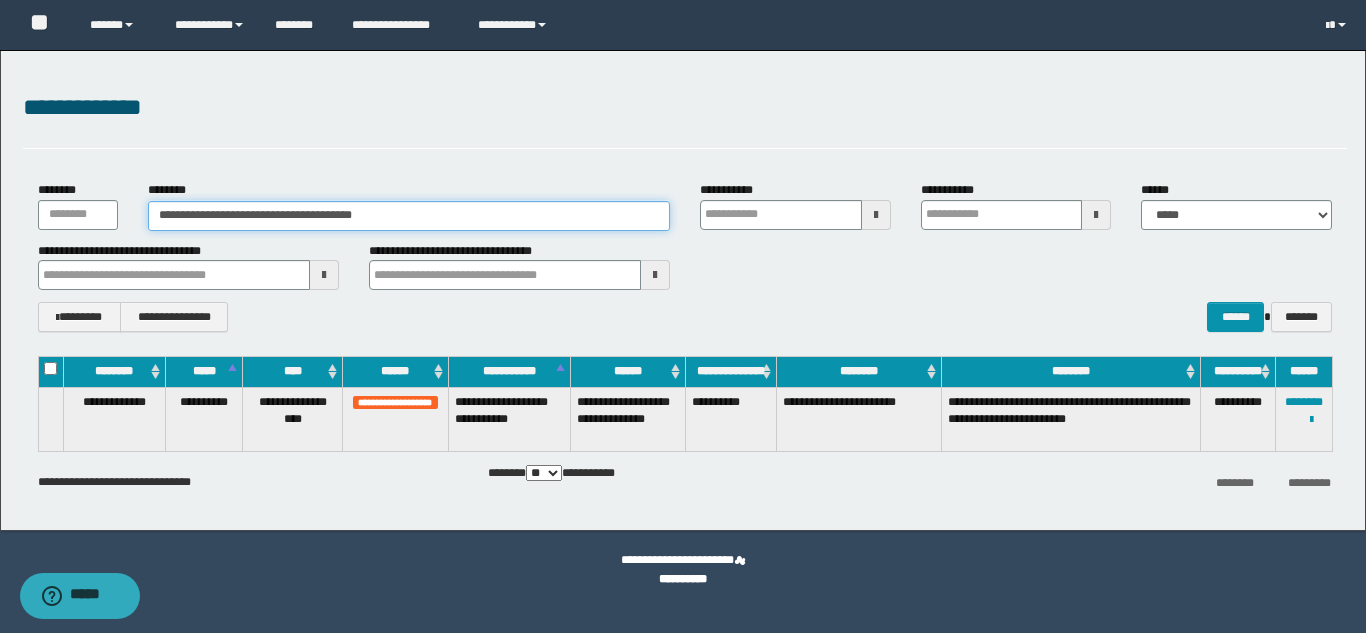 drag, startPoint x: 391, startPoint y: 216, endPoint x: 0, endPoint y: 223, distance: 391.06265 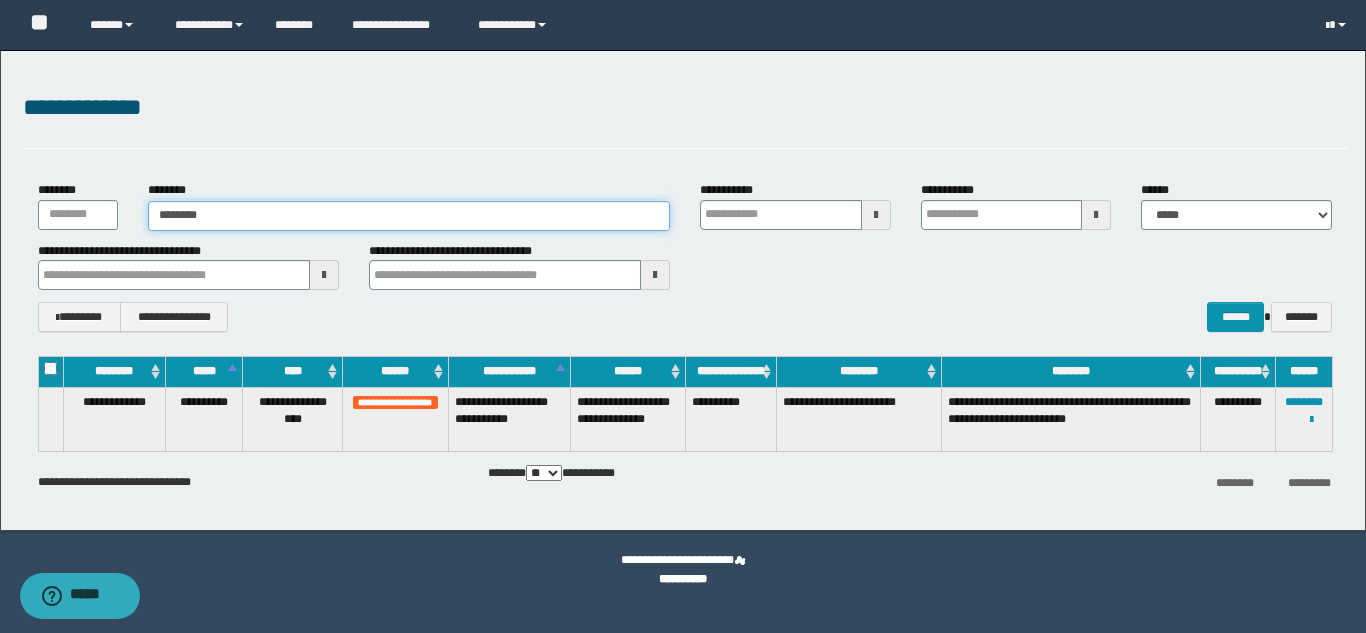 type on "********" 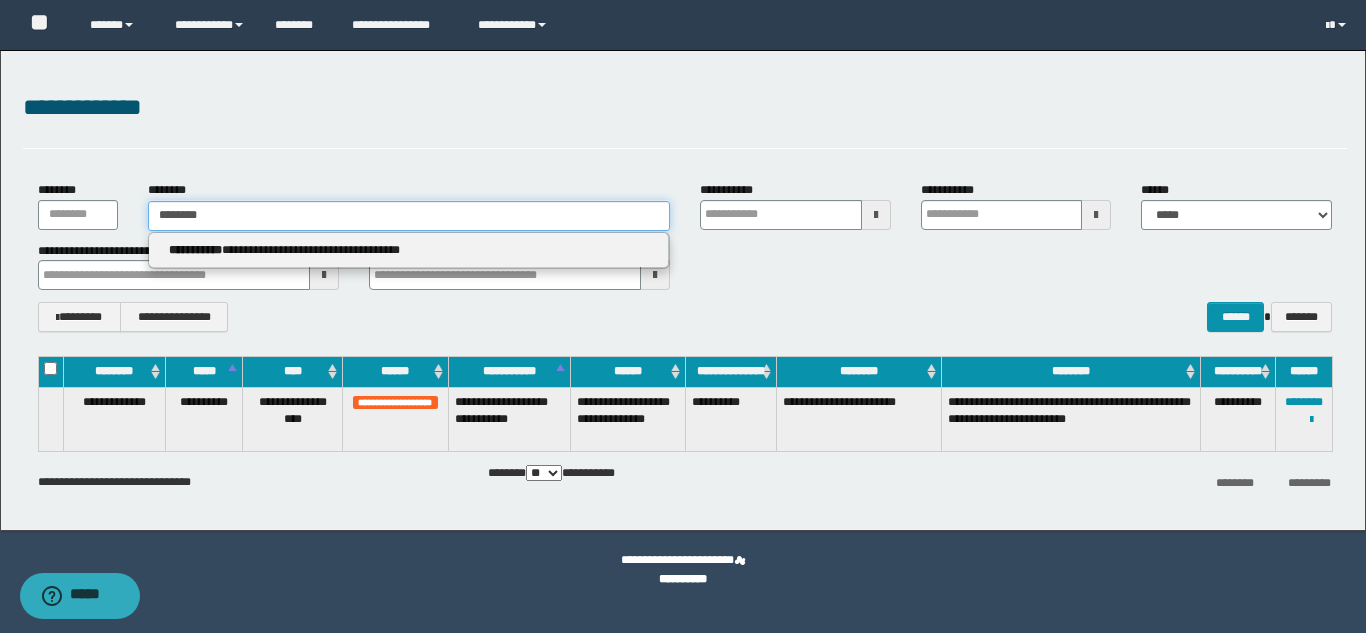 type on "********" 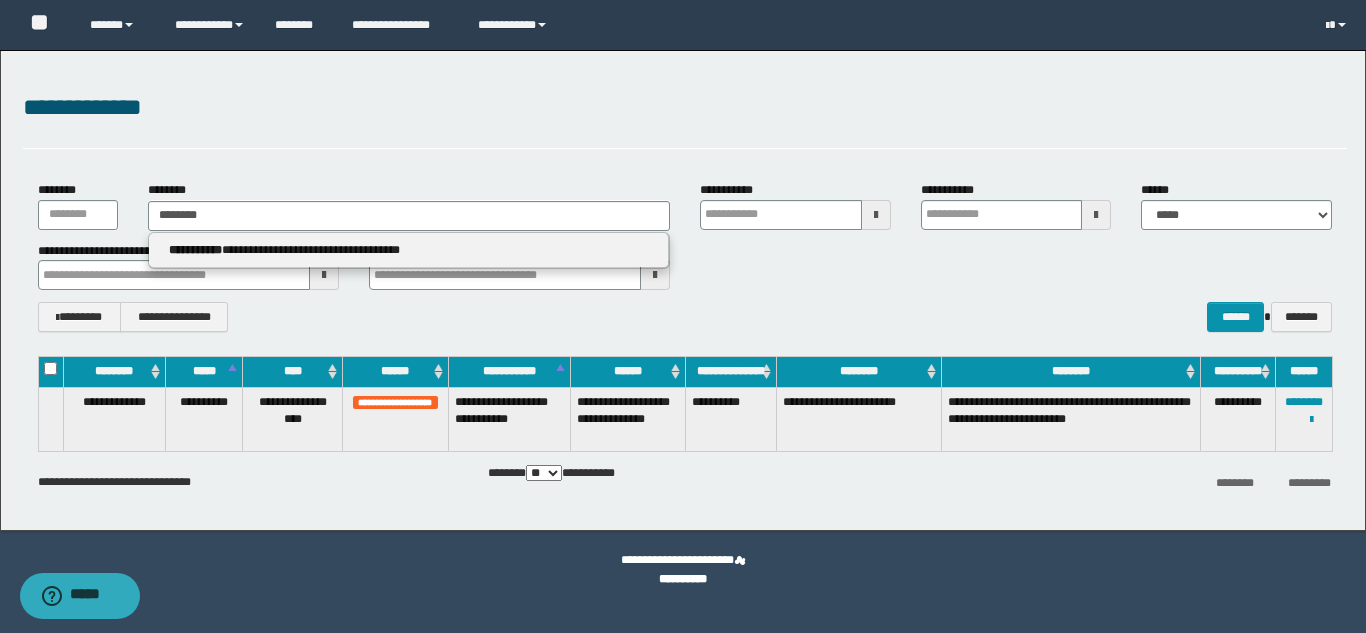 click on "**********" at bounding box center [195, 250] 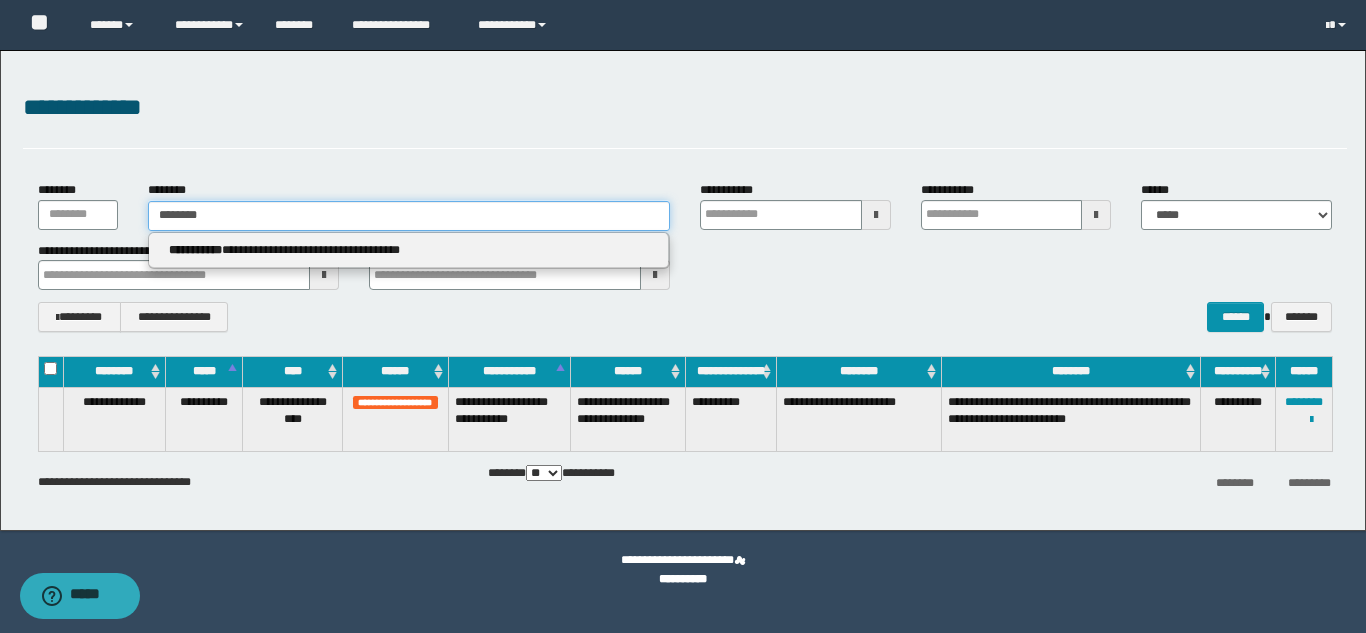type 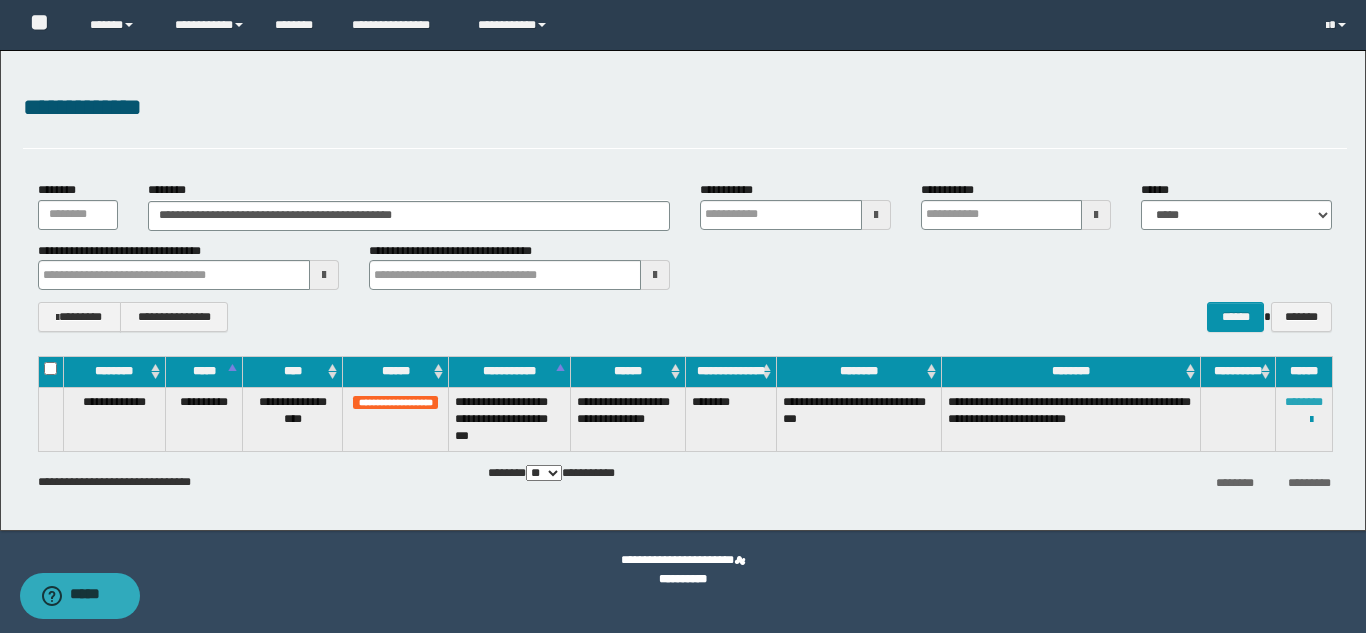 click on "********" at bounding box center [1304, 402] 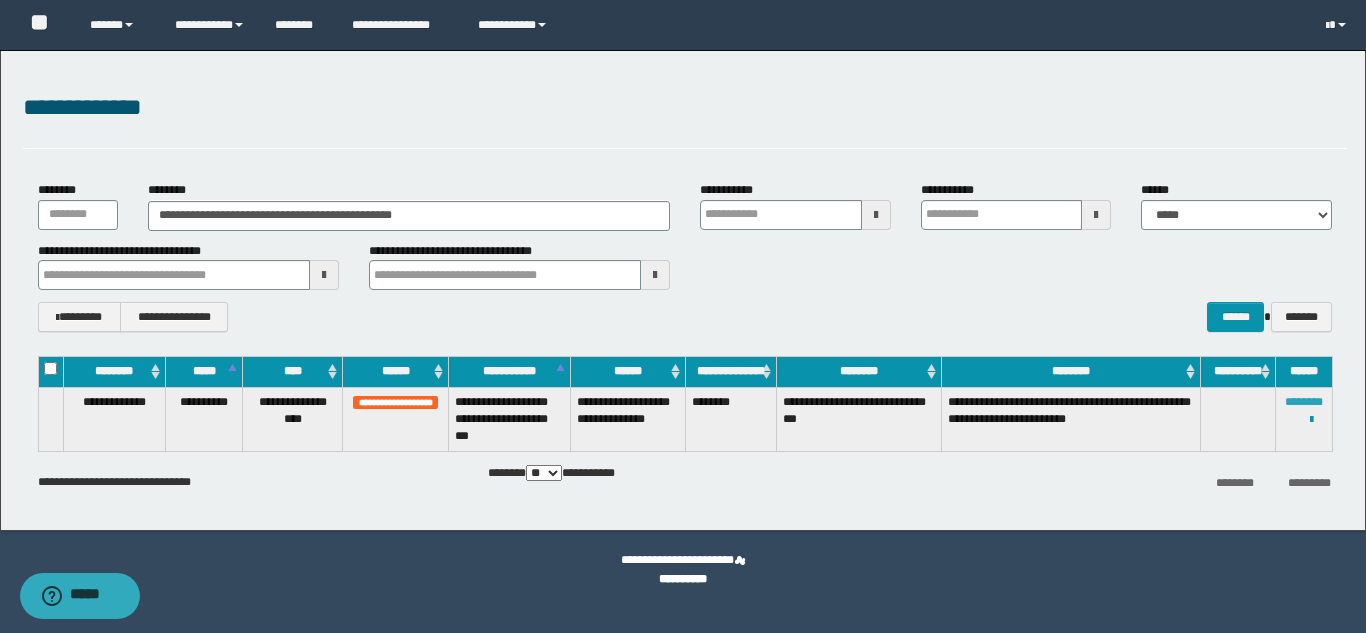 click on "********" at bounding box center (1304, 402) 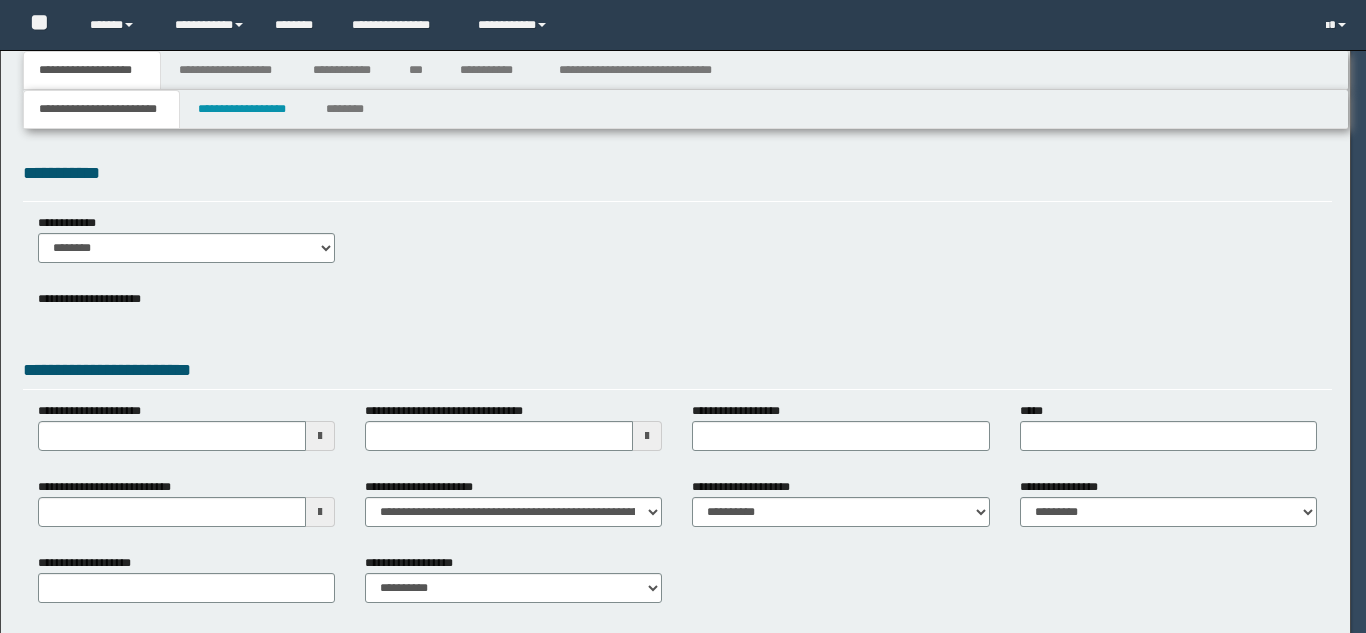 scroll, scrollTop: 0, scrollLeft: 0, axis: both 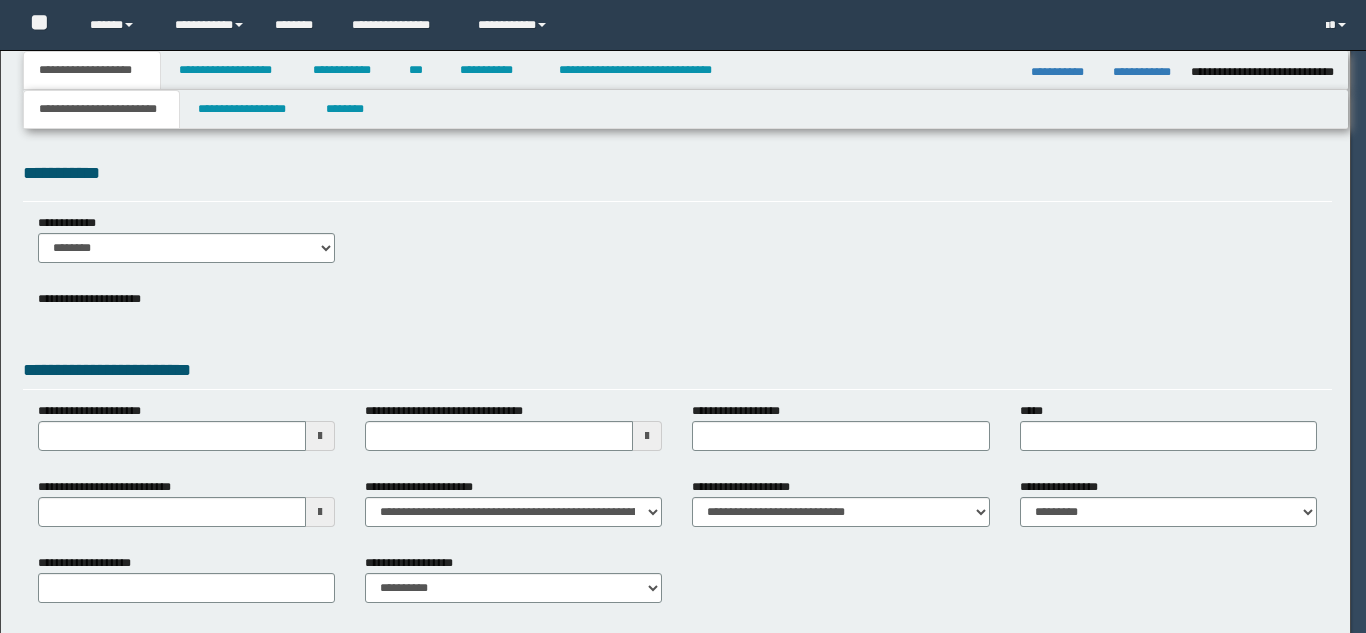 click on "**********" at bounding box center (683, 316) 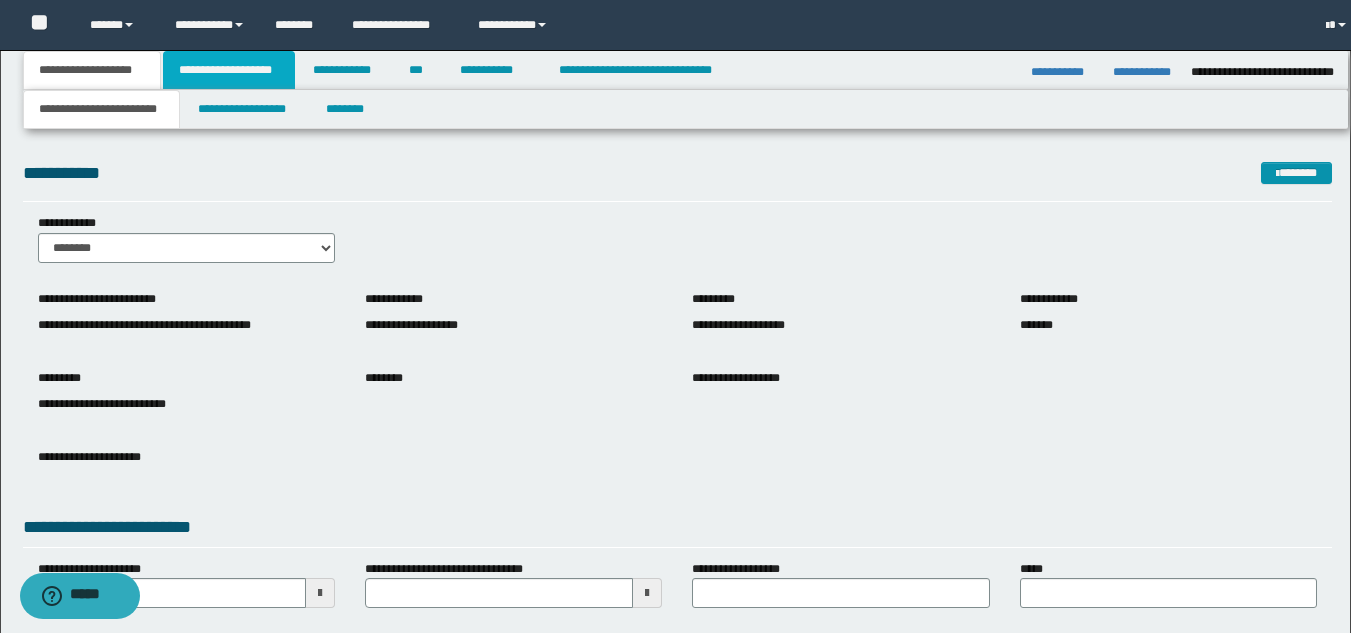 click on "**********" at bounding box center [229, 70] 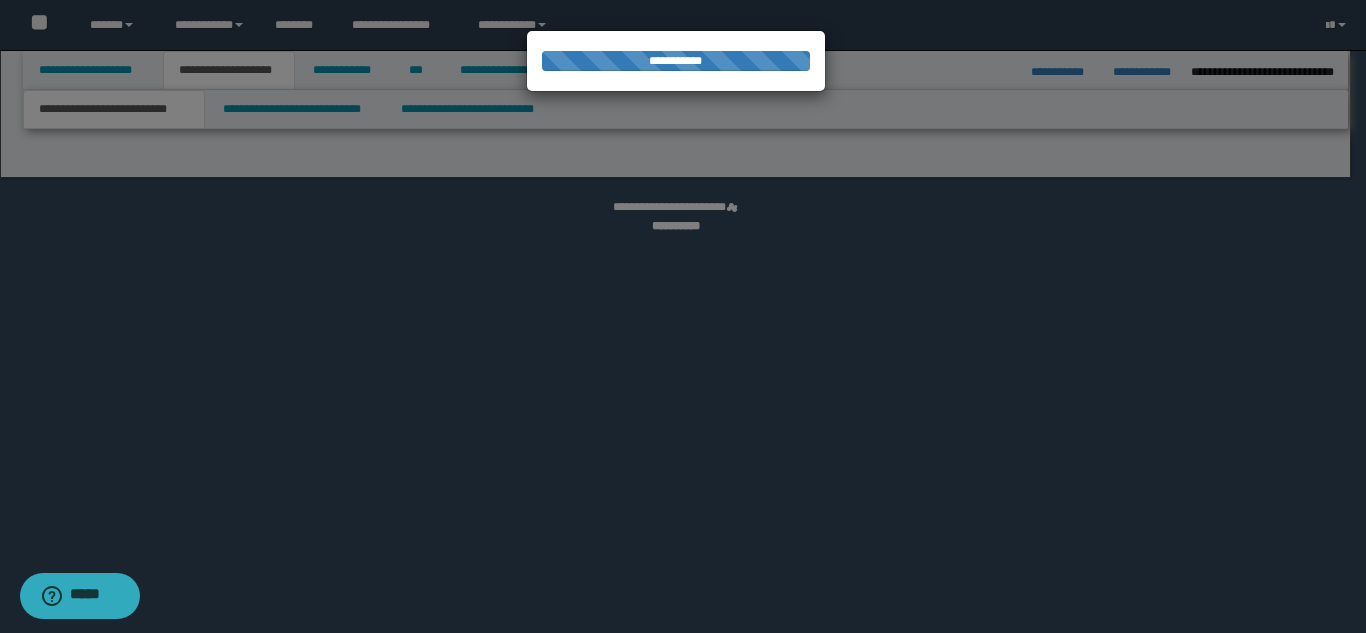 click at bounding box center (683, 316) 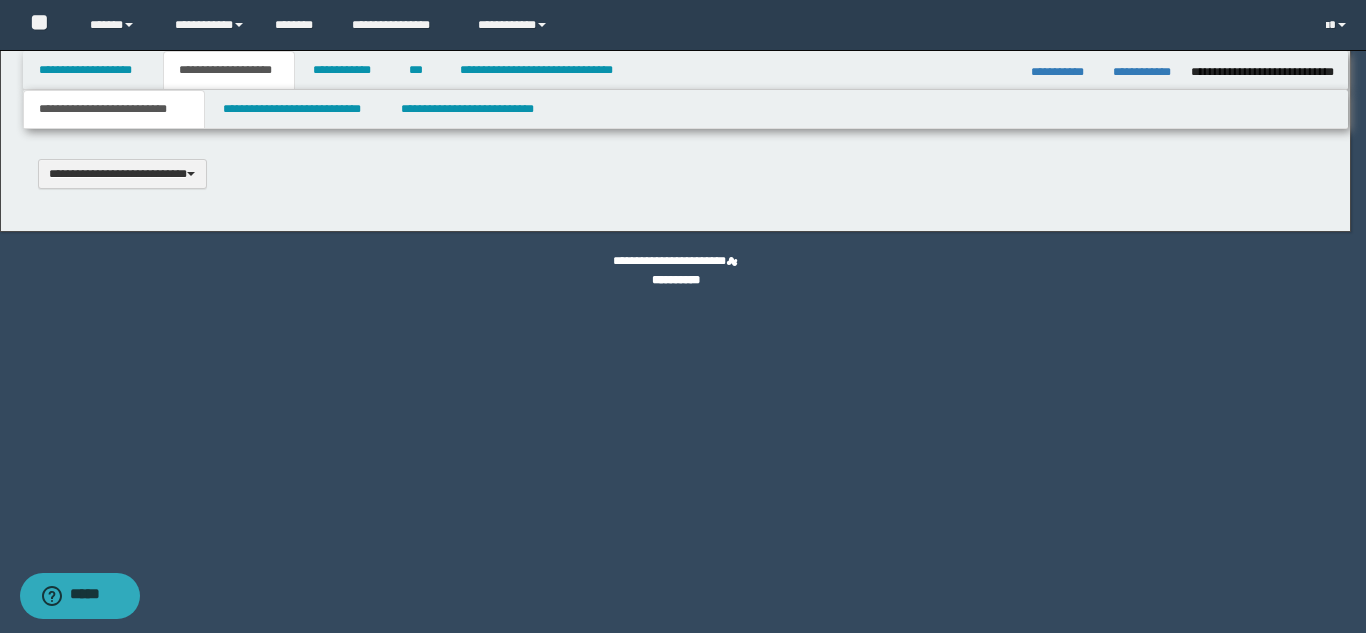 type 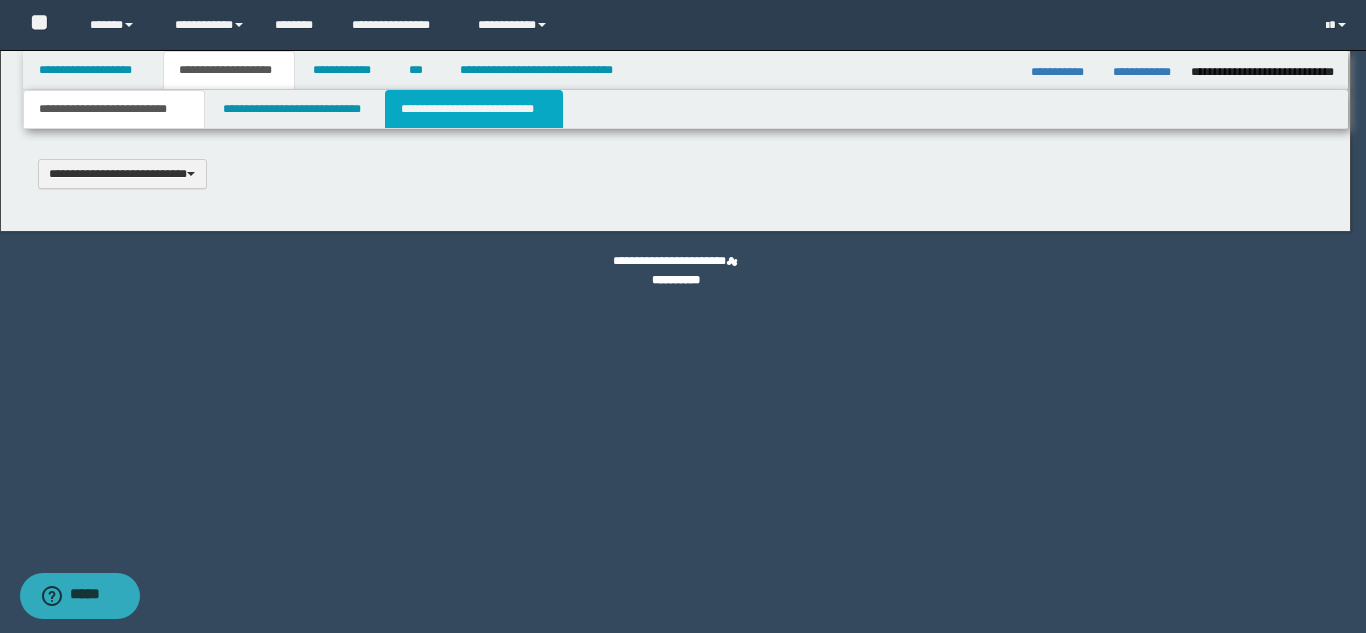 select on "*" 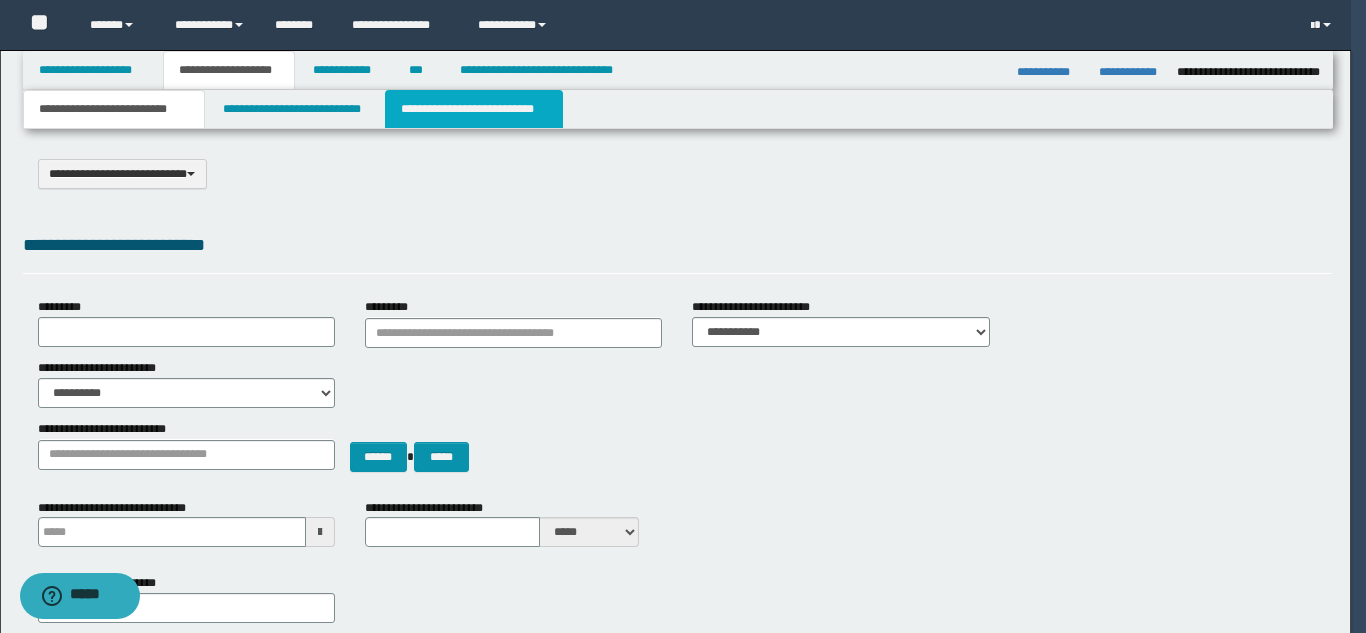 click on "**********" at bounding box center [474, 109] 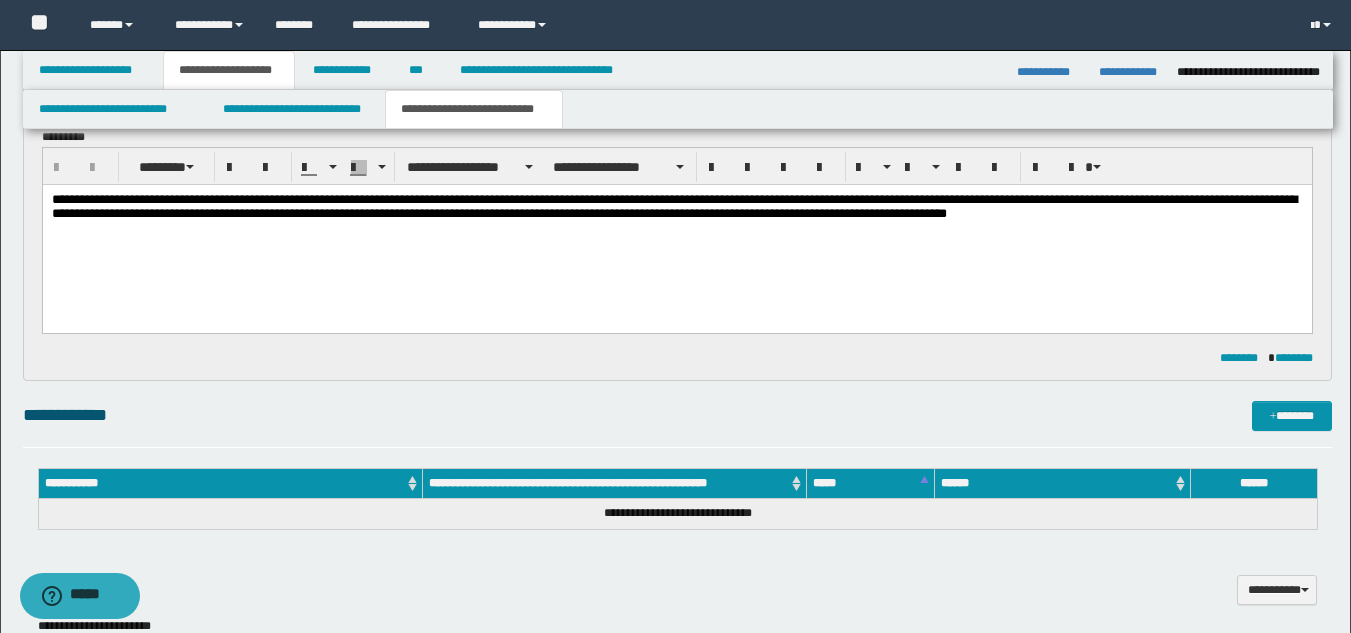 scroll, scrollTop: 0, scrollLeft: 0, axis: both 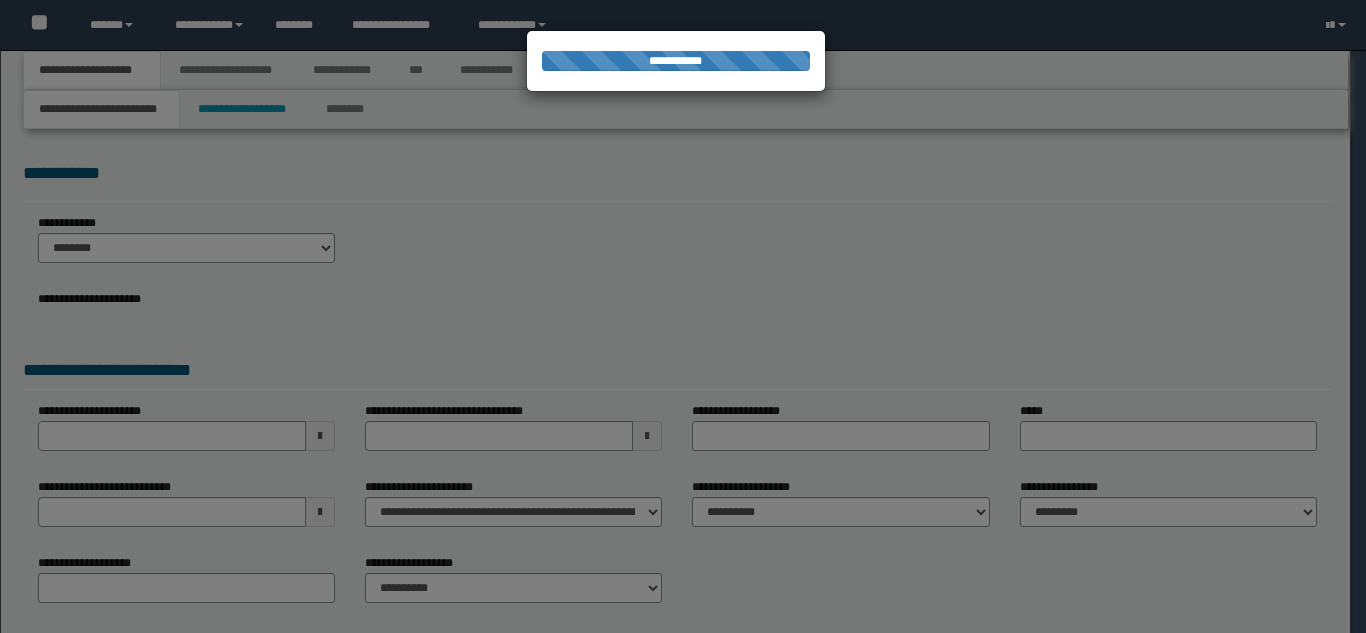 select on "**" 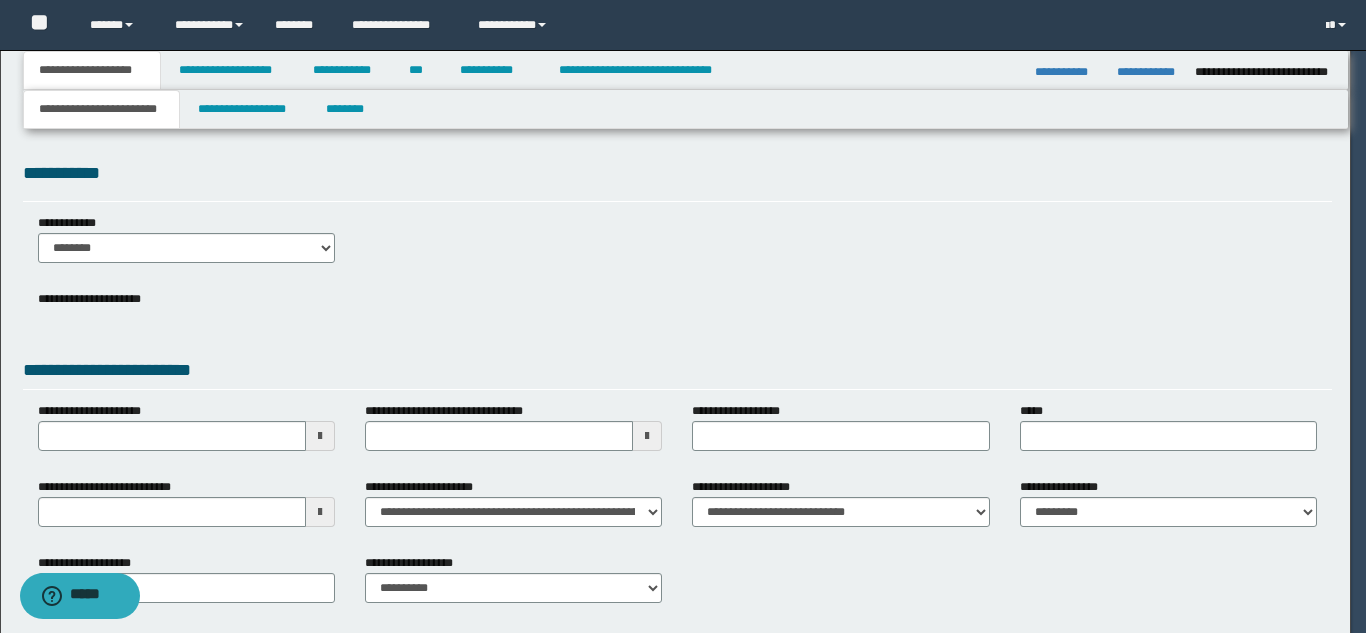 click on "**********" at bounding box center [683, 316] 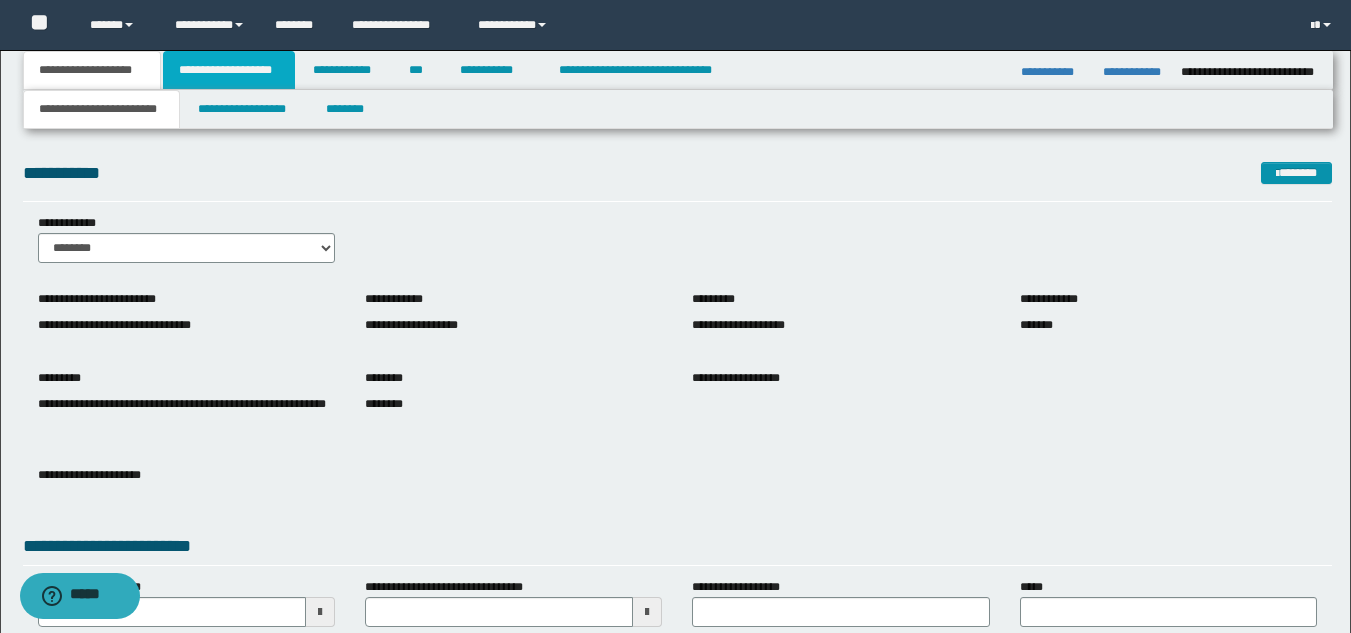 click on "**********" at bounding box center (229, 70) 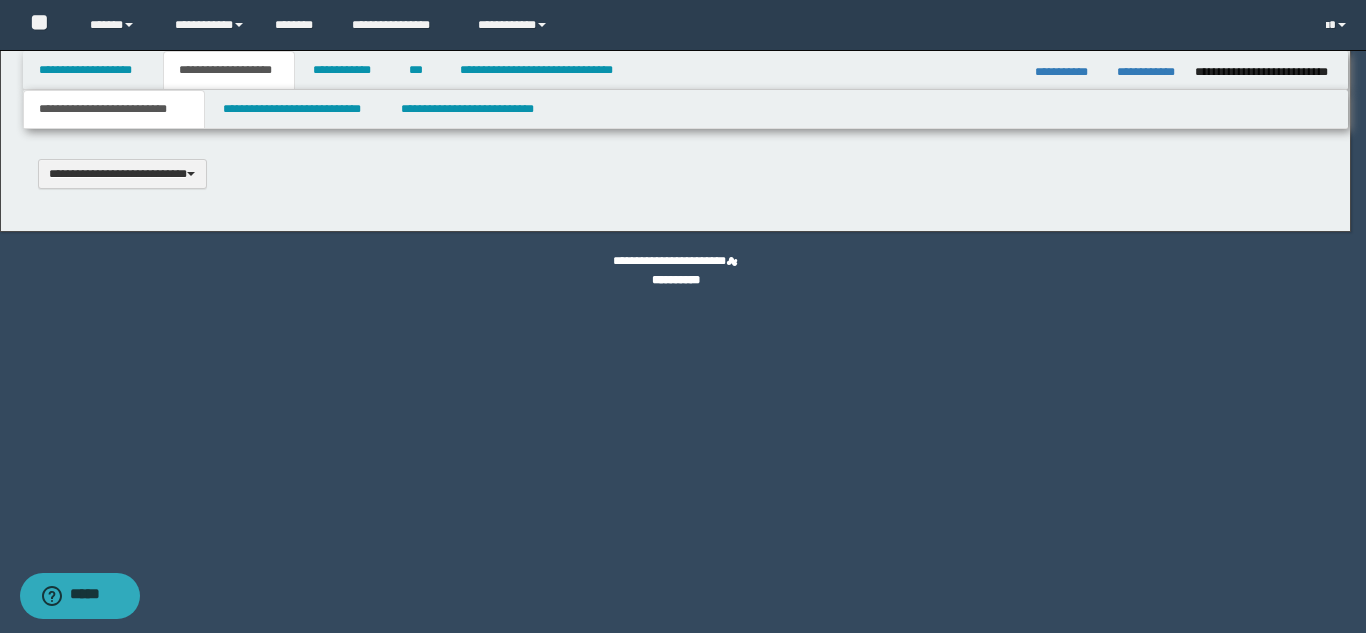 scroll, scrollTop: 0, scrollLeft: 0, axis: both 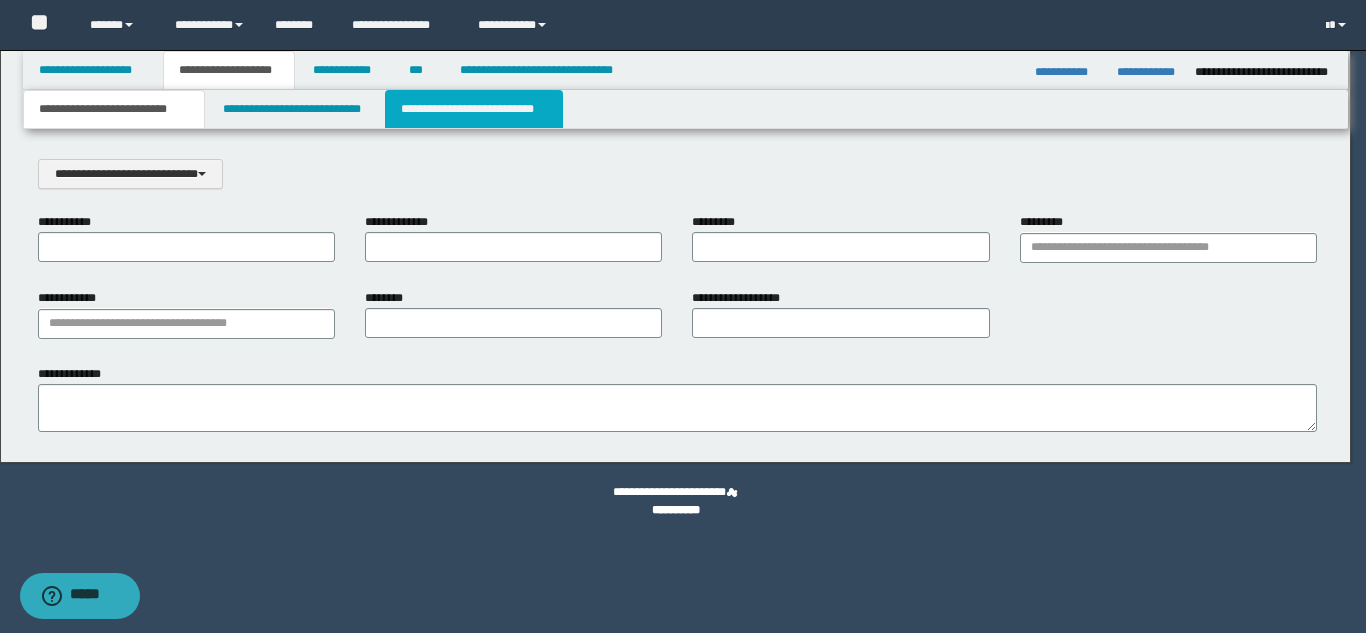 click on "**********" at bounding box center [474, 109] 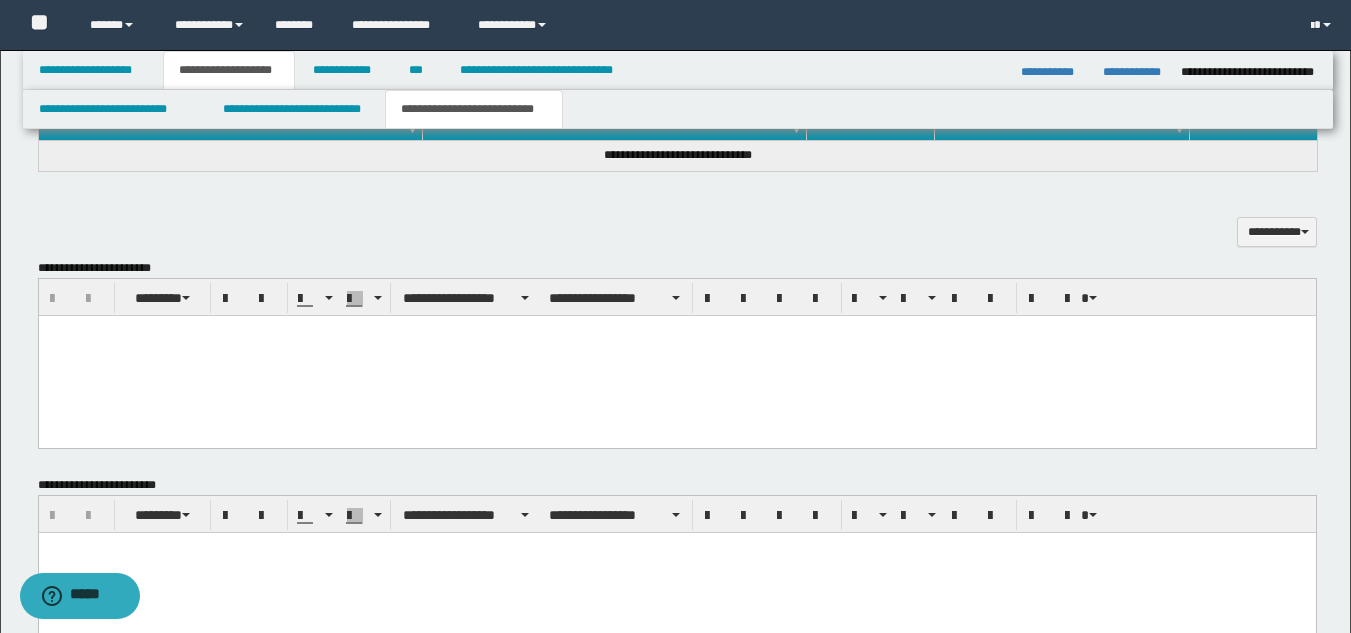 scroll, scrollTop: 401, scrollLeft: 0, axis: vertical 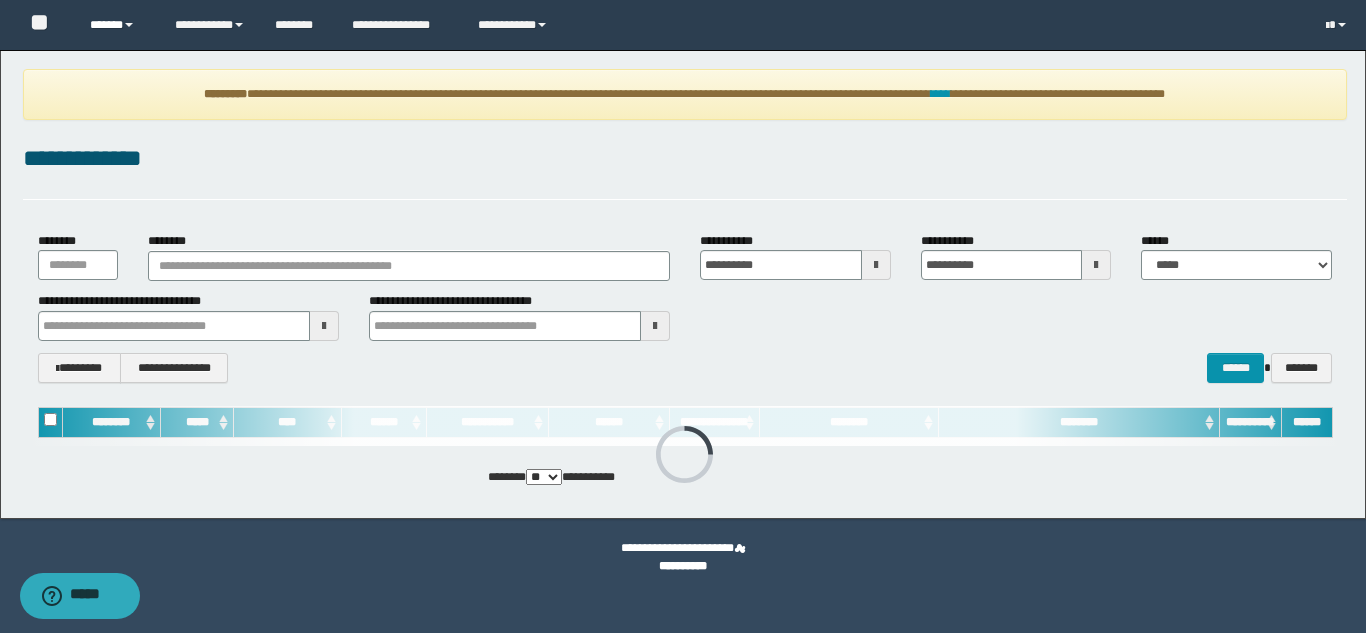 click on "******" at bounding box center (117, 25) 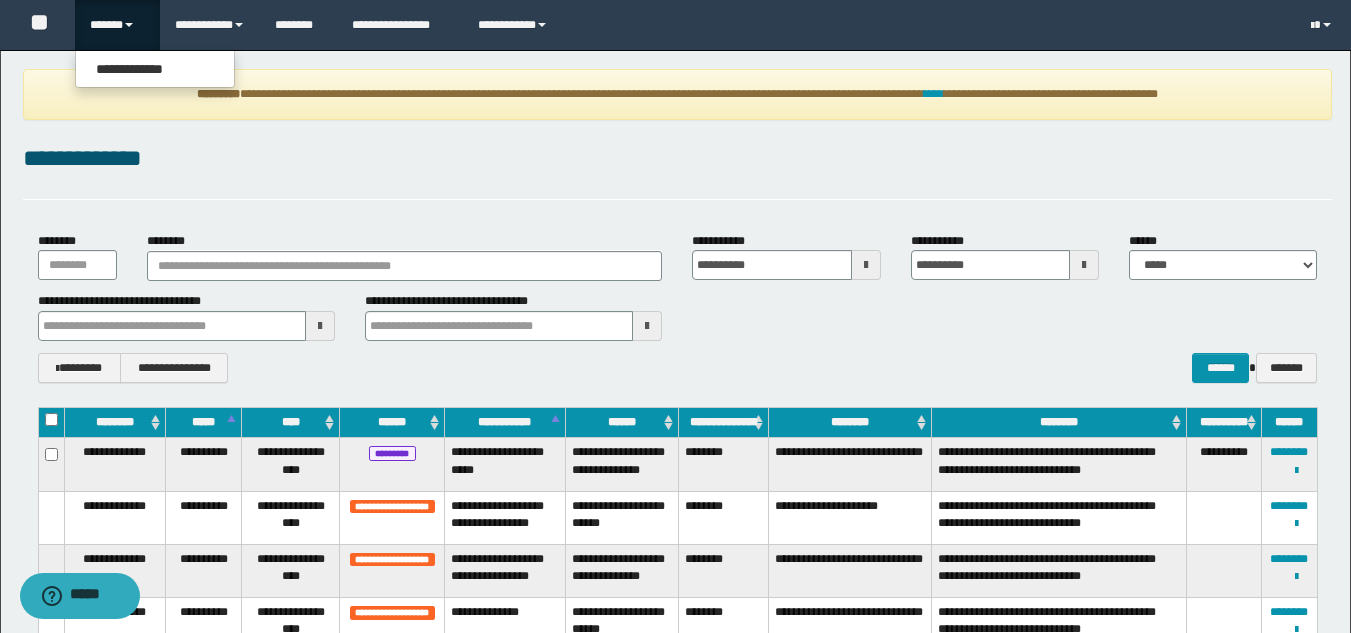 drag, startPoint x: 351, startPoint y: 240, endPoint x: 351, endPoint y: 260, distance: 20 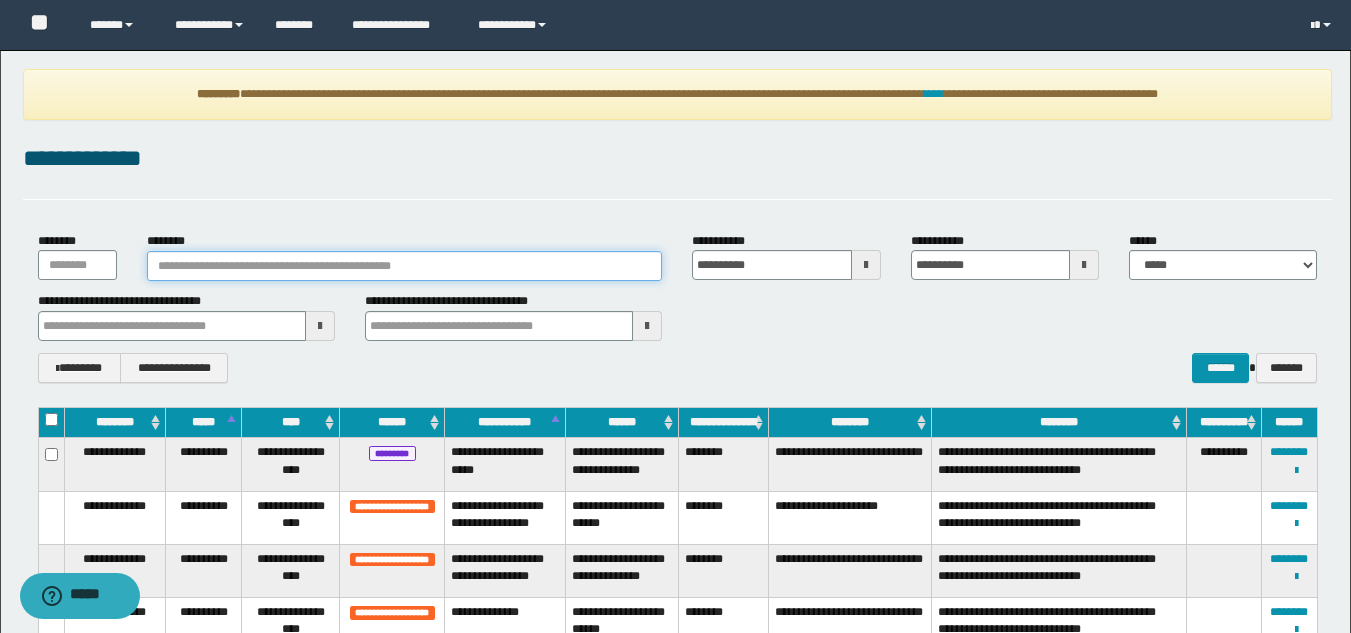 click on "********" at bounding box center (405, 266) 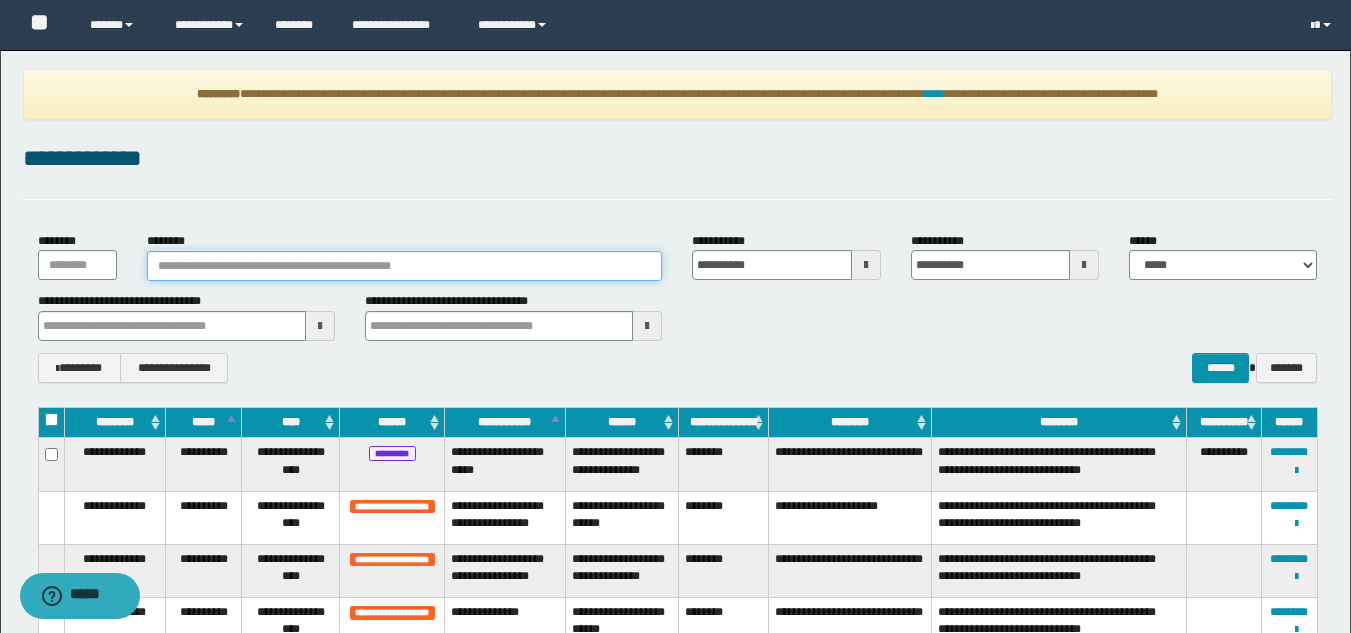 paste on "********" 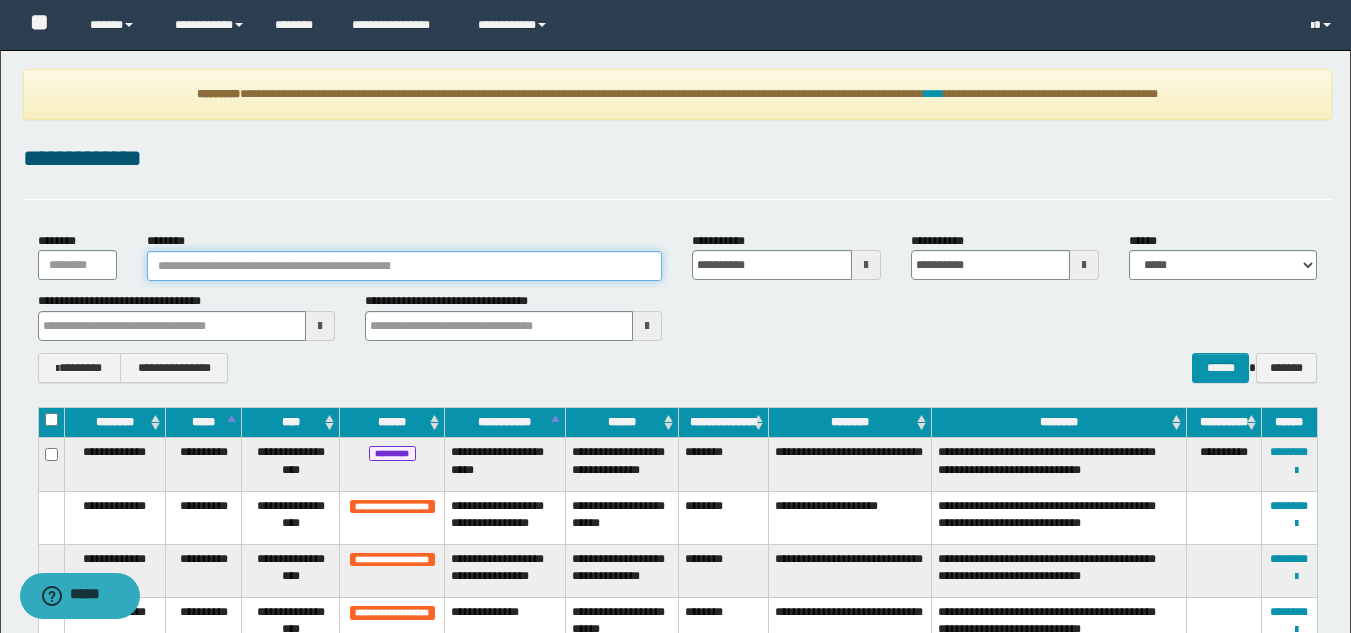 type on "********" 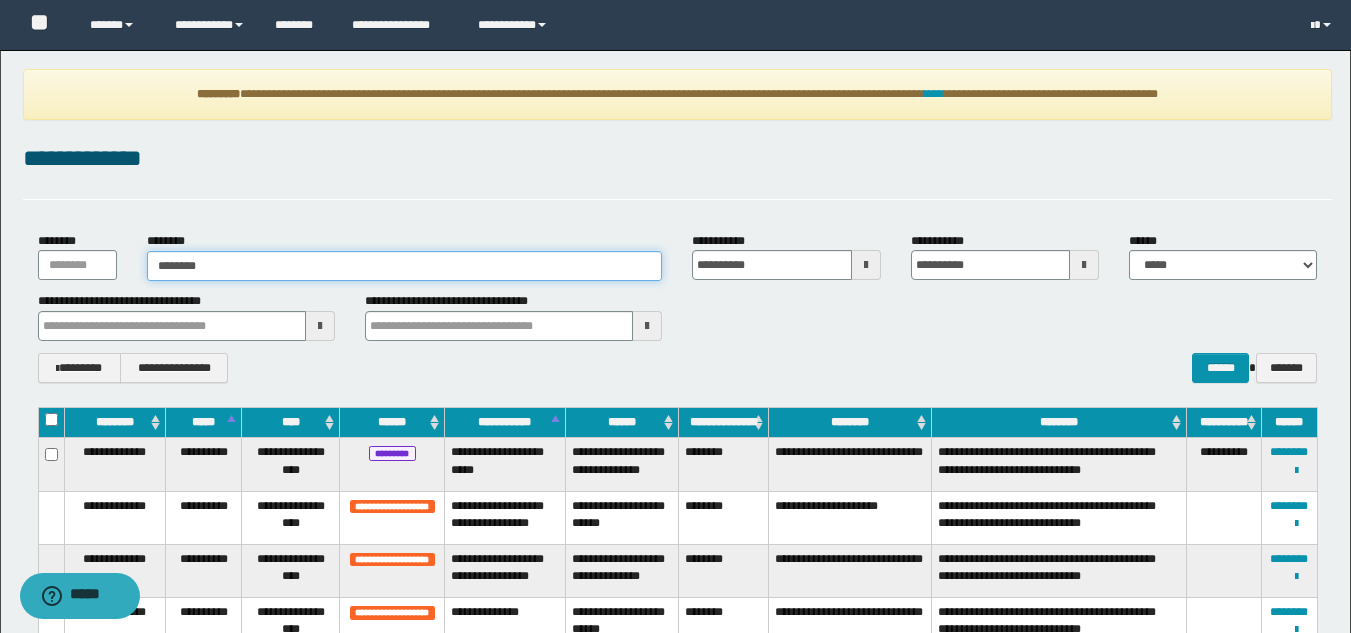 type on "********" 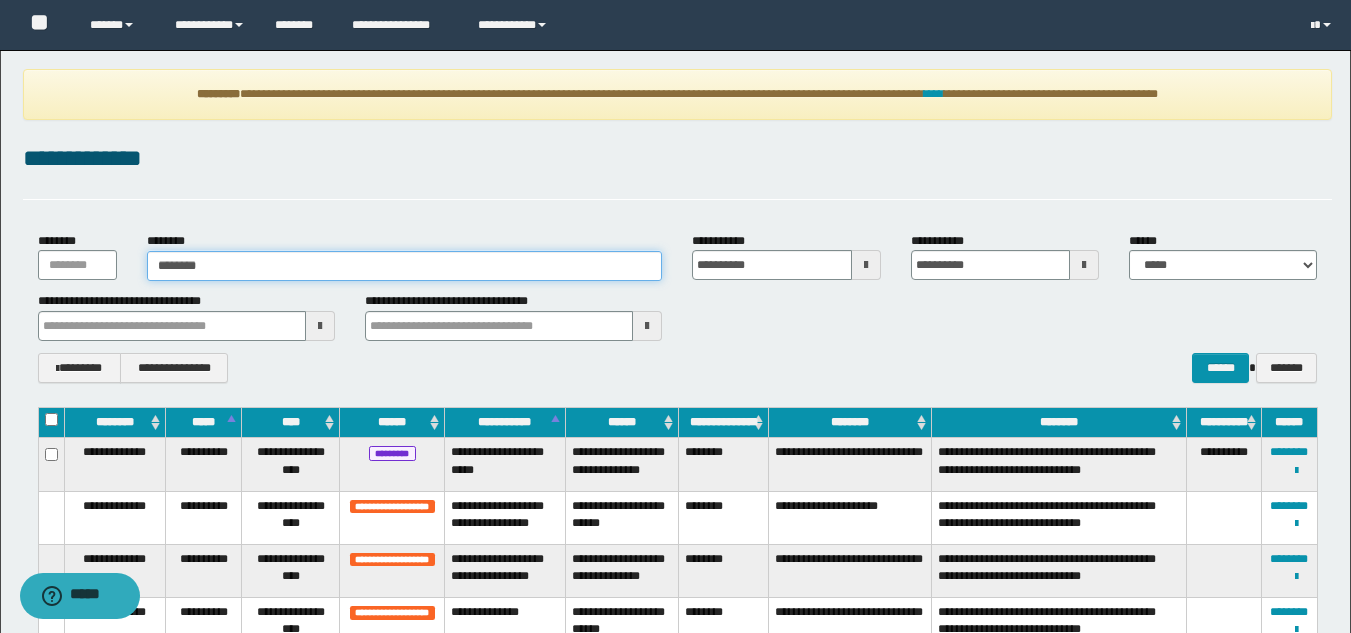 type on "********" 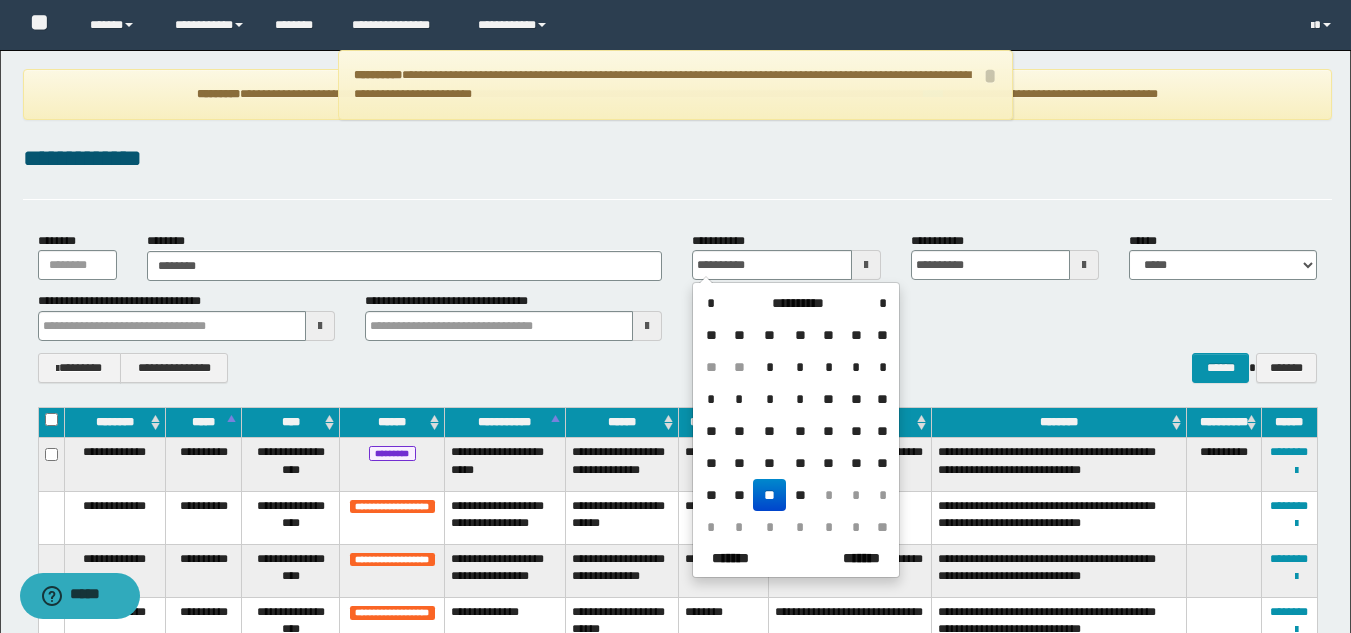 click on "**********" at bounding box center (186, 316) 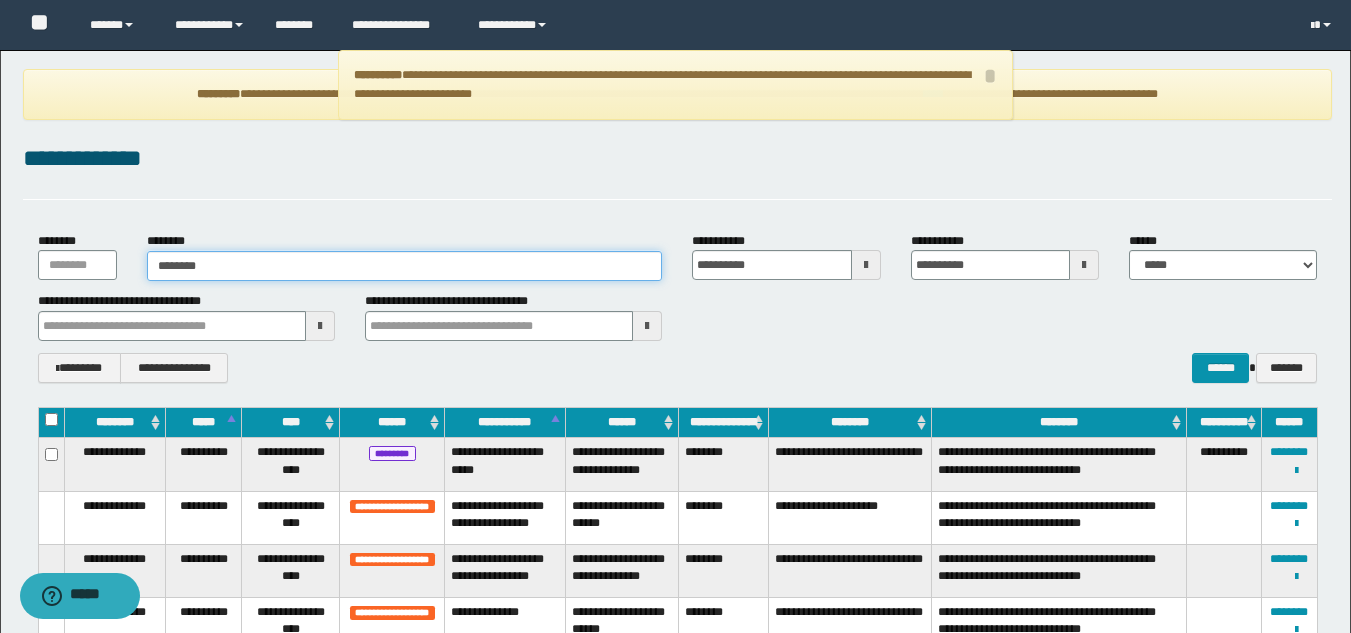 type on "********" 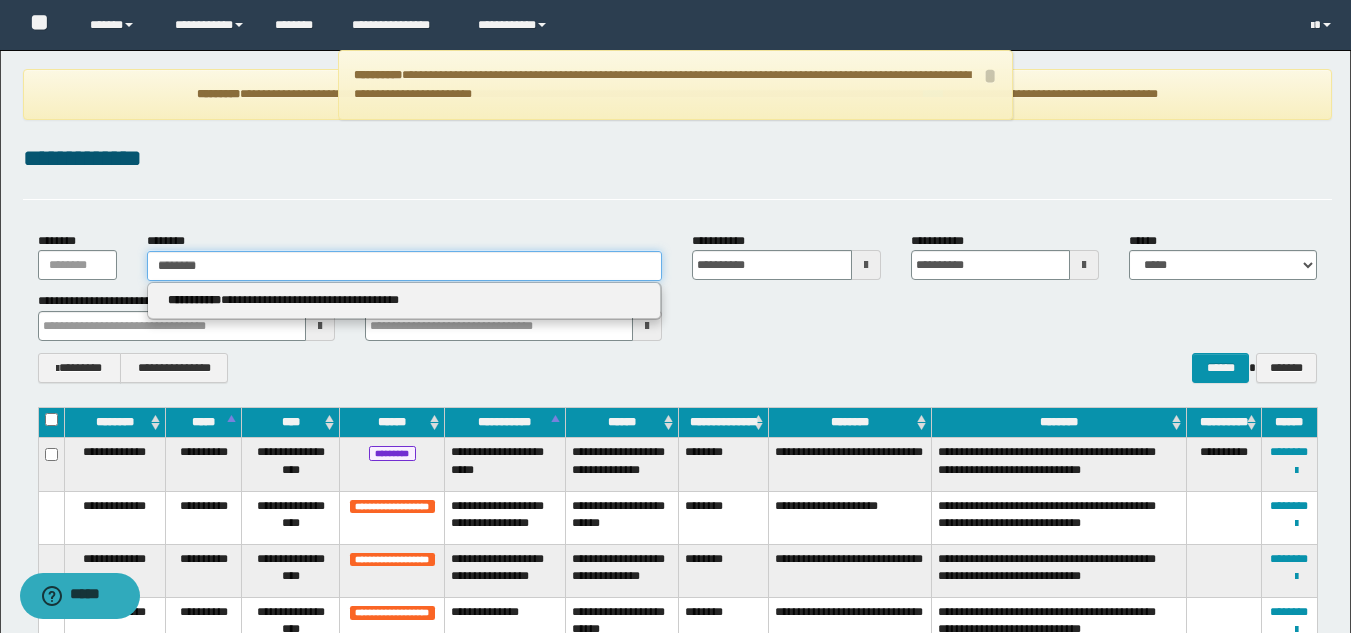 click on "********" at bounding box center (405, 266) 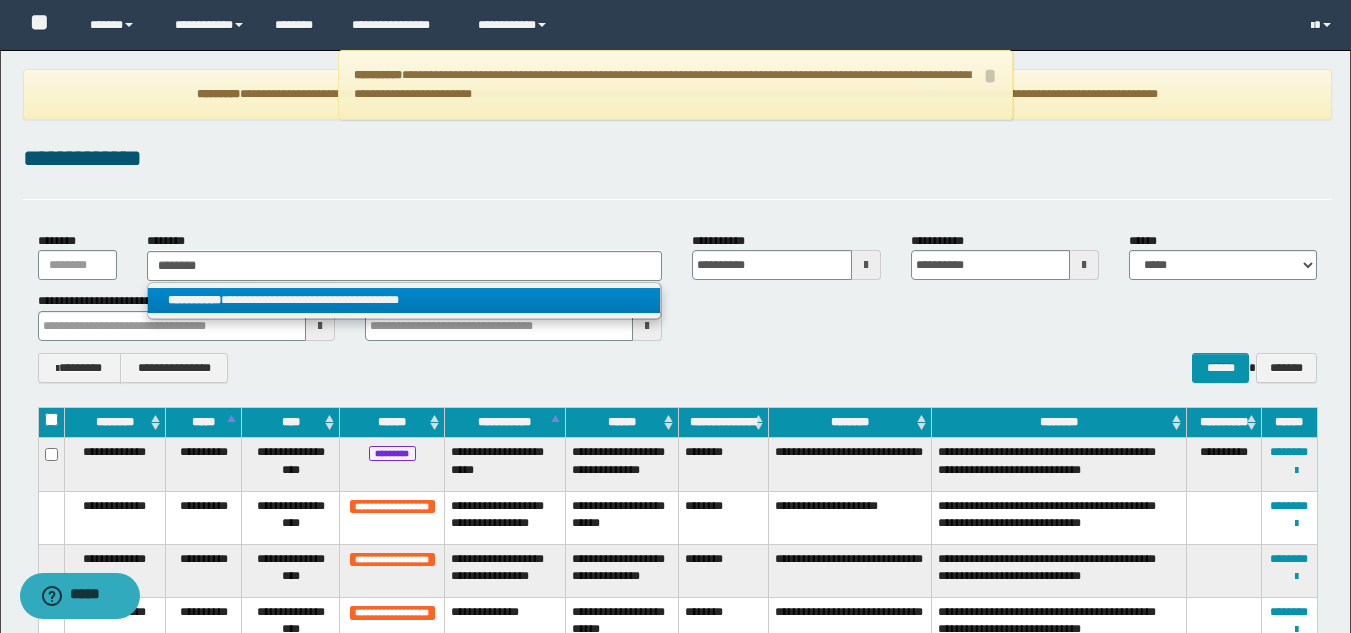 click on "**********" at bounding box center (404, 300) 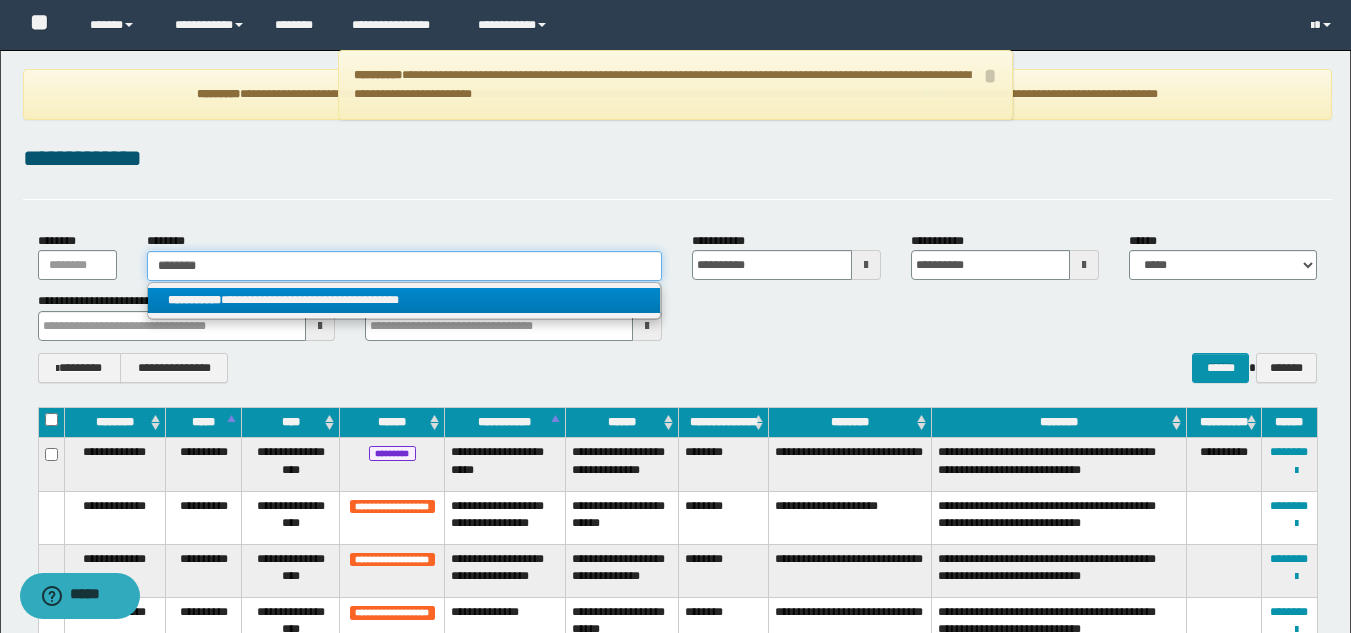 type 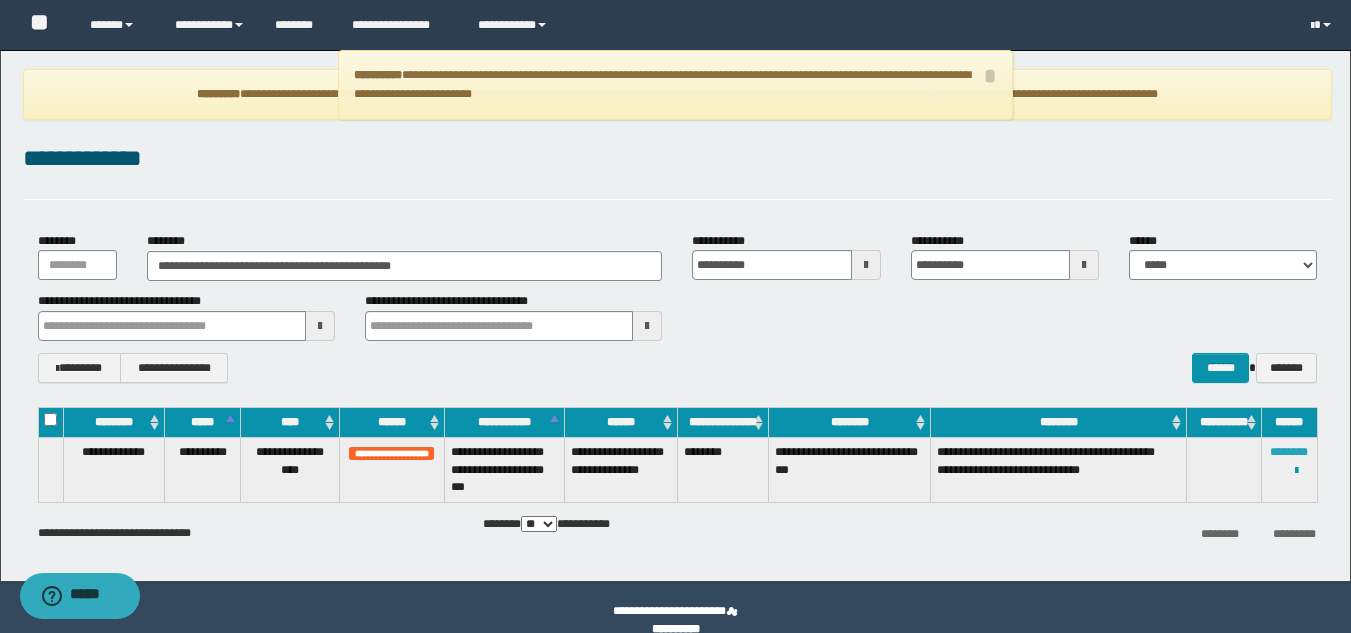 click on "********" at bounding box center (1289, 452) 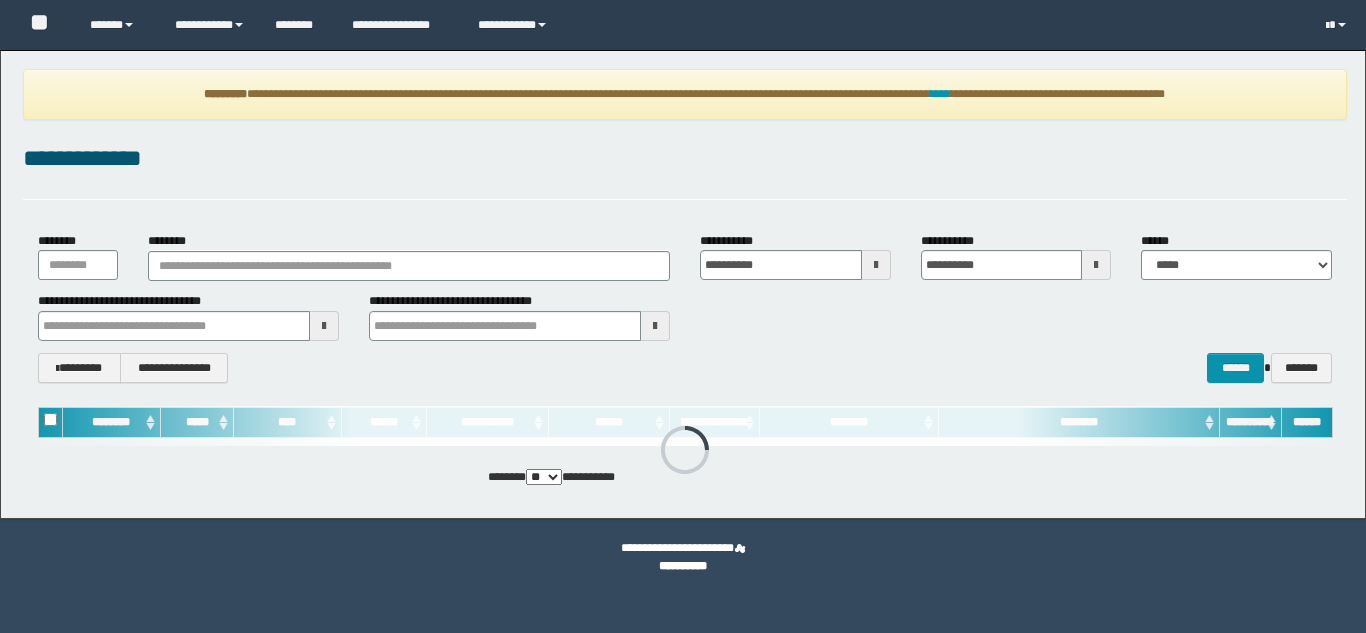 scroll, scrollTop: 0, scrollLeft: 0, axis: both 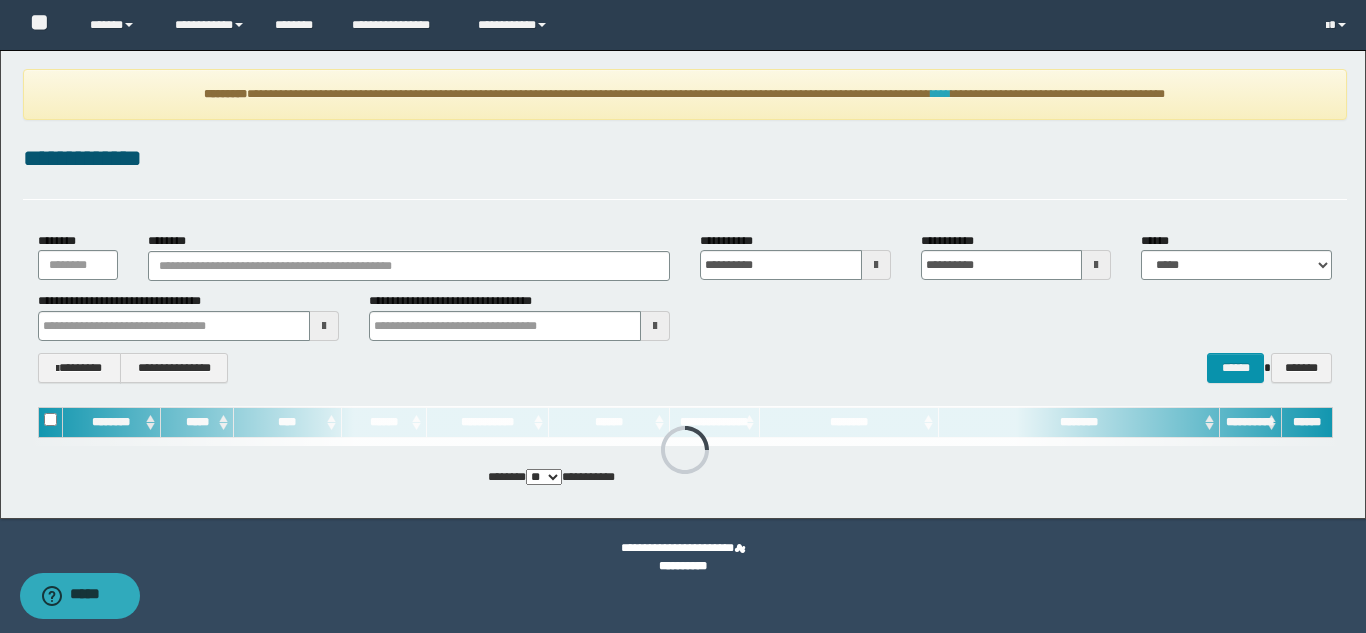 click on "****" at bounding box center (941, 94) 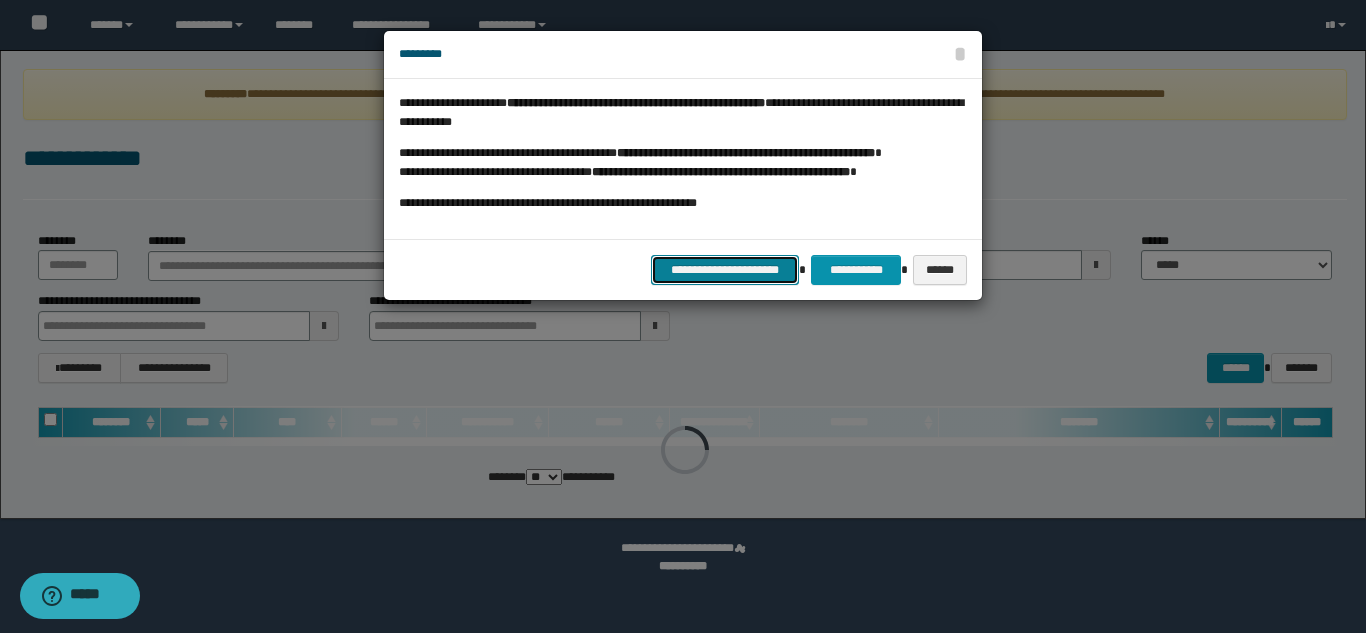 click on "**********" at bounding box center [725, 270] 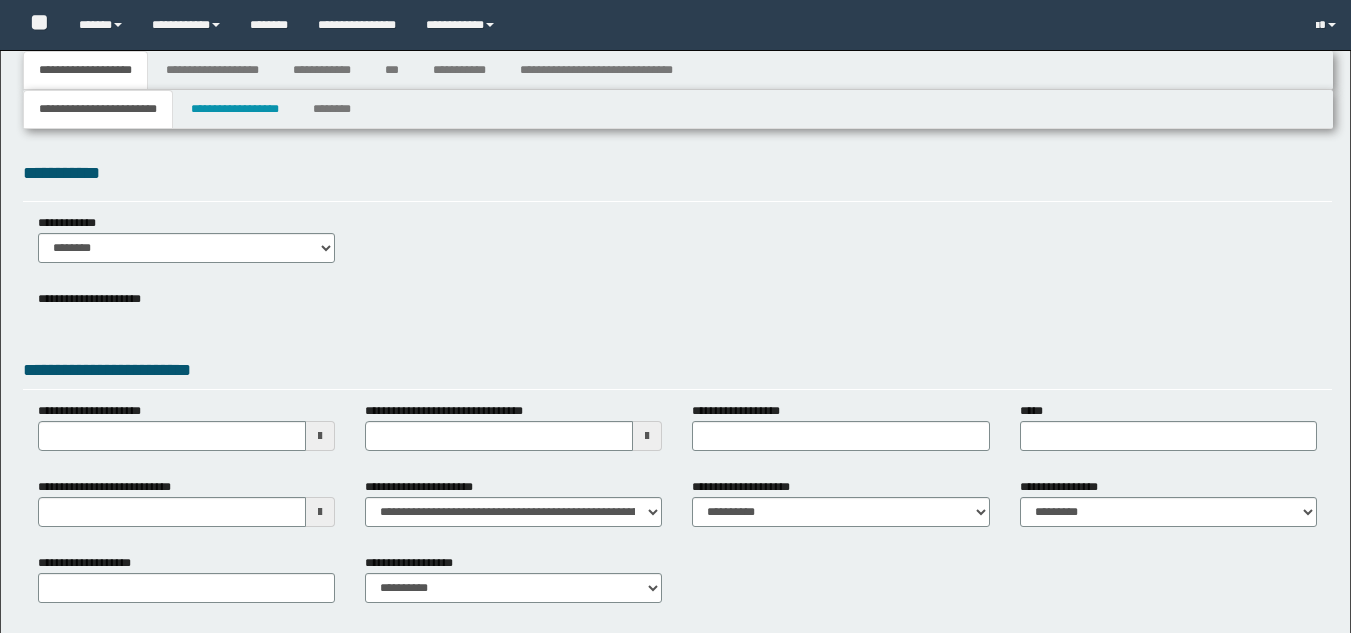 type 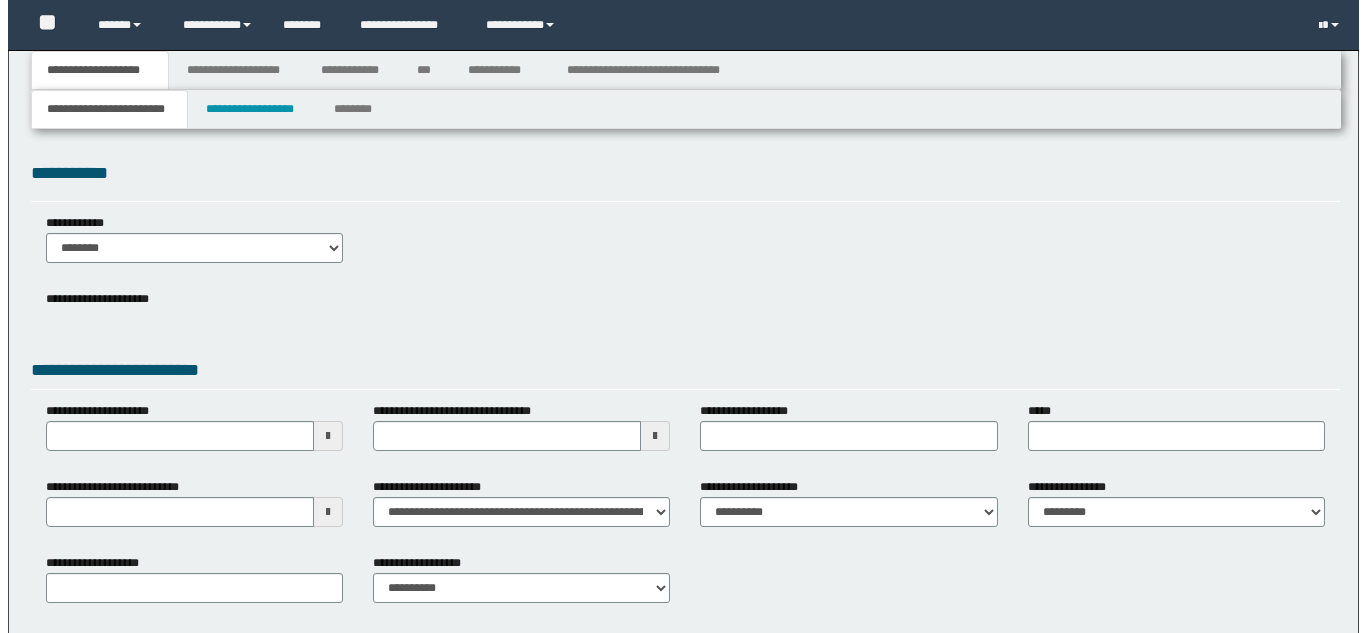 scroll, scrollTop: 0, scrollLeft: 0, axis: both 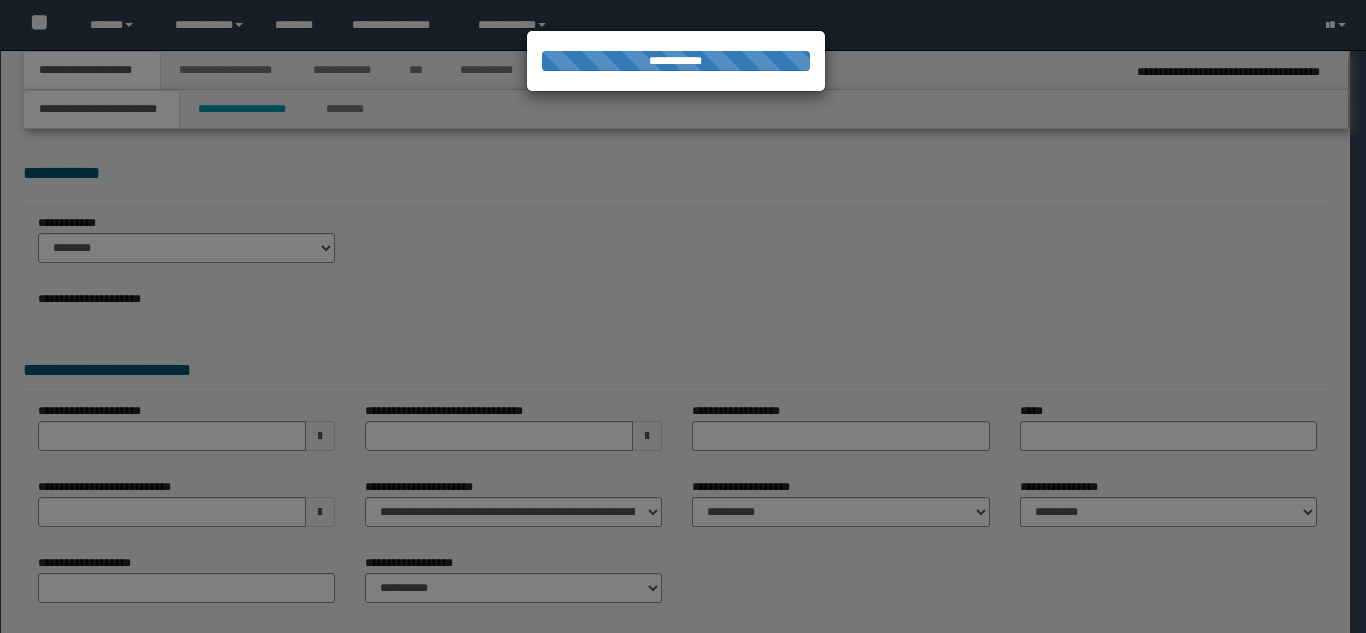 type on "**********" 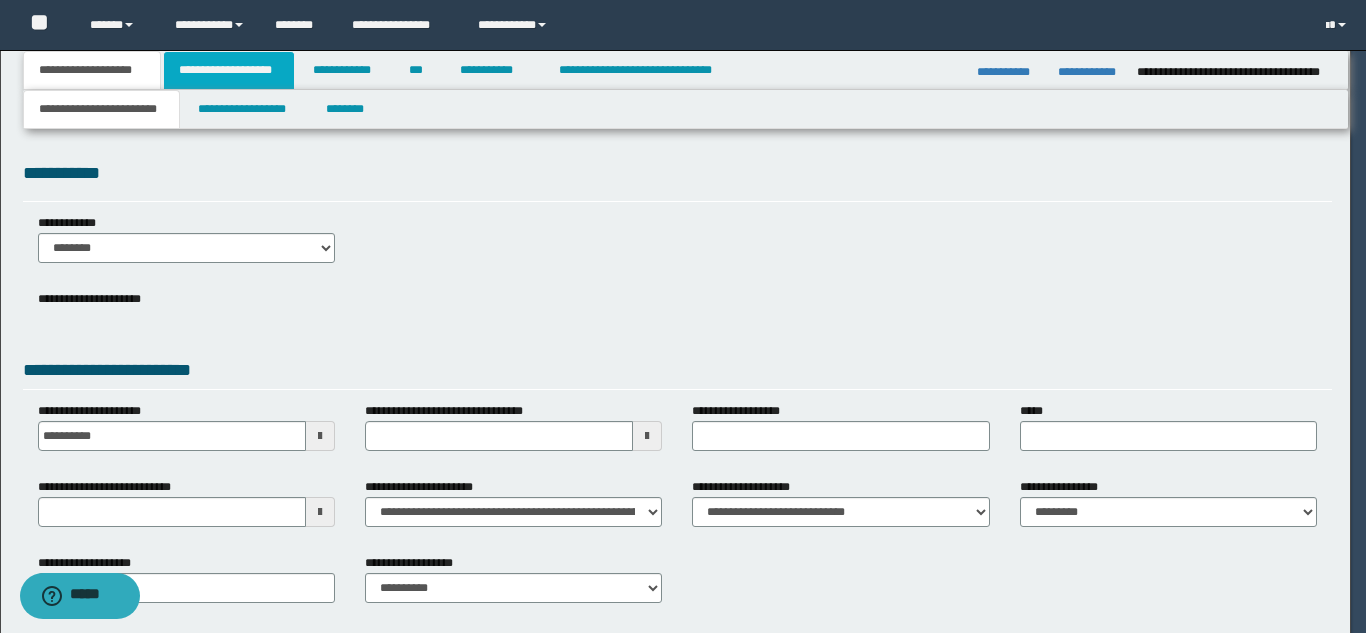 click on "**********" at bounding box center (675, 316) 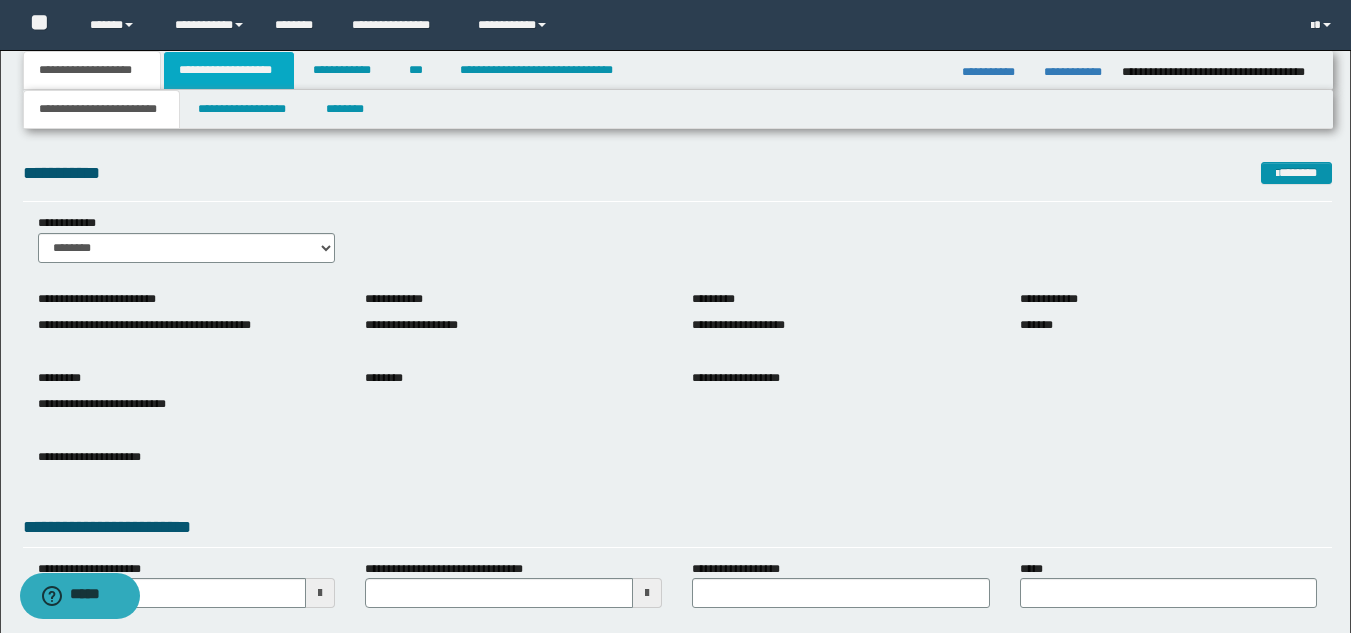 click on "**********" at bounding box center (229, 70) 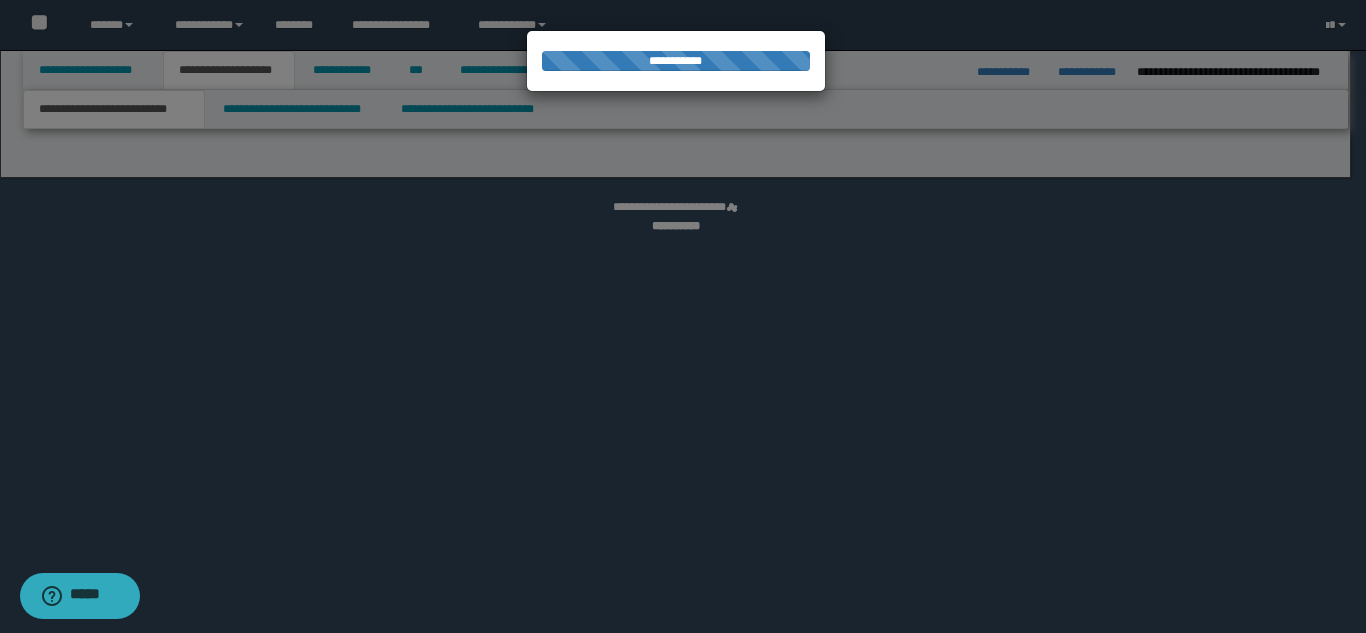 click at bounding box center [683, 316] 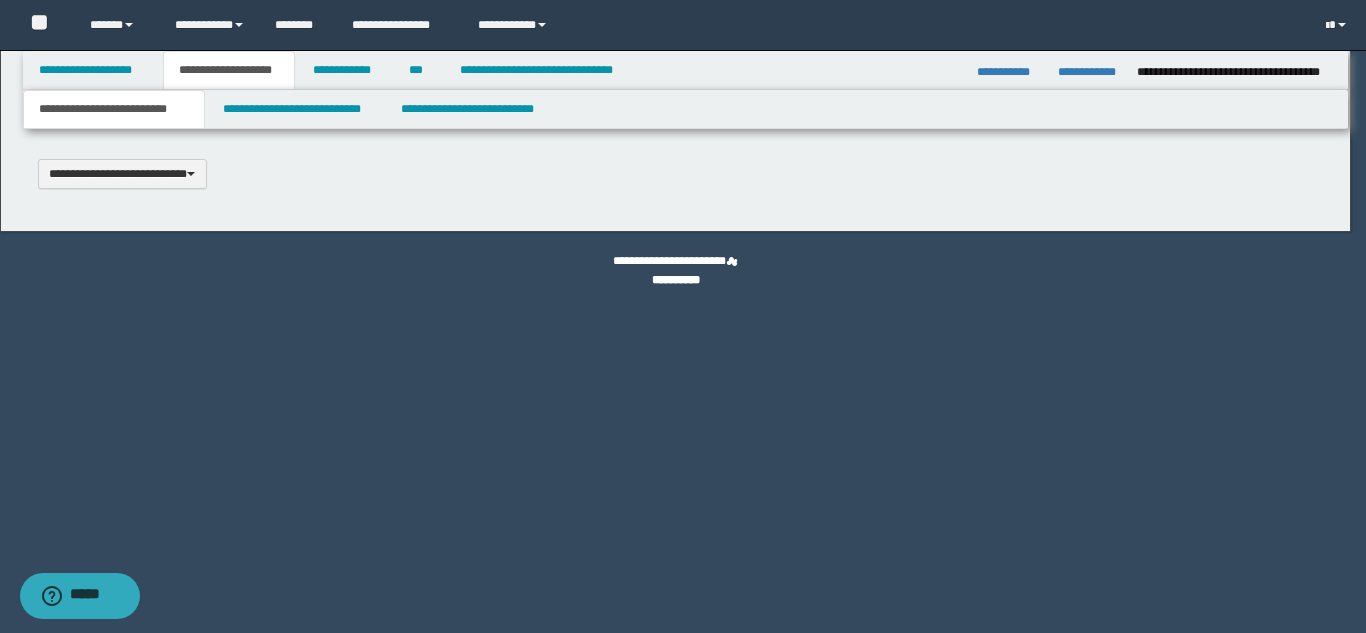 scroll, scrollTop: 0, scrollLeft: 0, axis: both 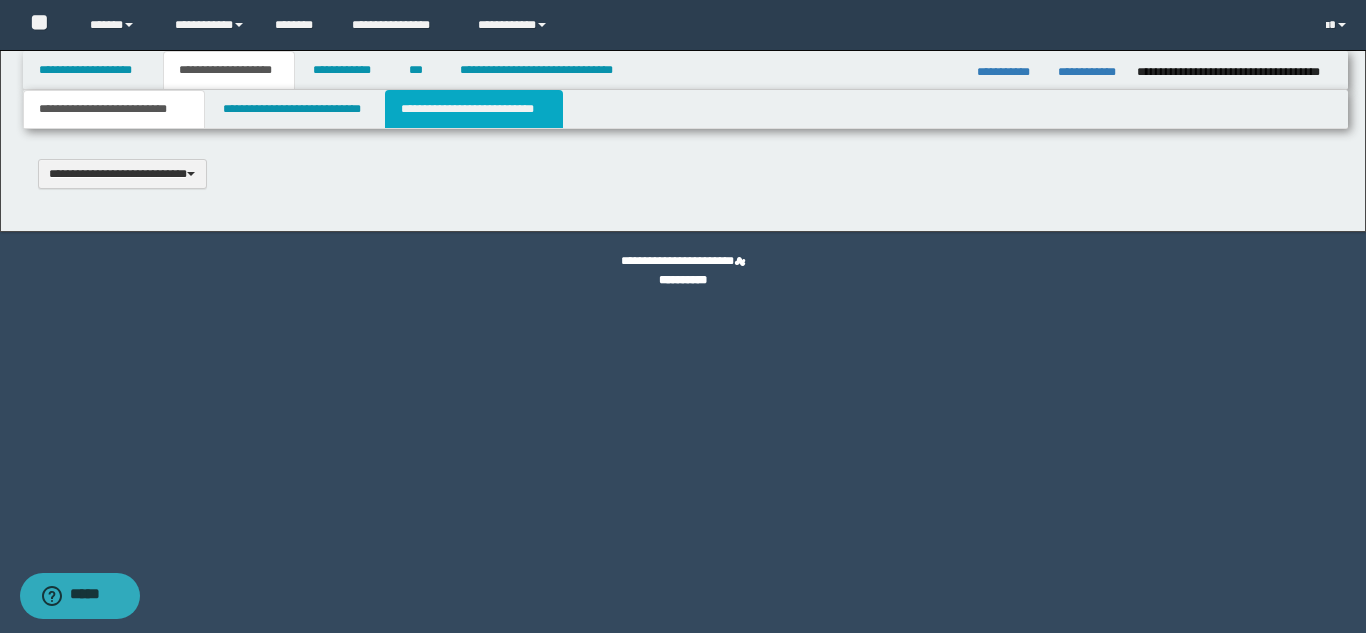 click on "**********" at bounding box center (474, 109) 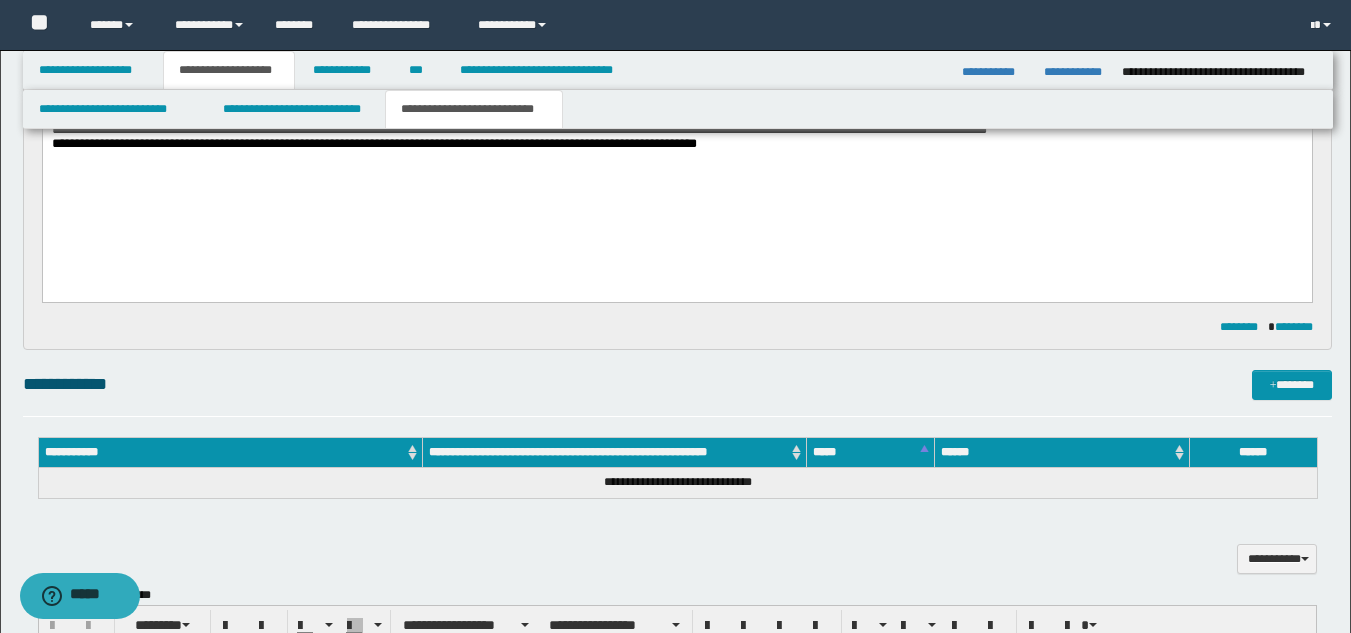 scroll, scrollTop: 0, scrollLeft: 0, axis: both 